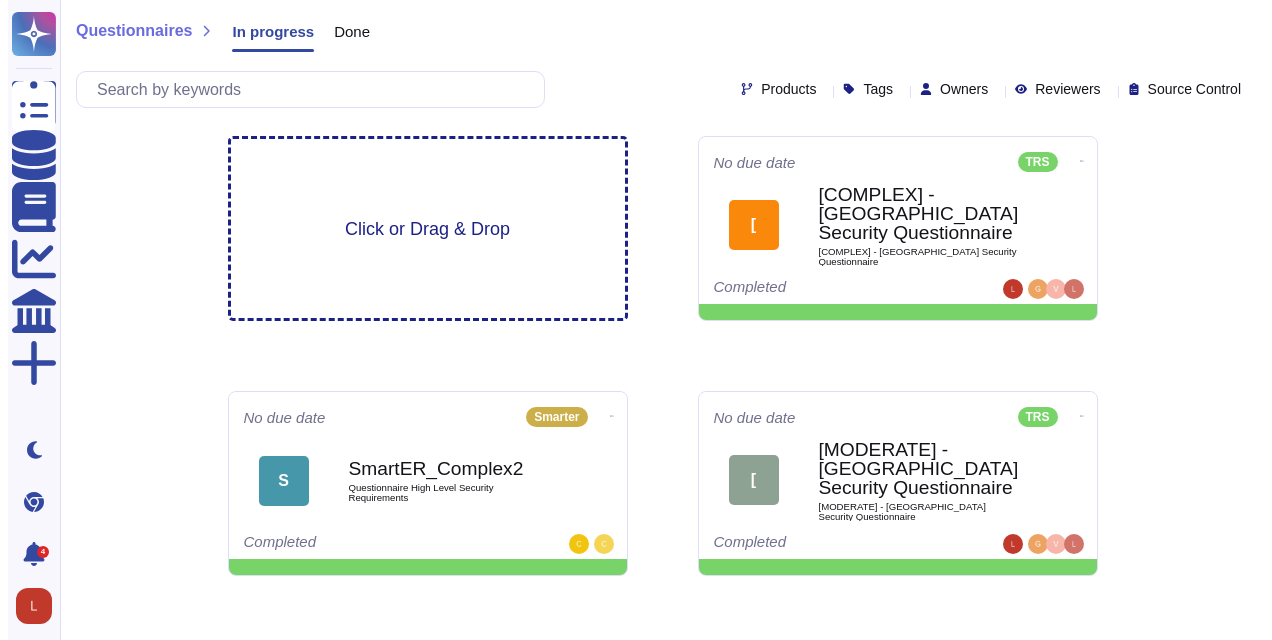scroll, scrollTop: 0, scrollLeft: 0, axis: both 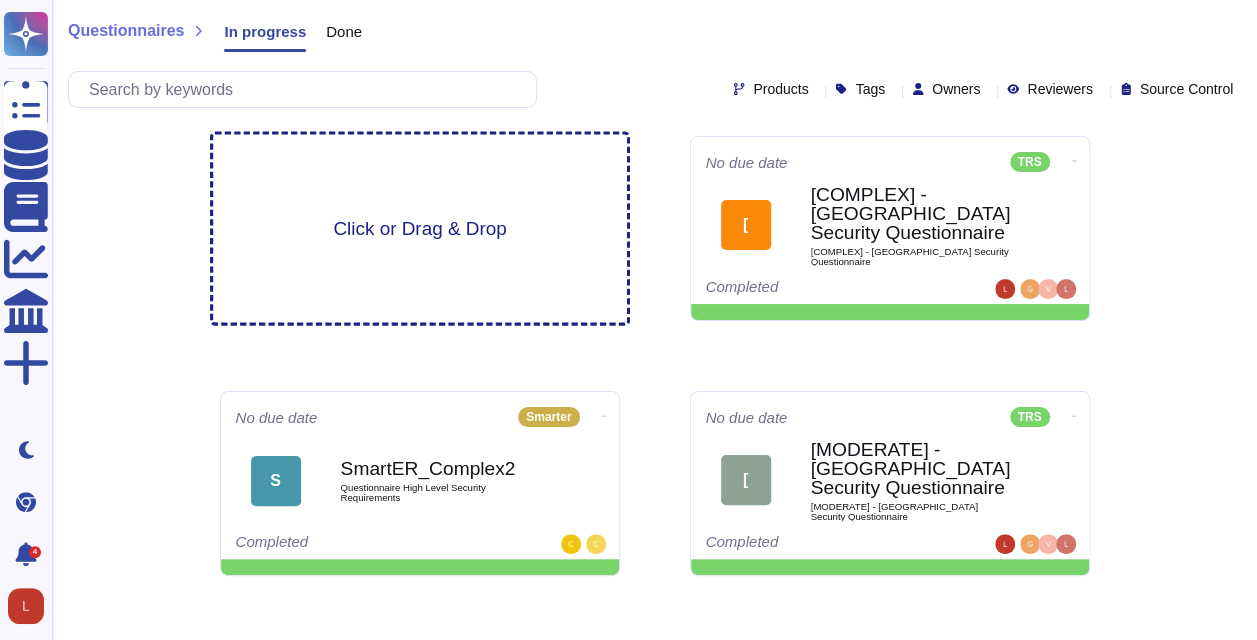 click on "Click or Drag & Drop" at bounding box center [420, 229] 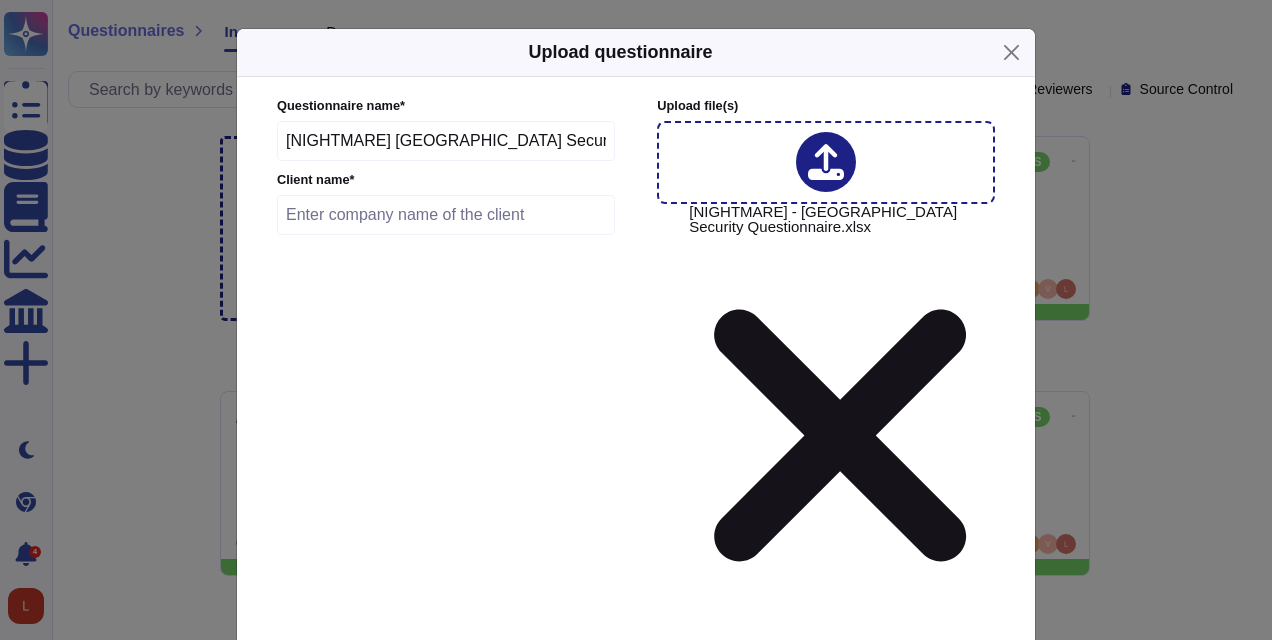 drag, startPoint x: 580, startPoint y: 142, endPoint x: 247, endPoint y: 148, distance: 333.05405 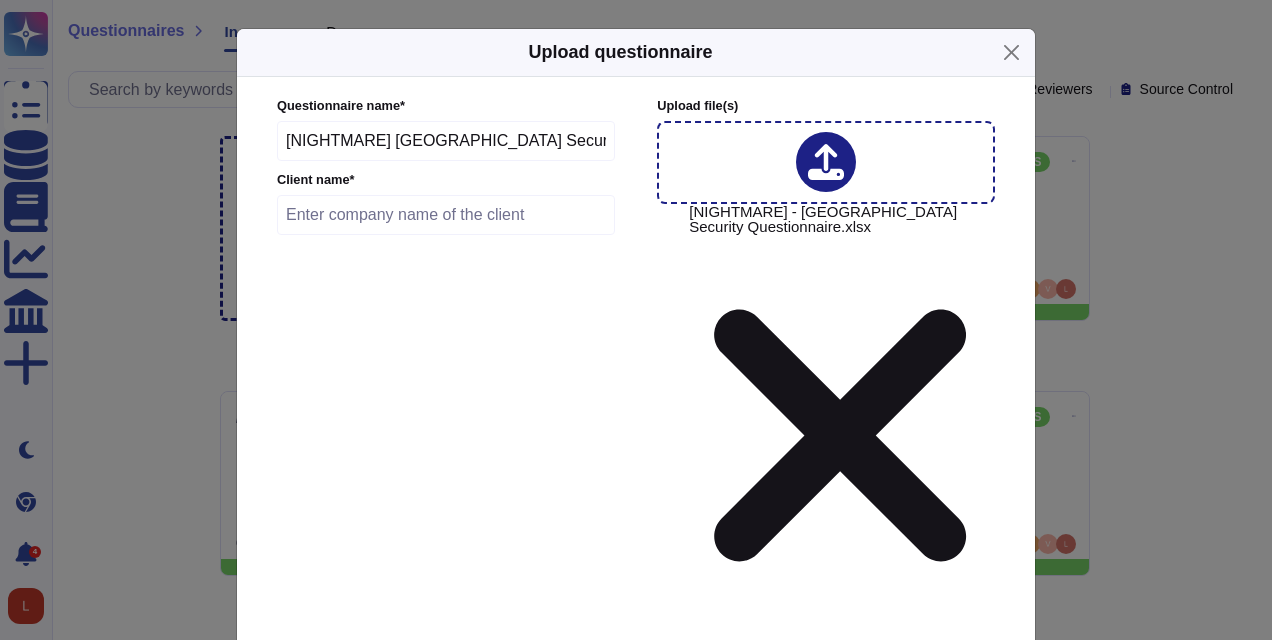 click at bounding box center [446, 215] 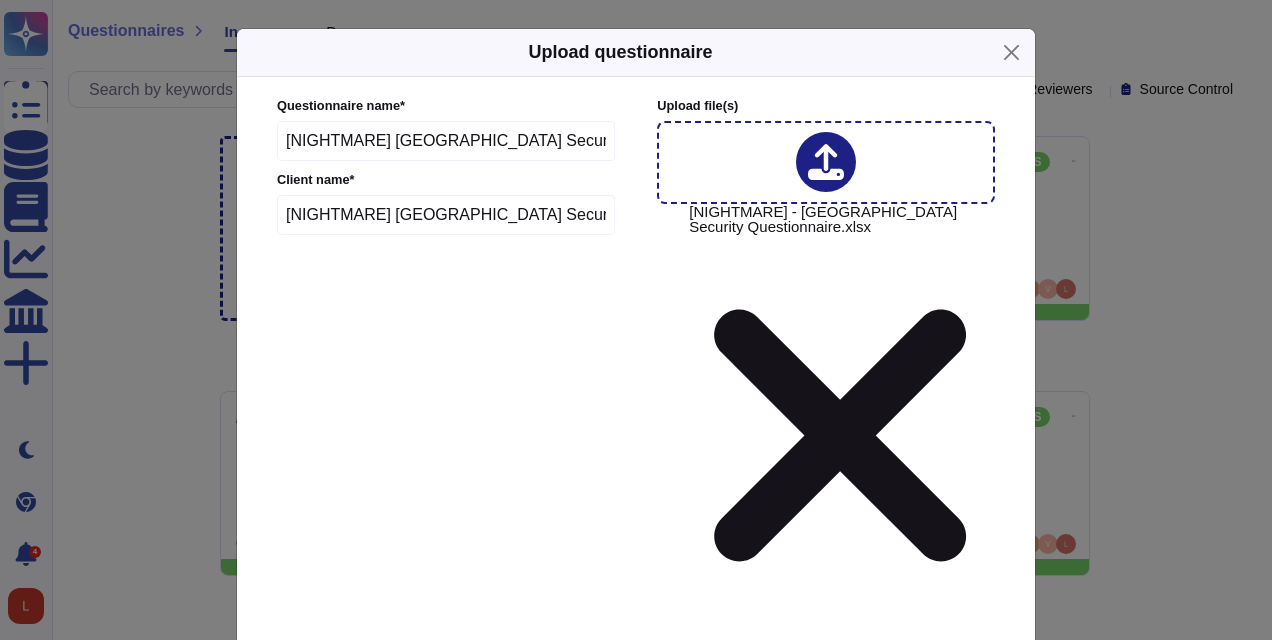 type on "[NIGHTMARE] [GEOGRAPHIC_DATA] Security Questionnaire" 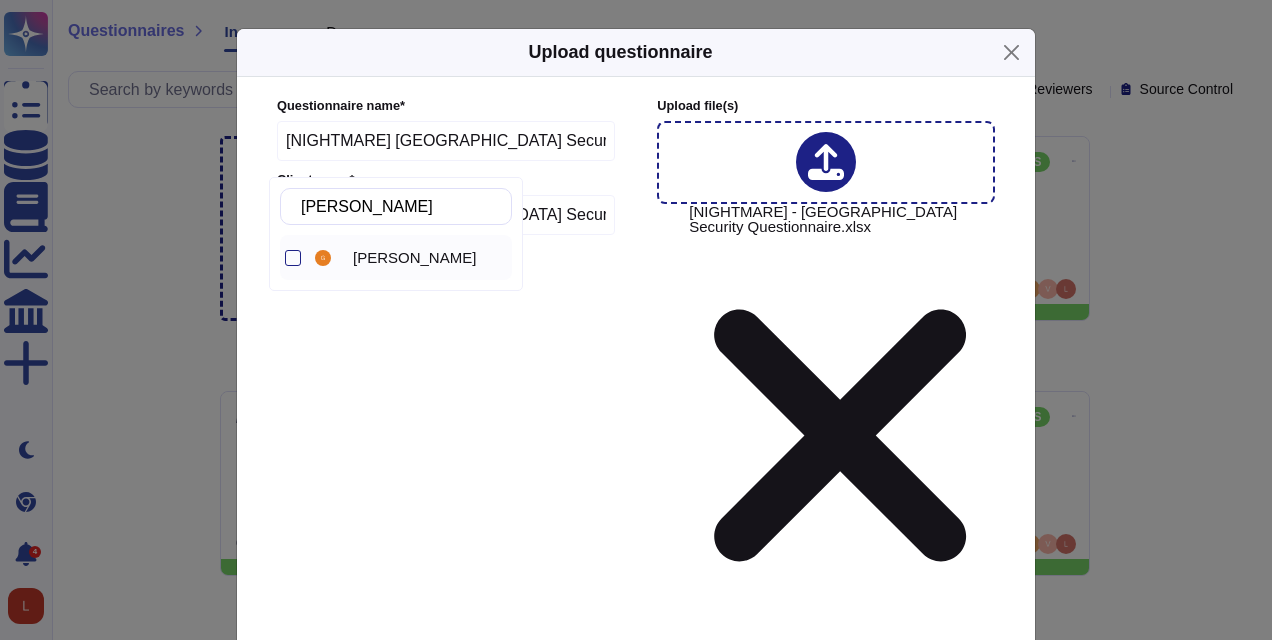 click on "Giulia ZAPPINI" at bounding box center [414, 258] 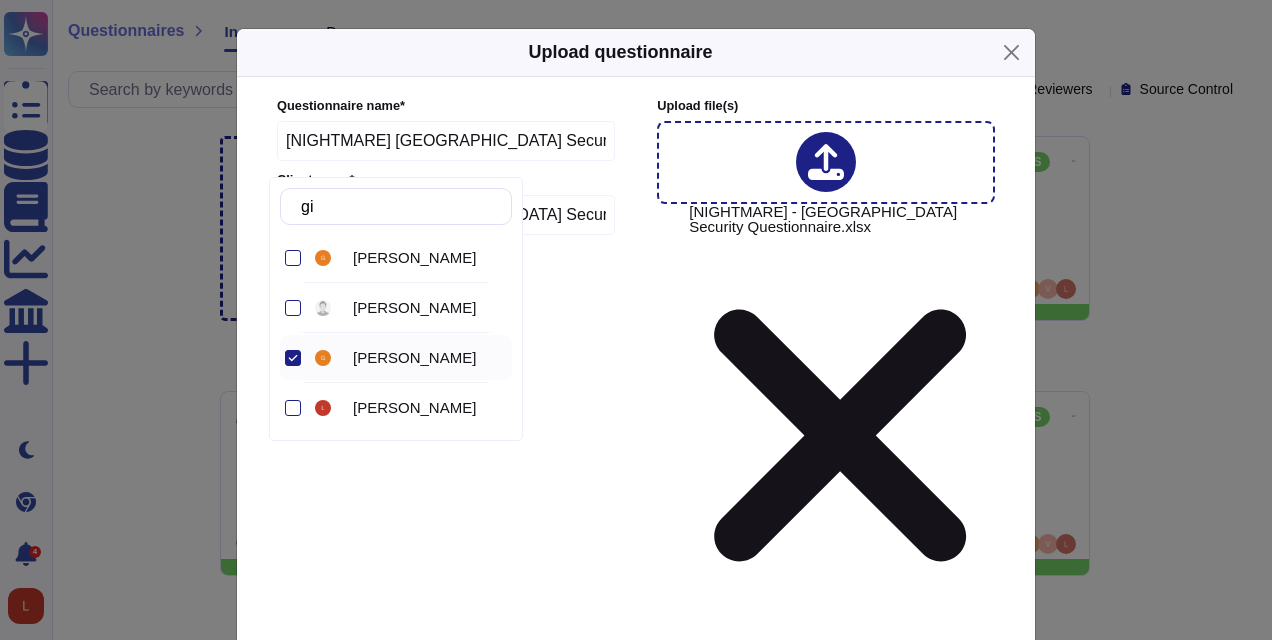 type on "g" 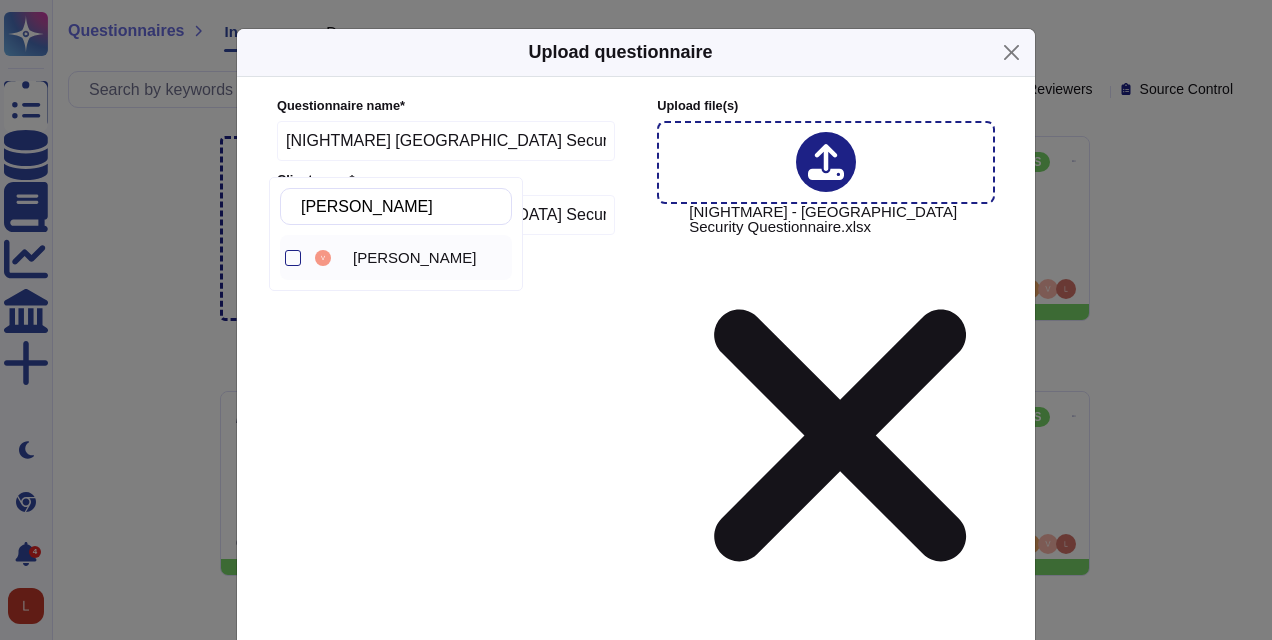 click on "Vittoria Pavan" at bounding box center [414, 258] 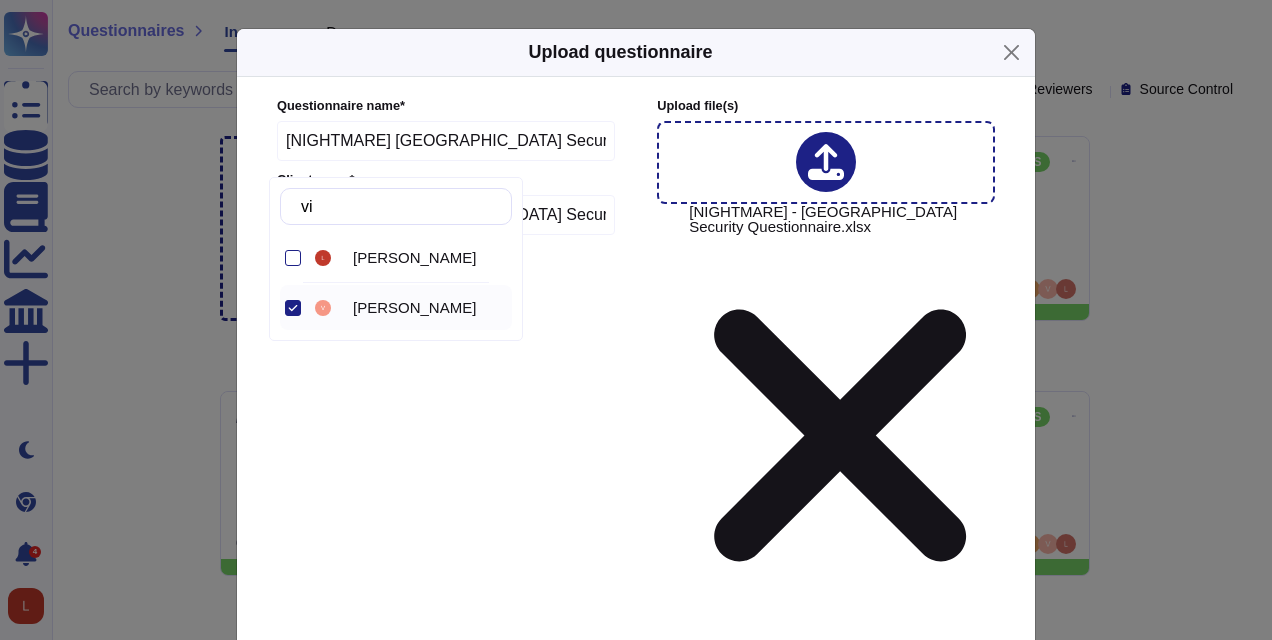 type on "v" 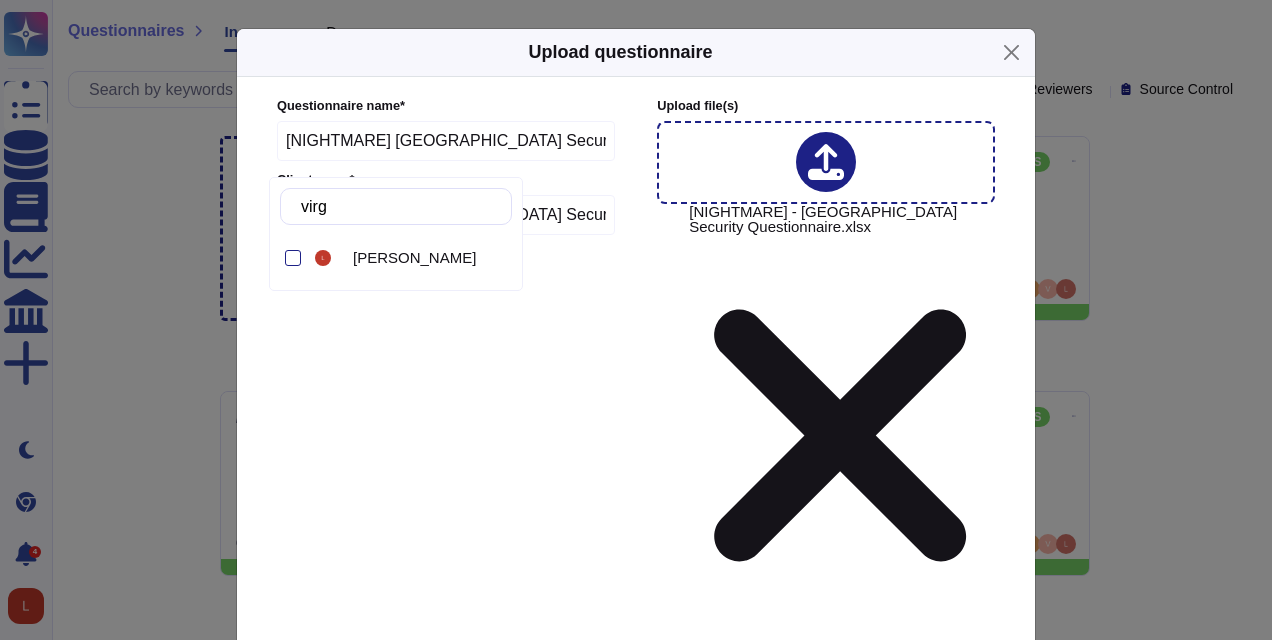 type on "virgi" 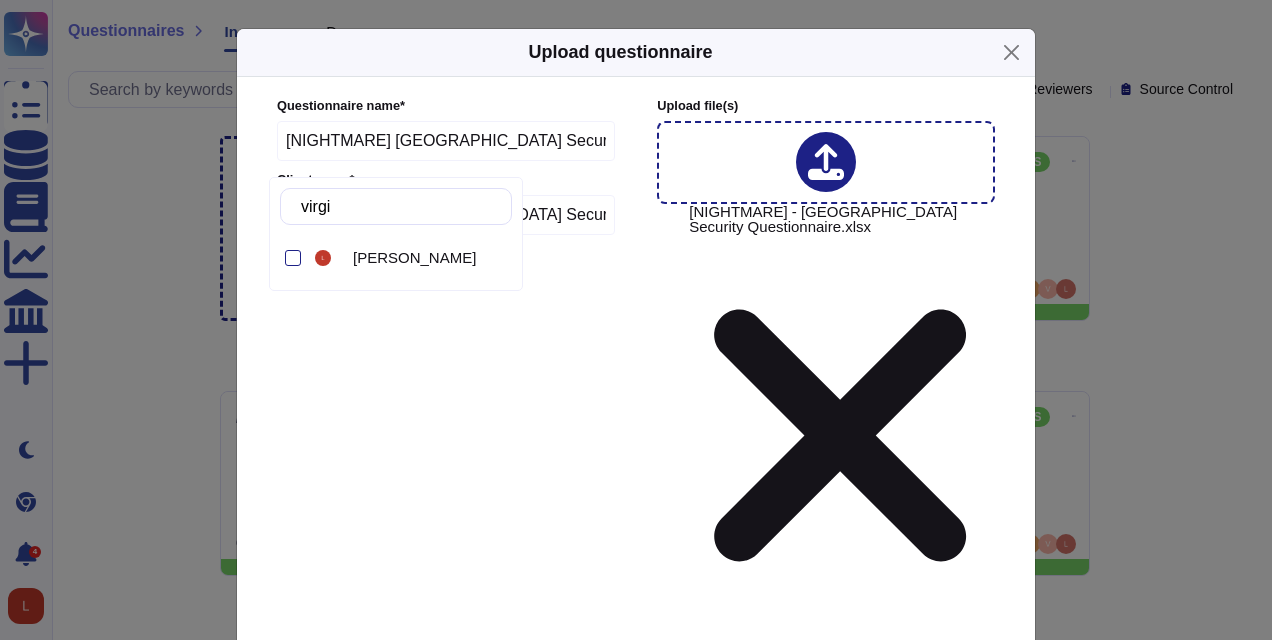 click on "[PERSON_NAME]" at bounding box center (414, 258) 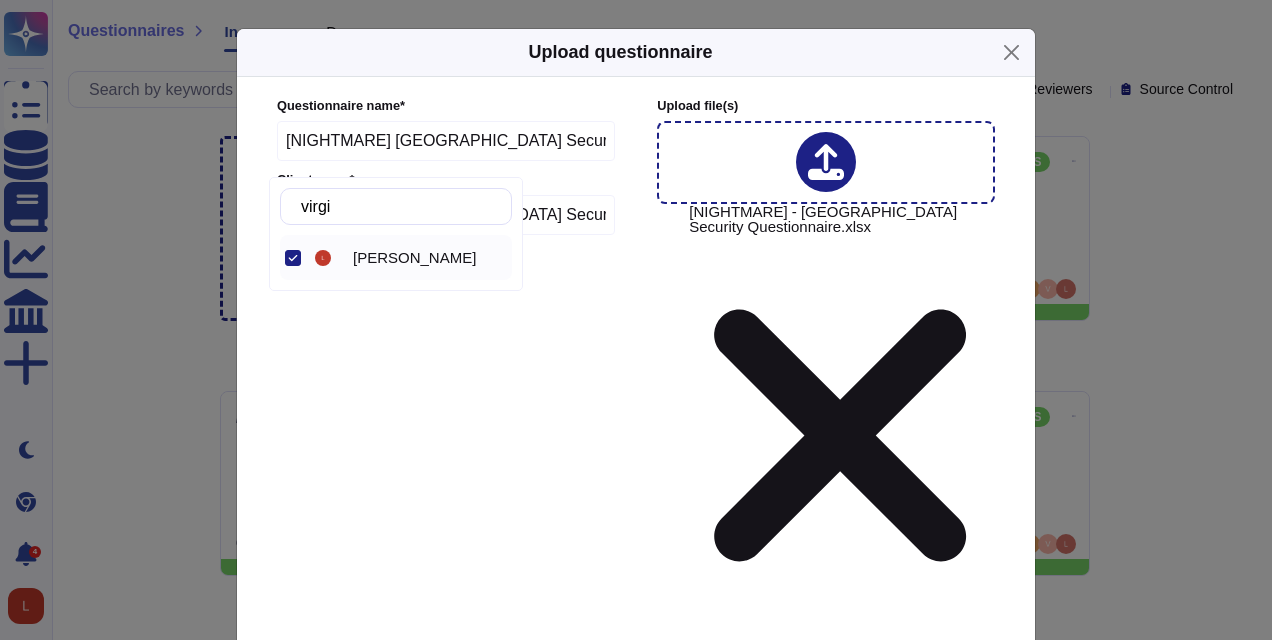 click 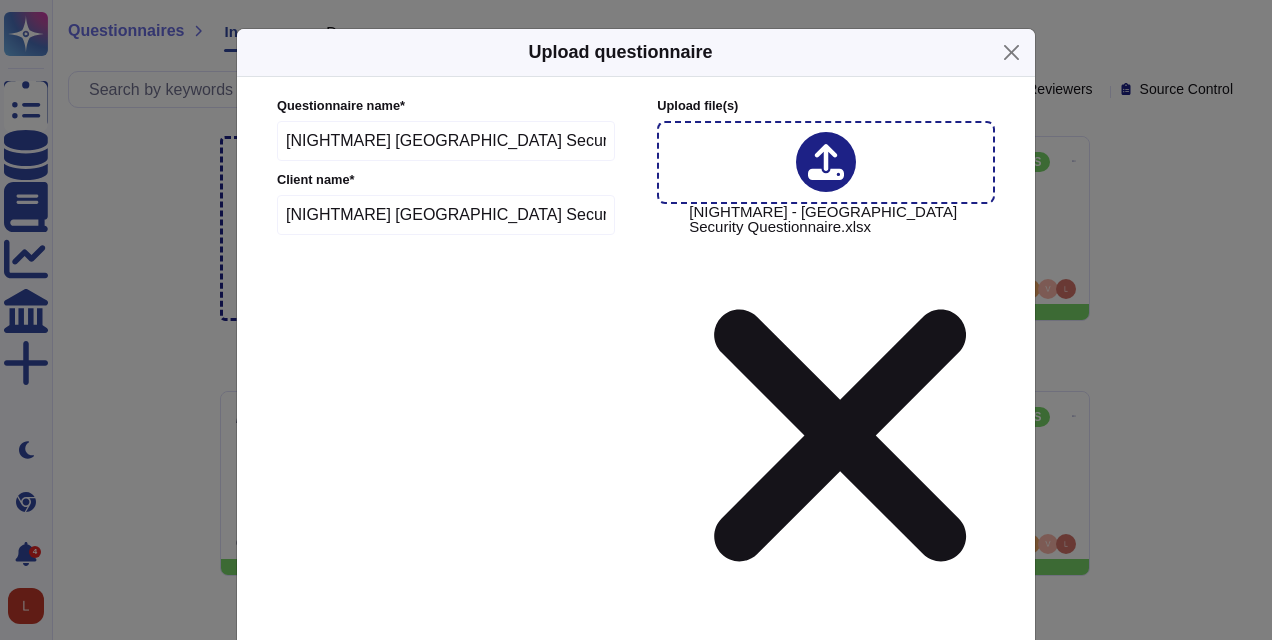 click on "Edenred Wide" at bounding box center (824, 778) 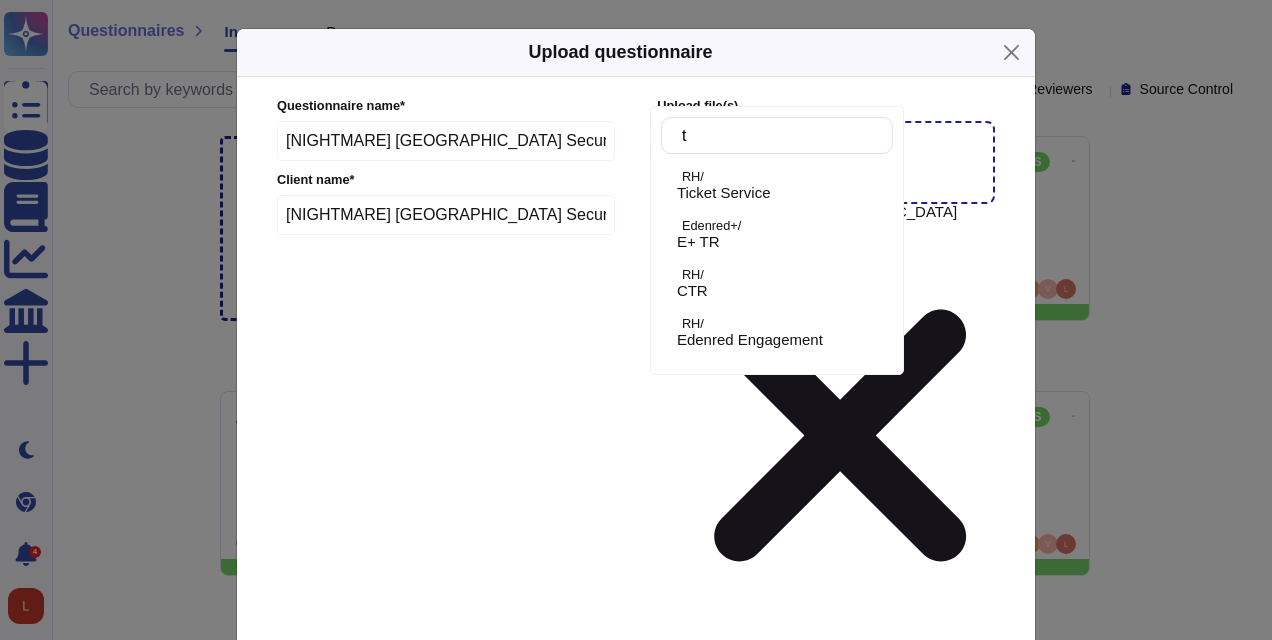 type on "tr" 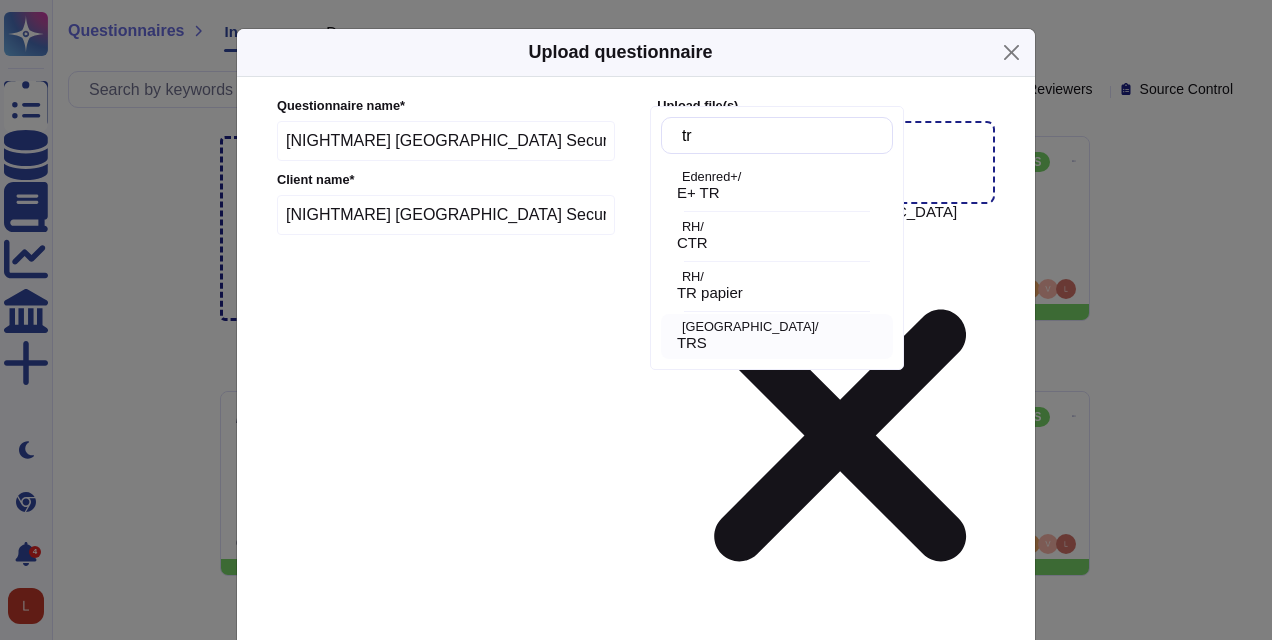 click on "Italy/" at bounding box center (783, 327) 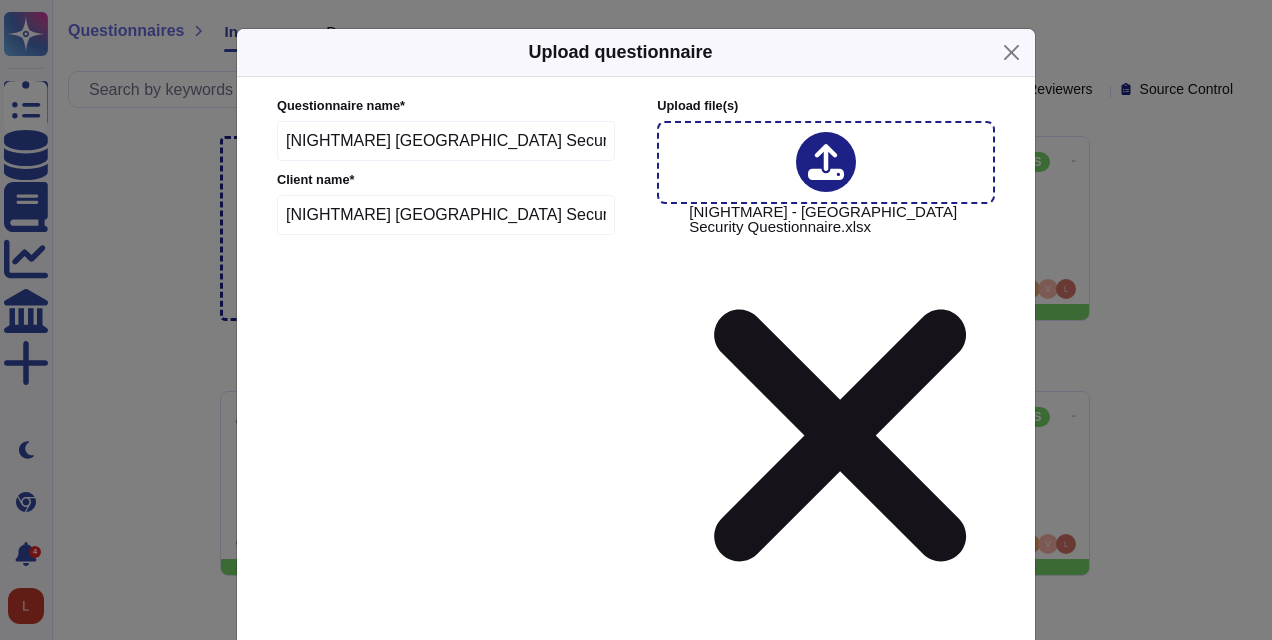 click on "Upload" at bounding box center (636, 989) 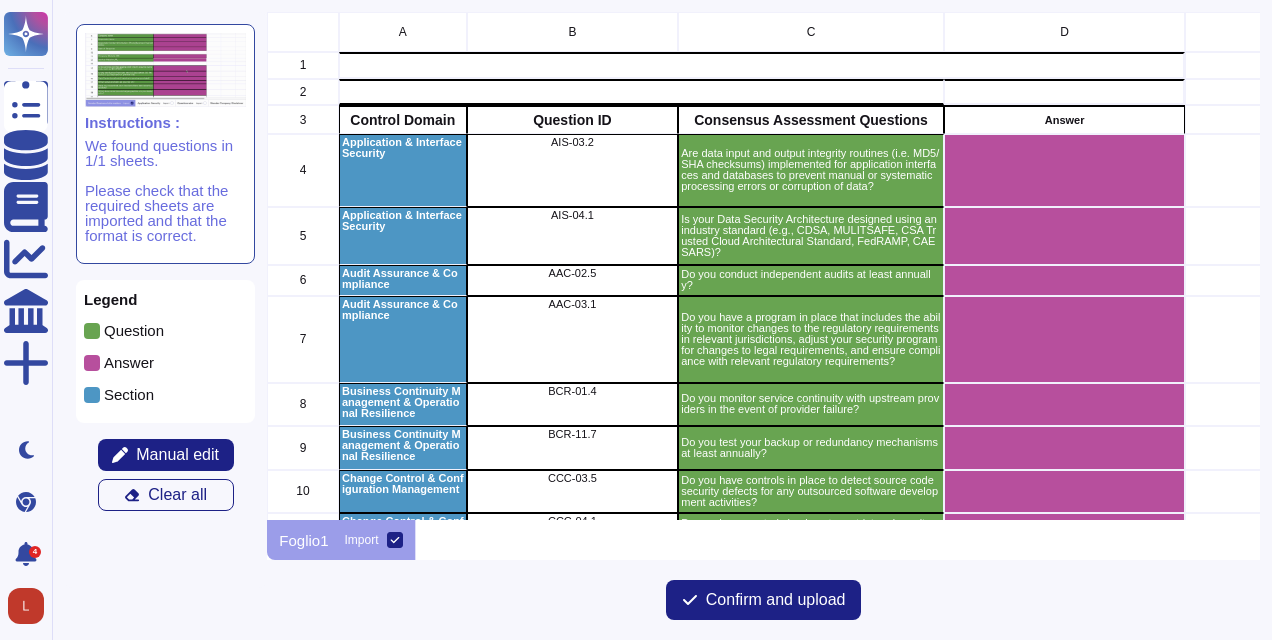scroll, scrollTop: 16, scrollLeft: 16, axis: both 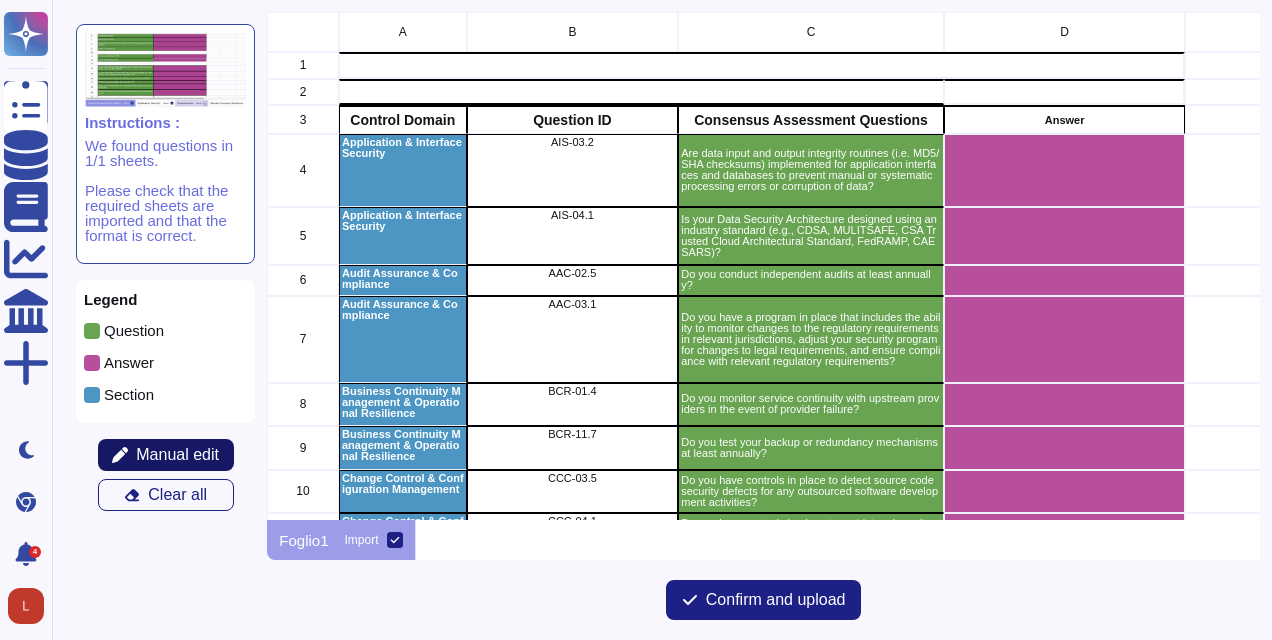 click on "Manual edit" at bounding box center (177, 455) 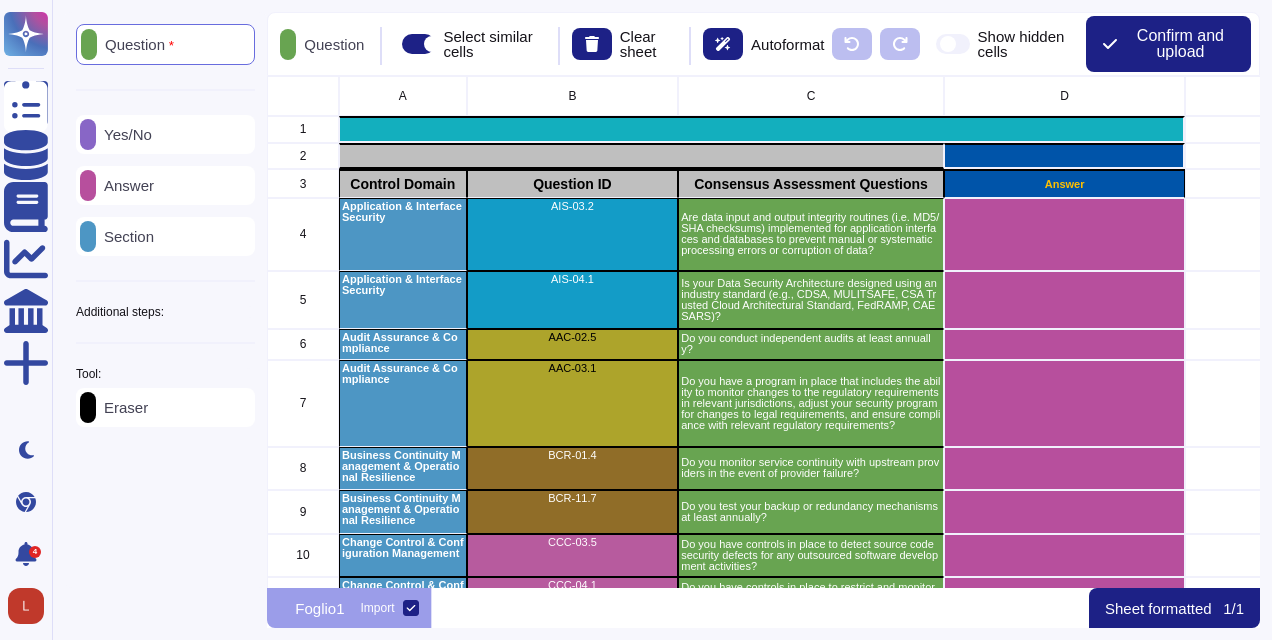 scroll, scrollTop: 16, scrollLeft: 16, axis: both 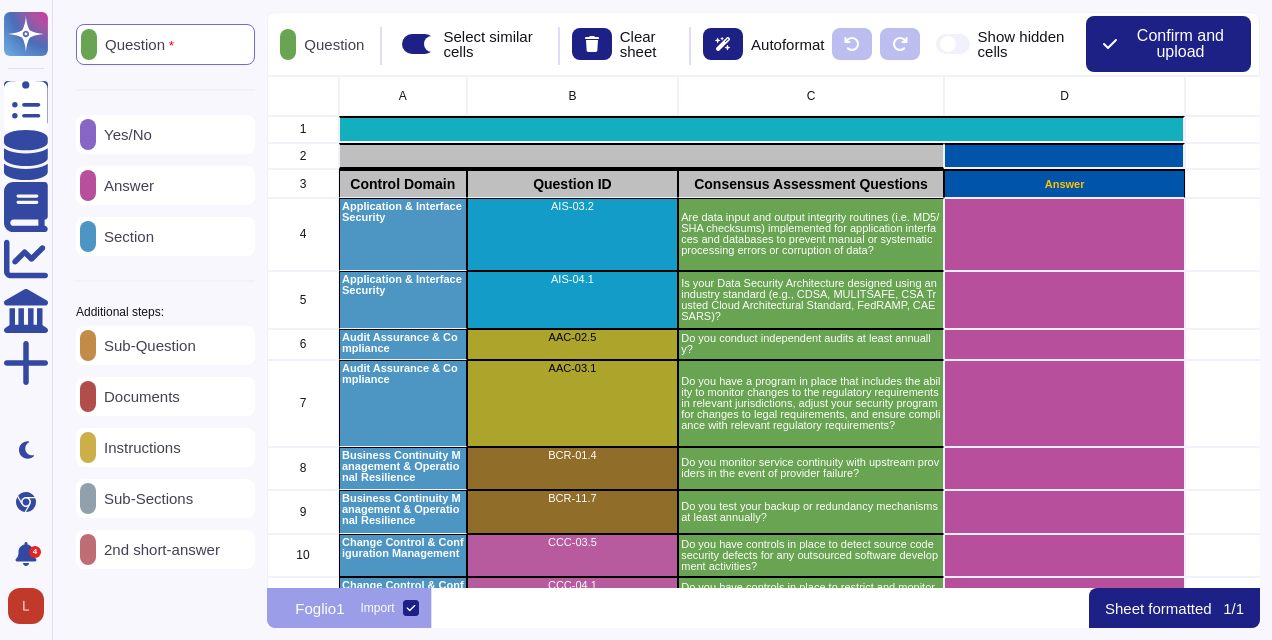 click on "Sub-Question" at bounding box center (146, 345) 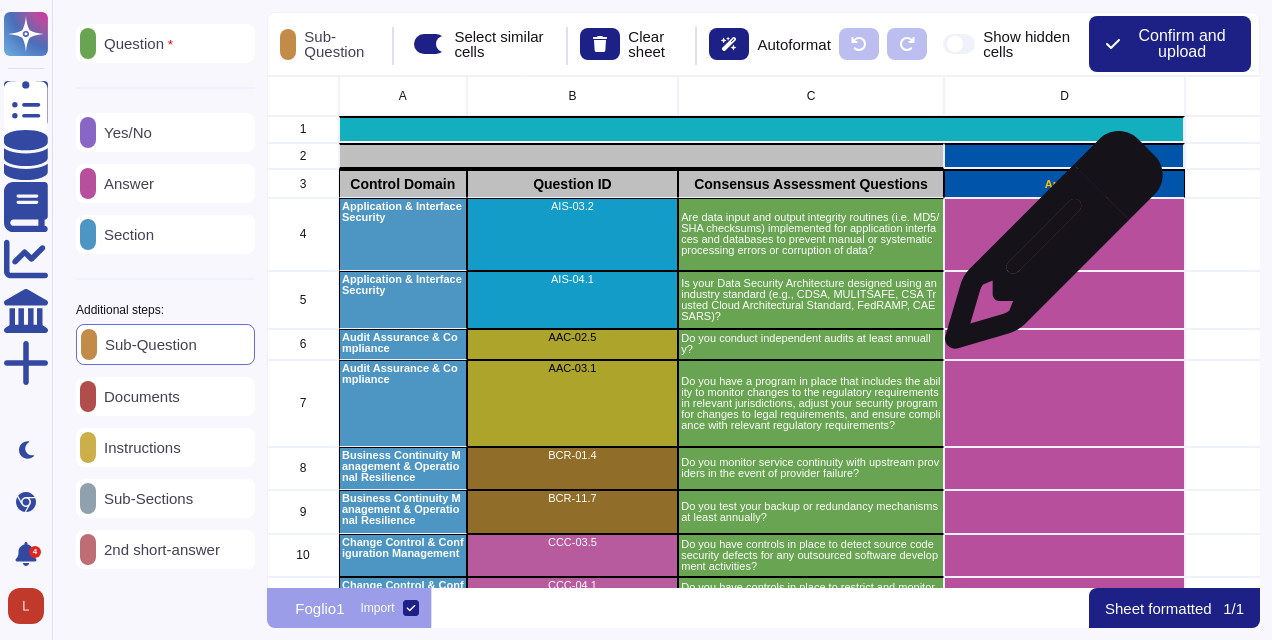 click at bounding box center (1065, 234) 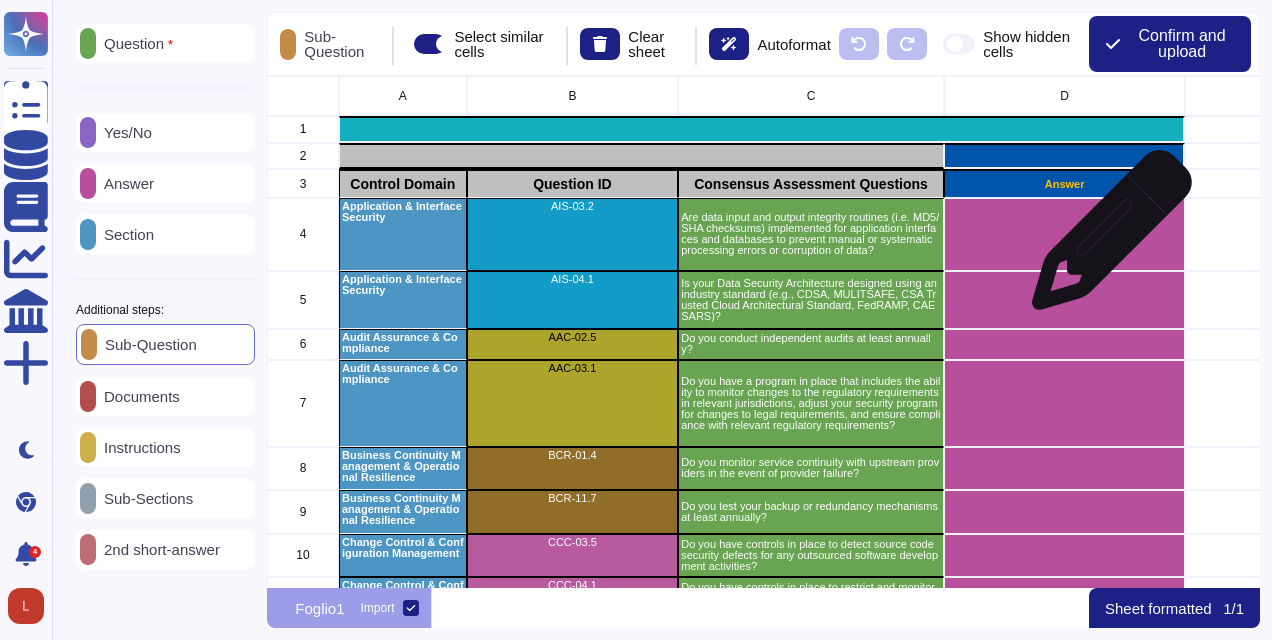 click at bounding box center [1065, 234] 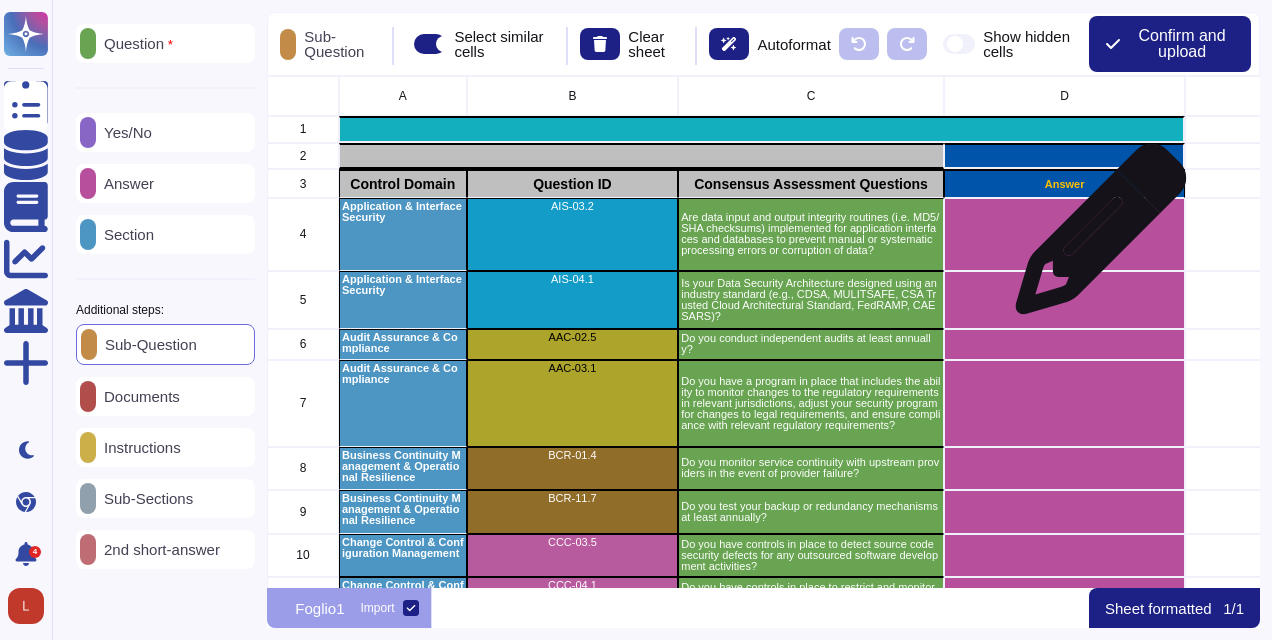click at bounding box center [1065, 234] 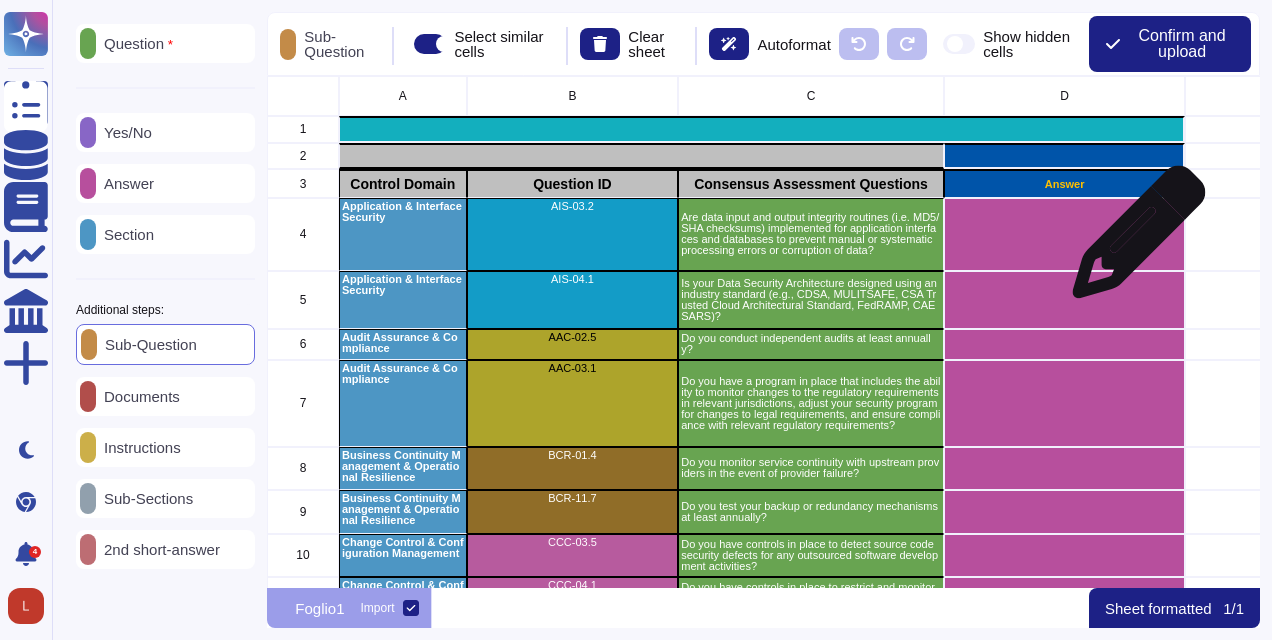 click at bounding box center [1065, 234] 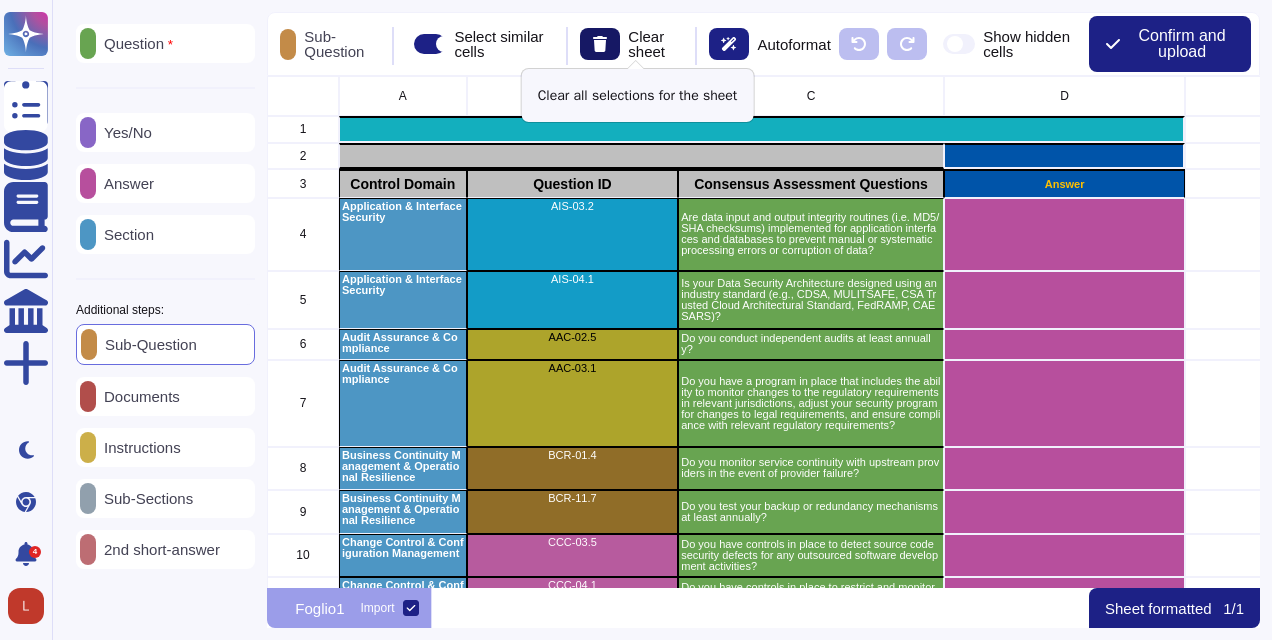 click at bounding box center [600, 44] 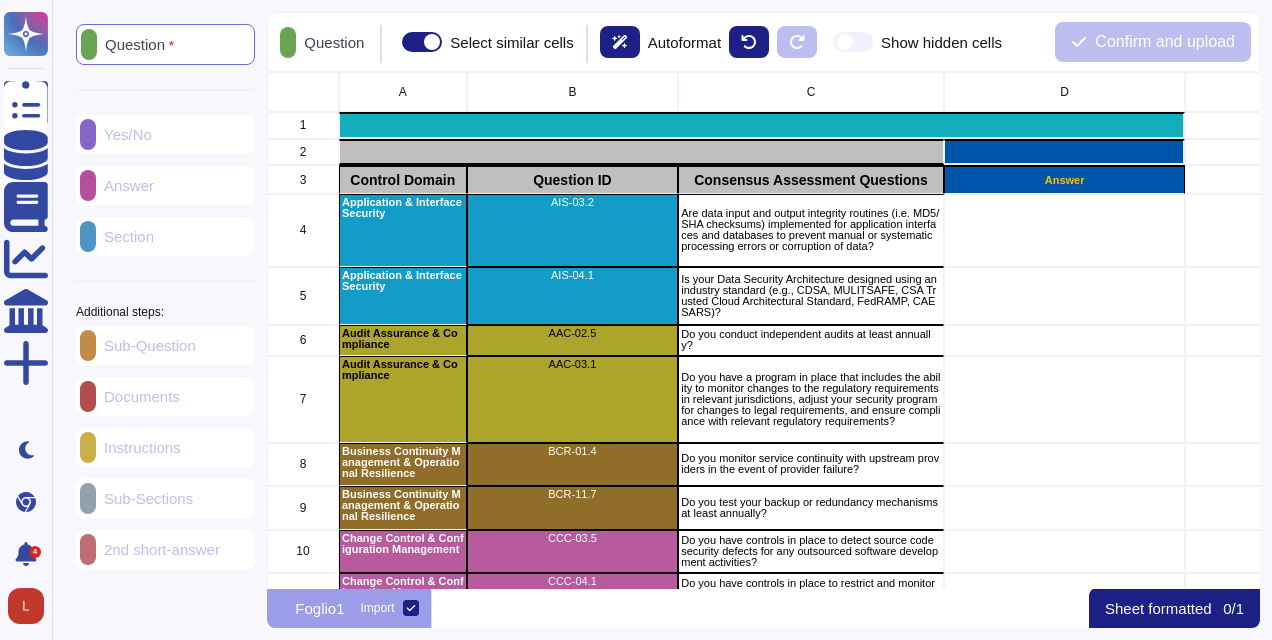 scroll, scrollTop: 16, scrollLeft: 16, axis: both 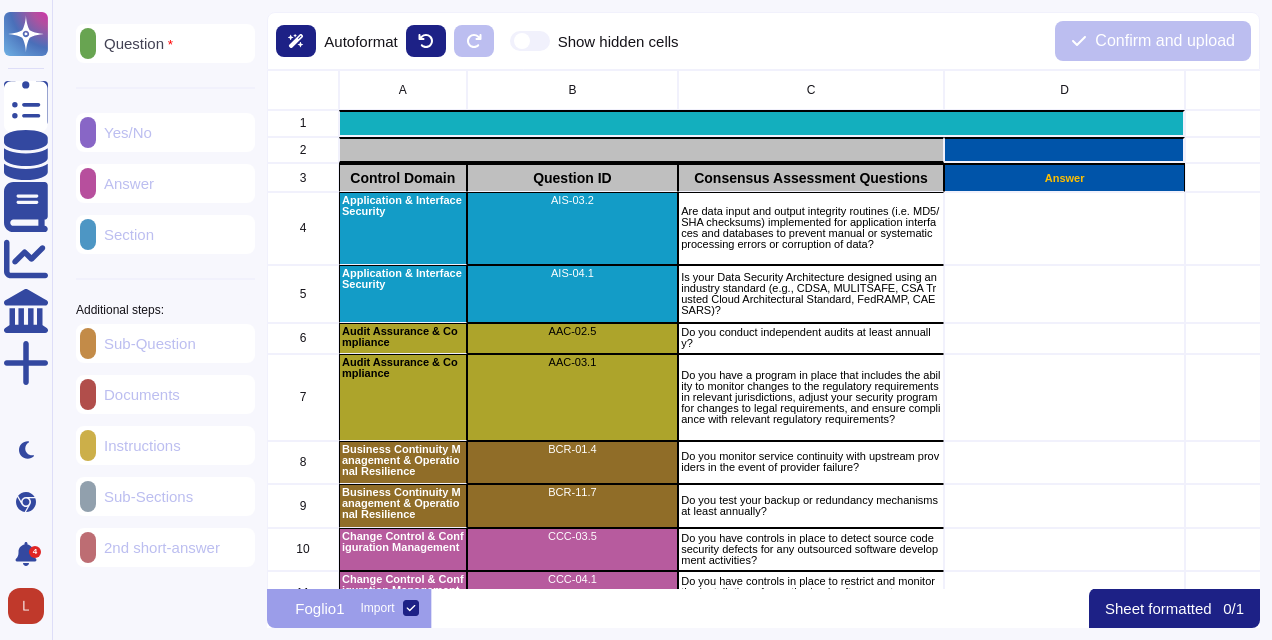 click on "Question" at bounding box center [134, 44] 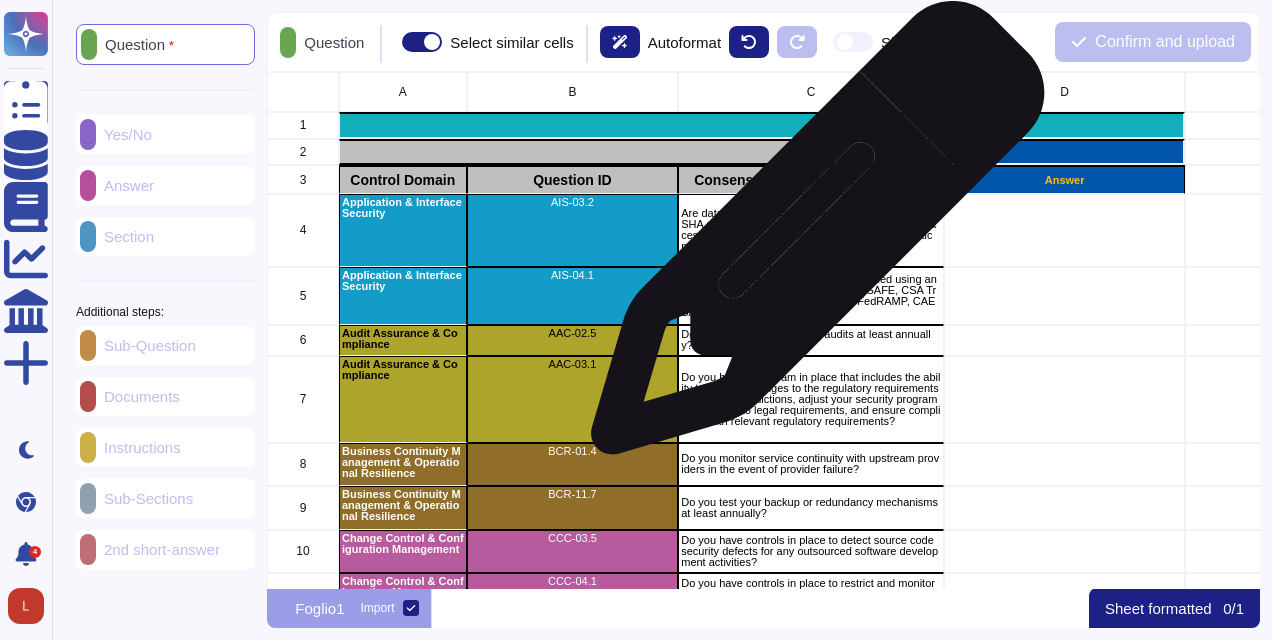 click on "Are data input and output integrity routines (i.e. MD5/SHA checksums) implemented for application interfaces and databases to prevent manual or systematic processing errors or corruption of data?" at bounding box center [812, 230] 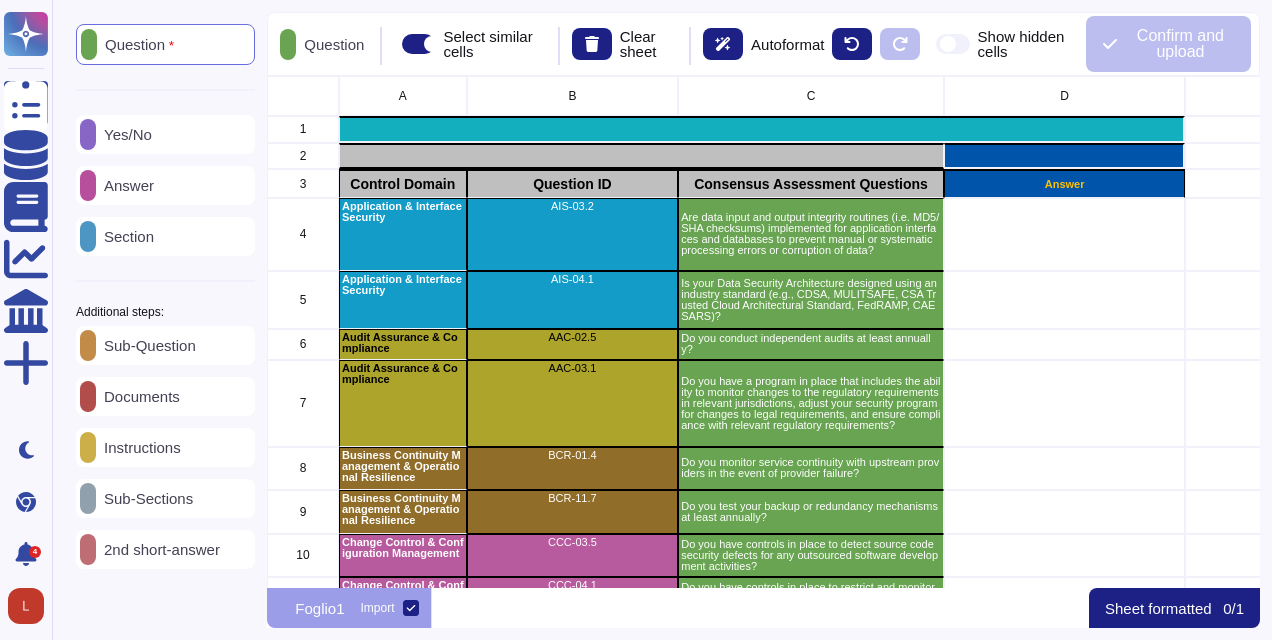 click on "Sub-Question" at bounding box center [146, 345] 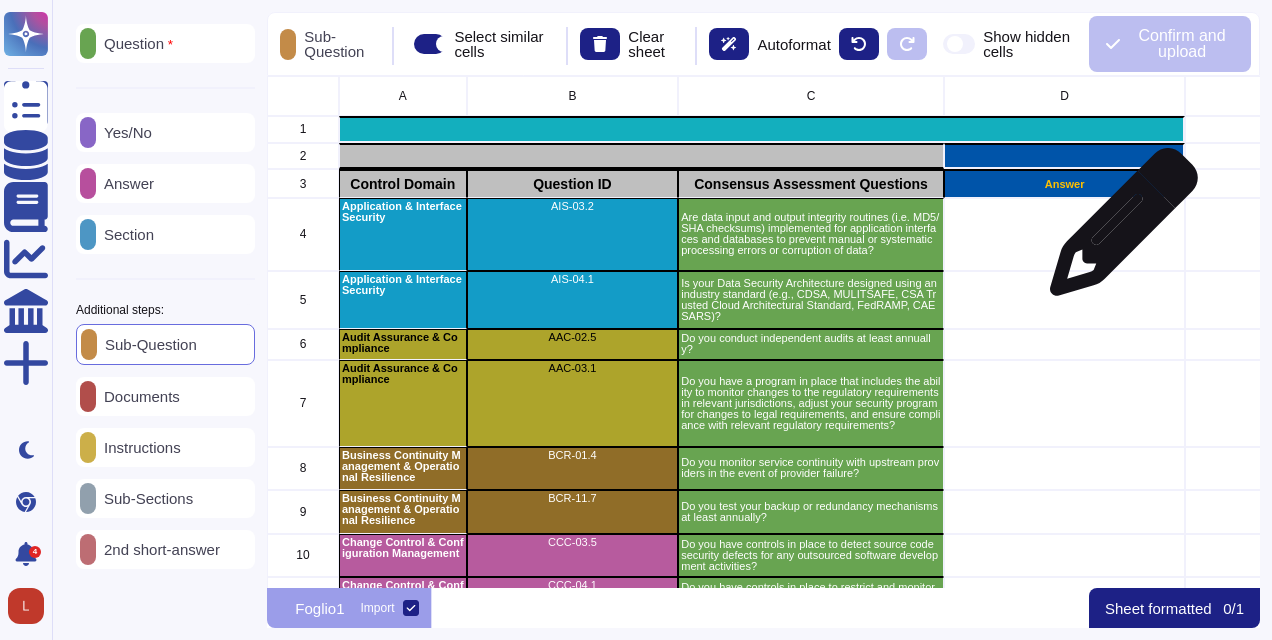 click at bounding box center [1065, 234] 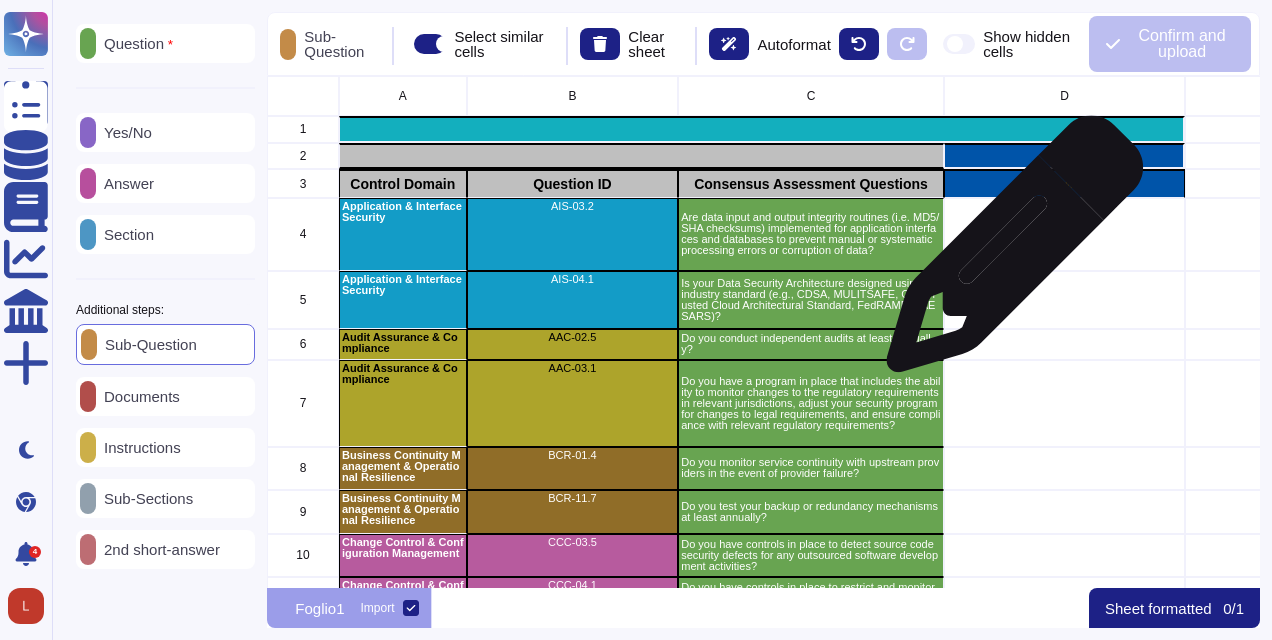click at bounding box center [1065, 234] 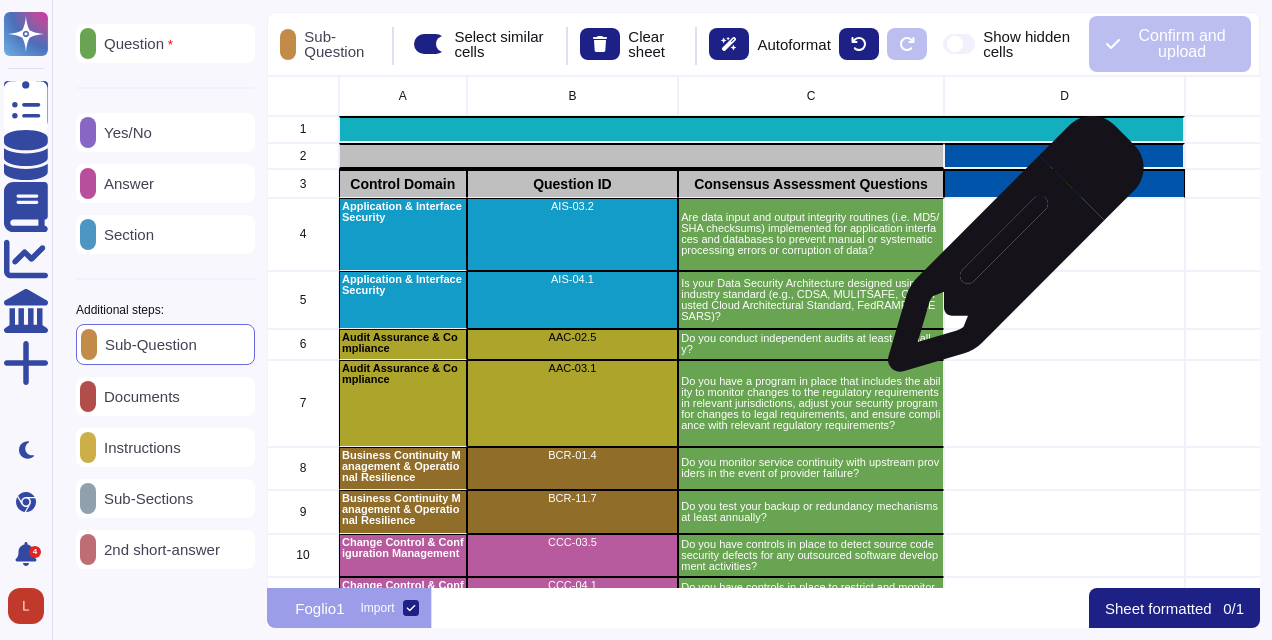 click at bounding box center [1065, 234] 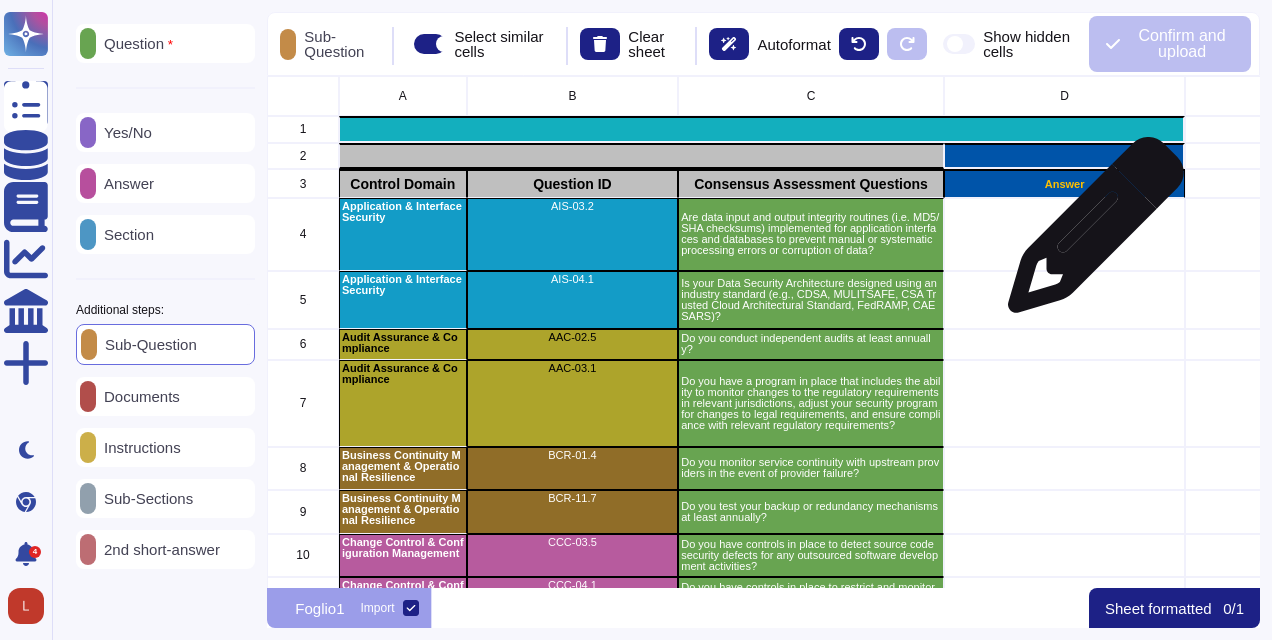 click at bounding box center [1065, 234] 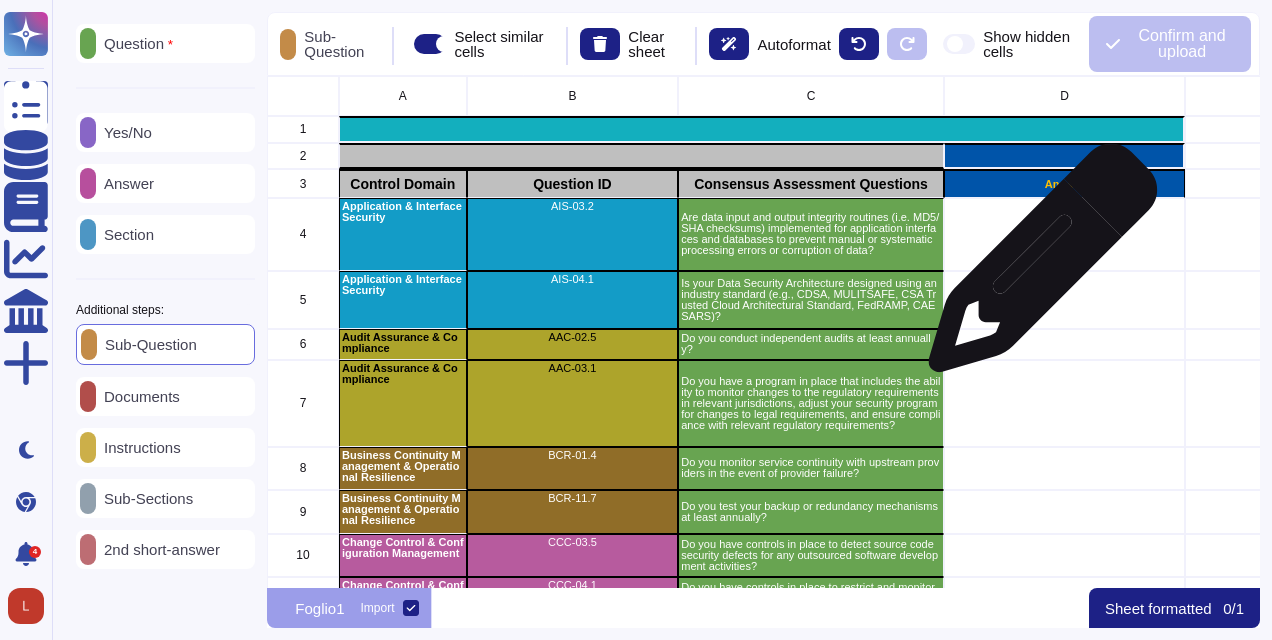 drag, startPoint x: 1018, startPoint y: 242, endPoint x: 1035, endPoint y: 268, distance: 31.06445 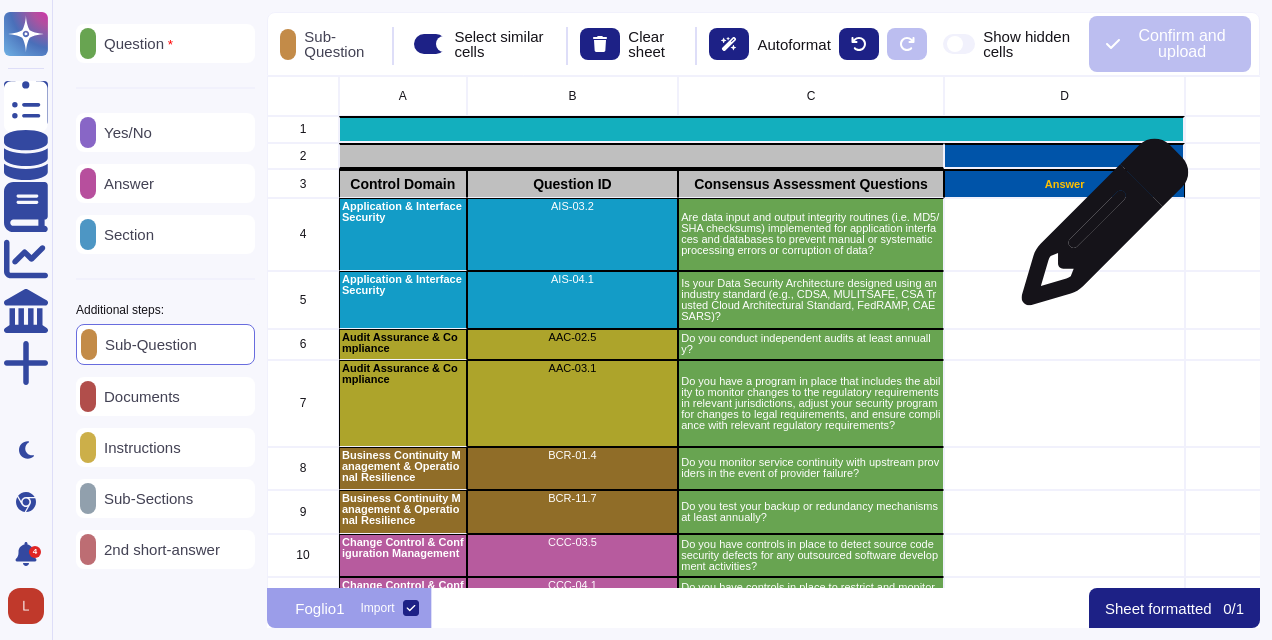 click at bounding box center [1065, 234] 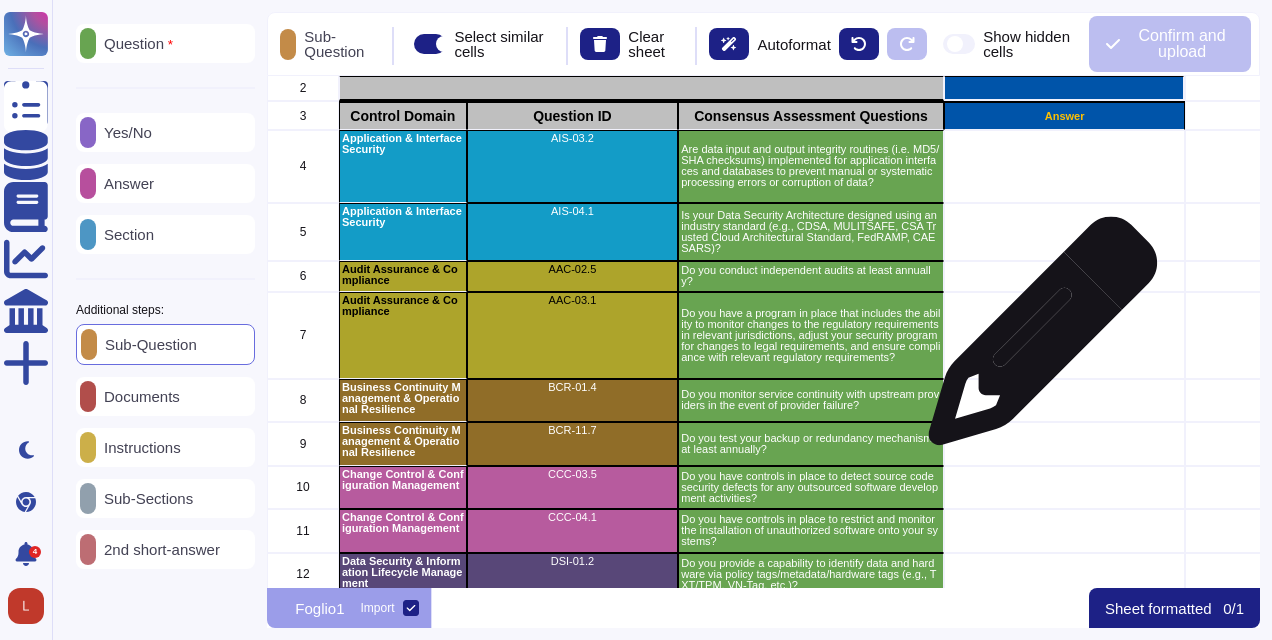 scroll, scrollTop: 0, scrollLeft: 0, axis: both 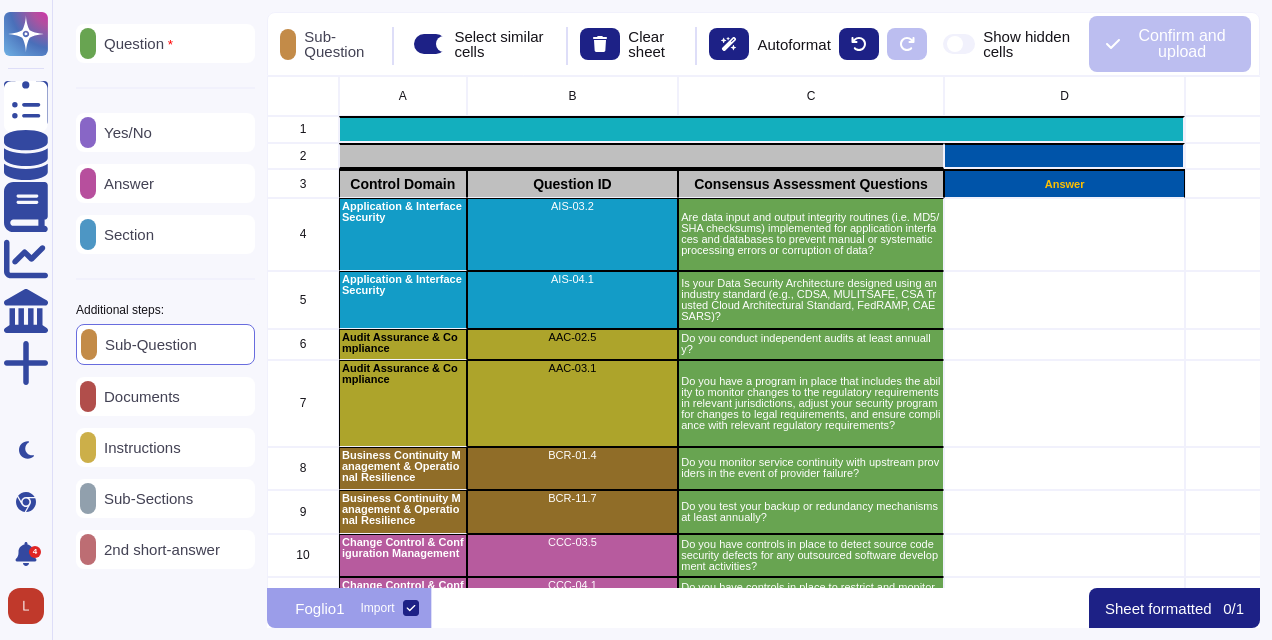click on "Yes/No" at bounding box center [124, 132] 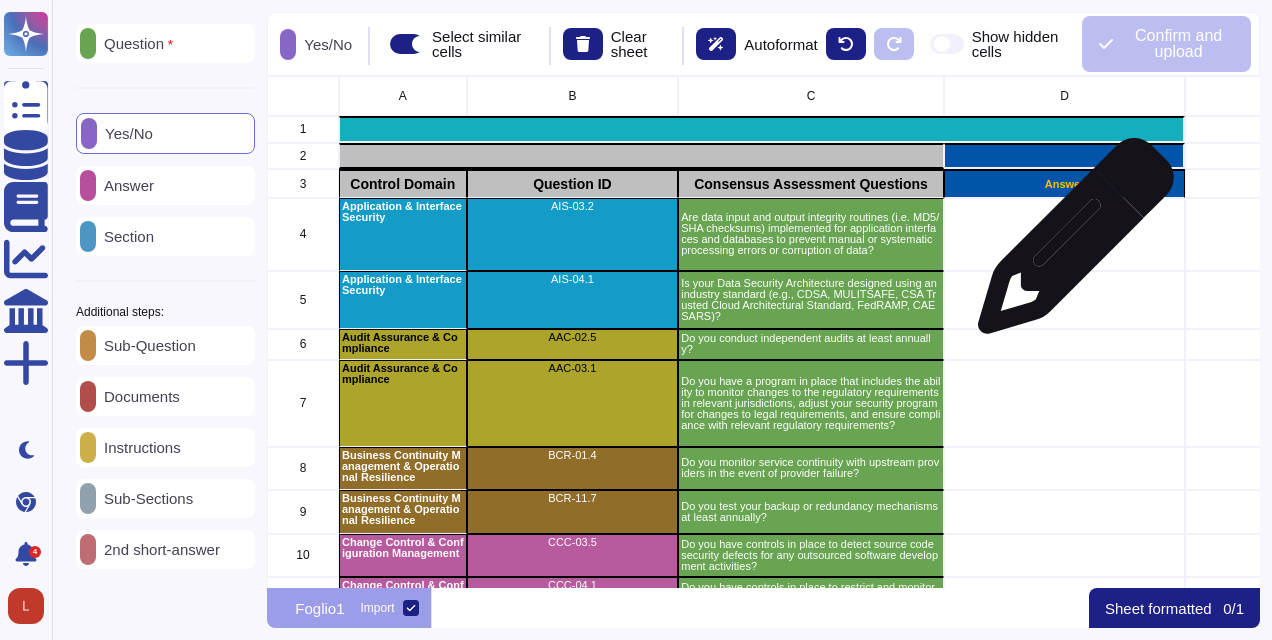 click at bounding box center (1065, 234) 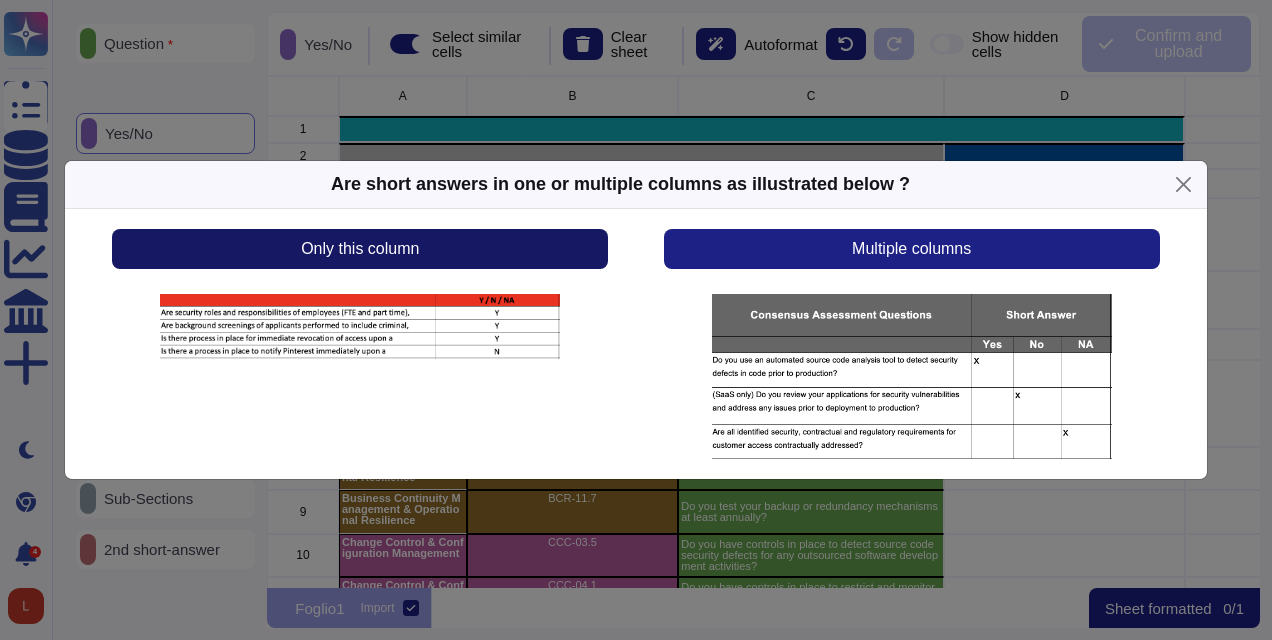 click on "Only this column" at bounding box center [360, 249] 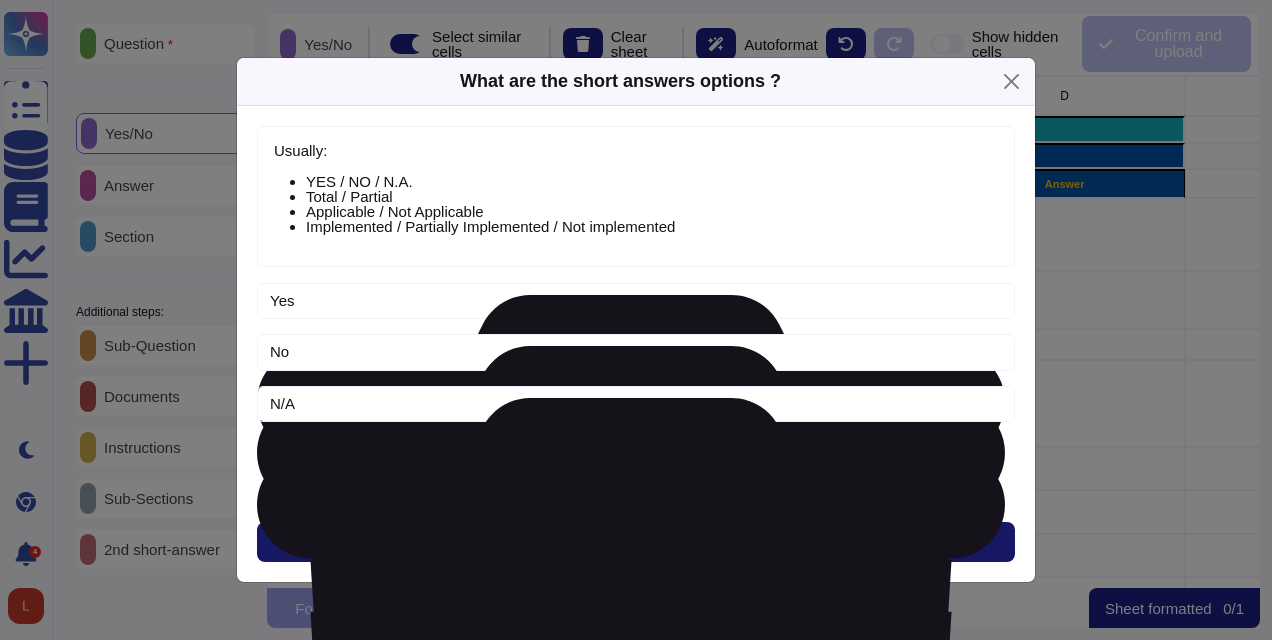 click on "Next" at bounding box center (636, 542) 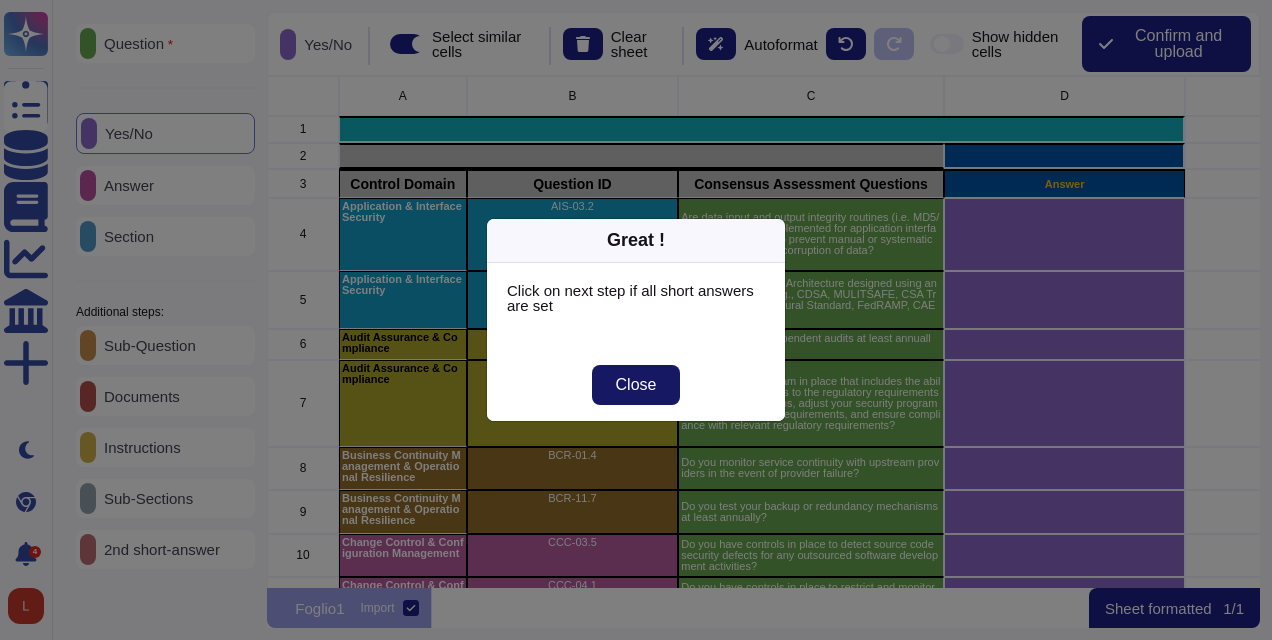 click on "Close" at bounding box center [636, 385] 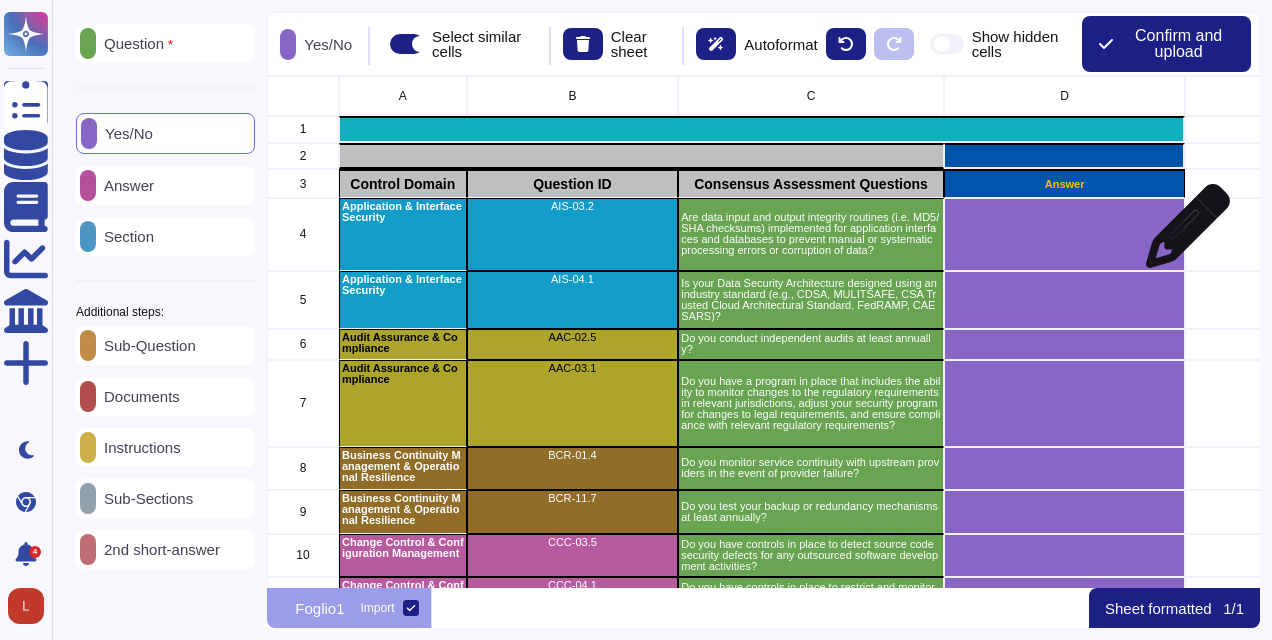 click 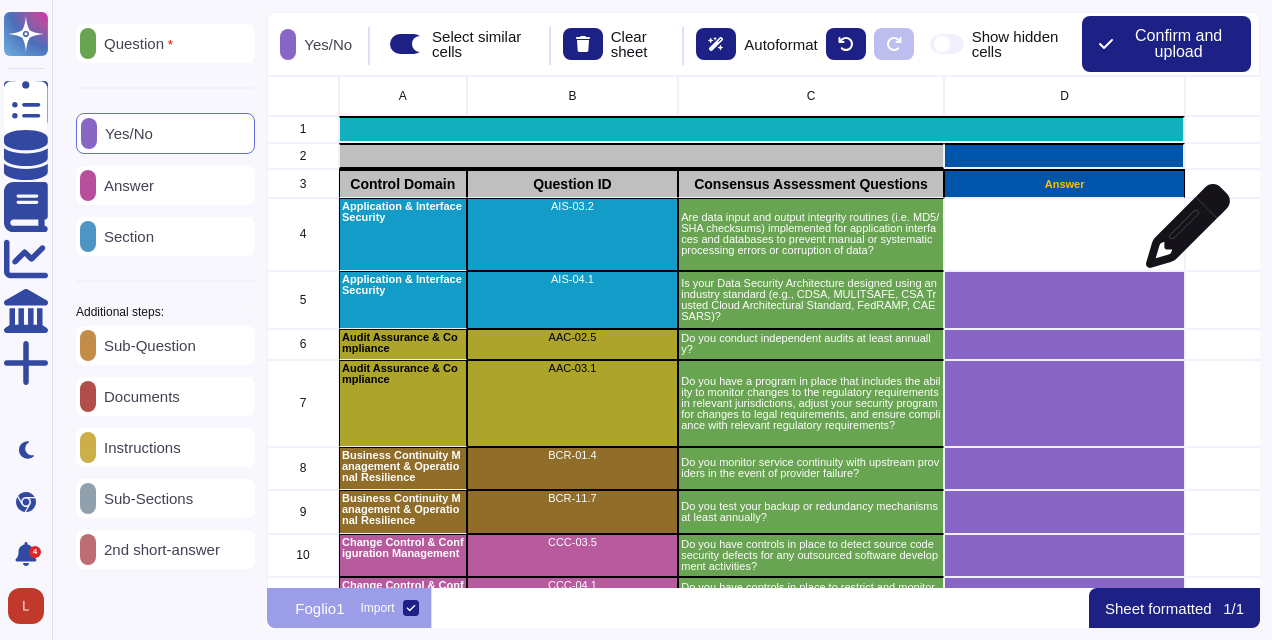 click at bounding box center [1065, 234] 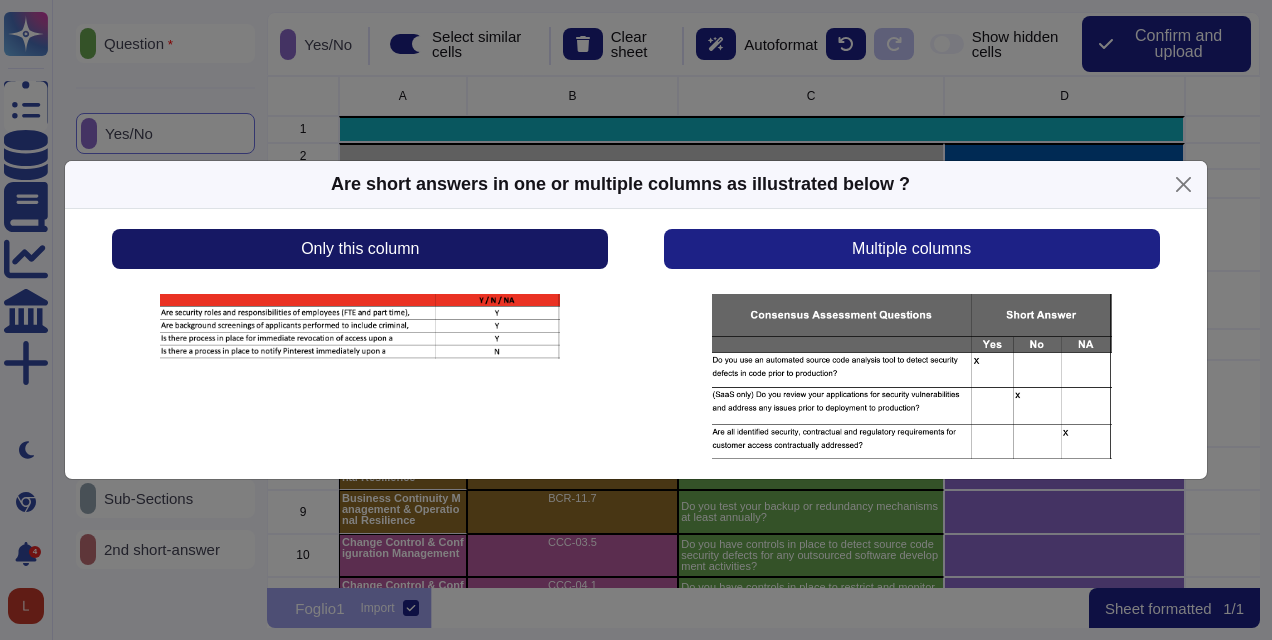 click on "Only this column" at bounding box center [360, 249] 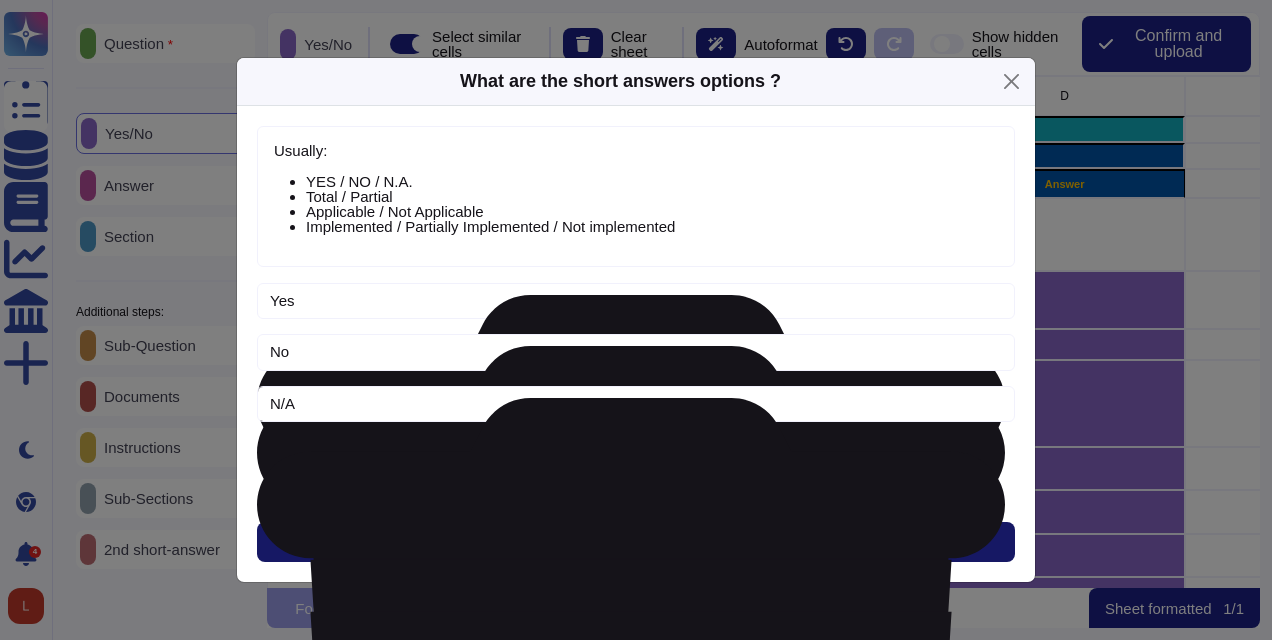 click on "Next" at bounding box center [636, 542] 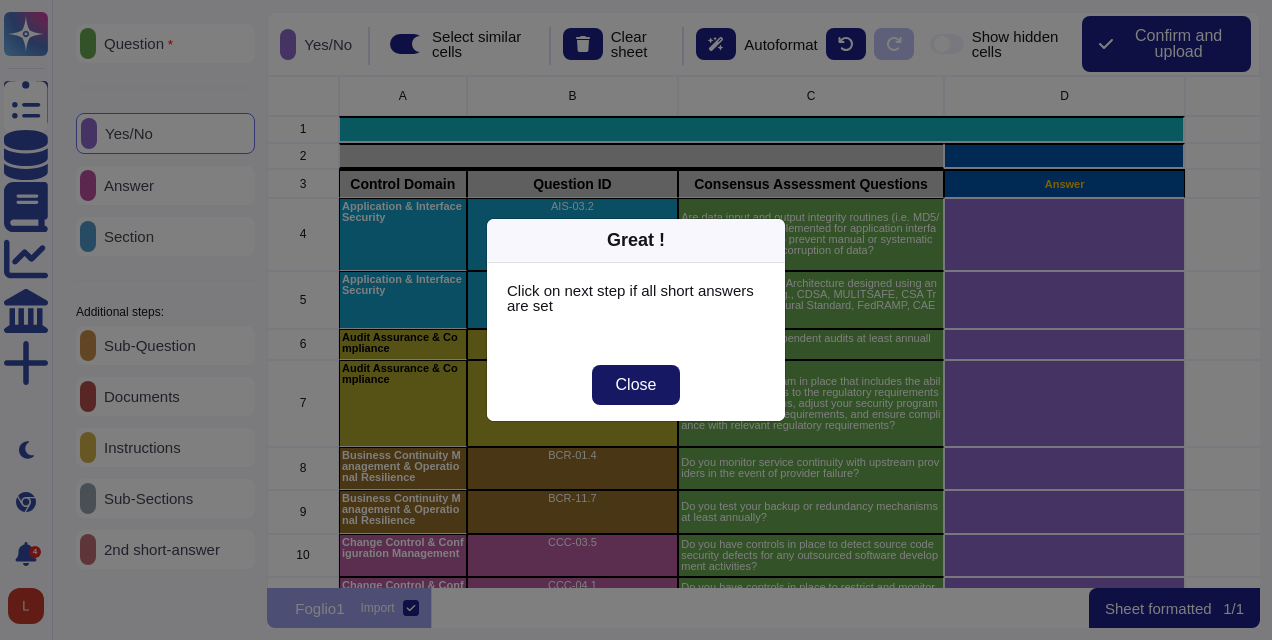 click on "Close" at bounding box center (636, 385) 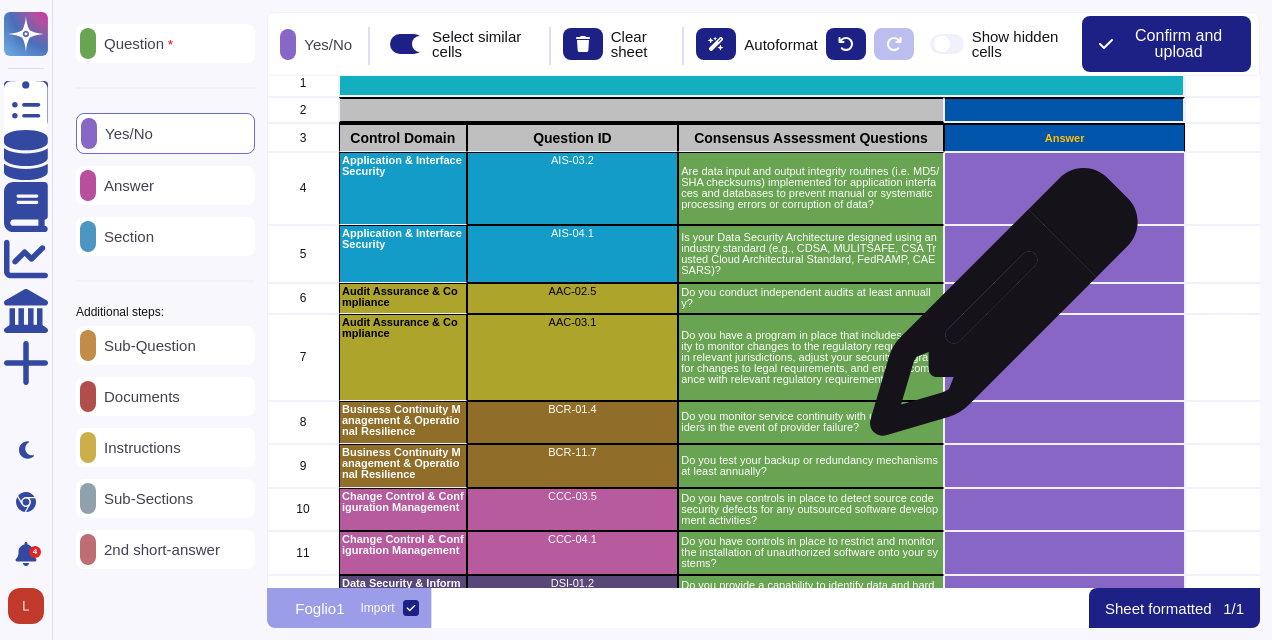 scroll, scrollTop: 0, scrollLeft: 0, axis: both 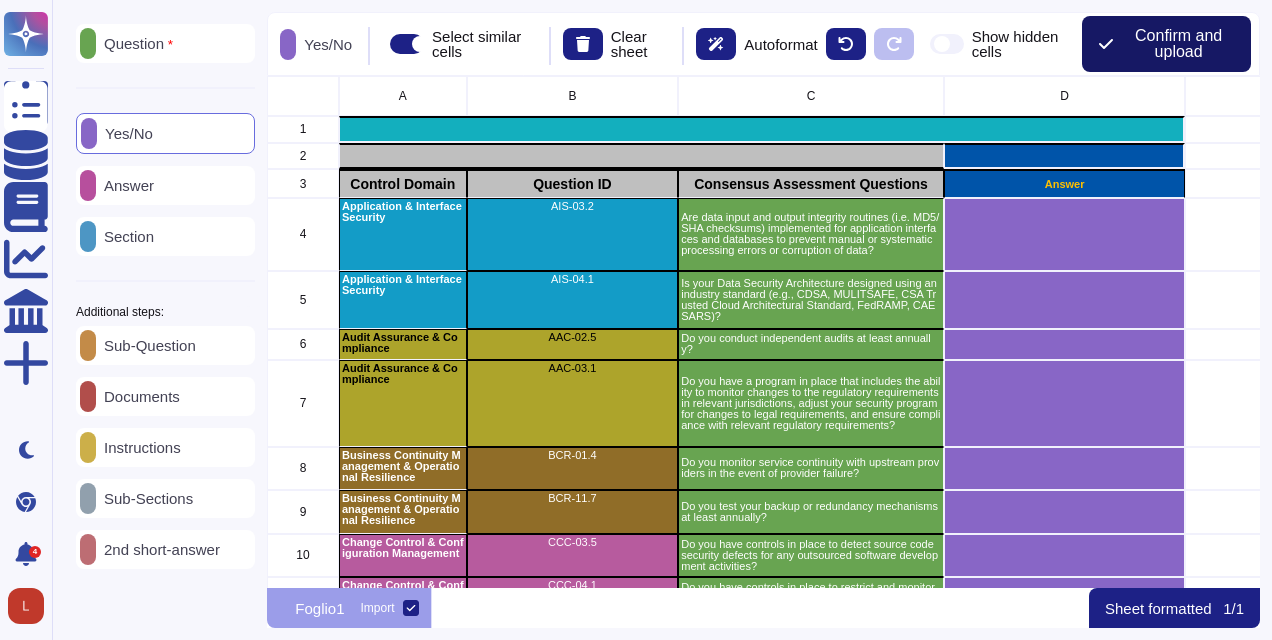 click on "Confirm and upload" at bounding box center (1178, 44) 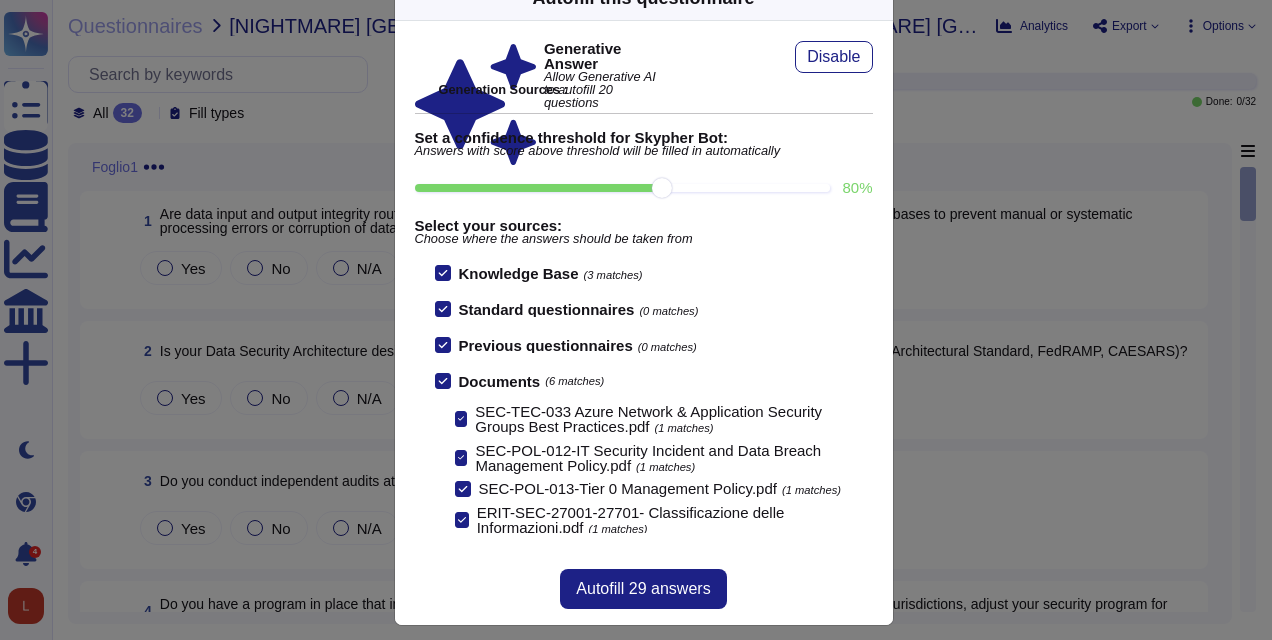 scroll, scrollTop: 64, scrollLeft: 0, axis: vertical 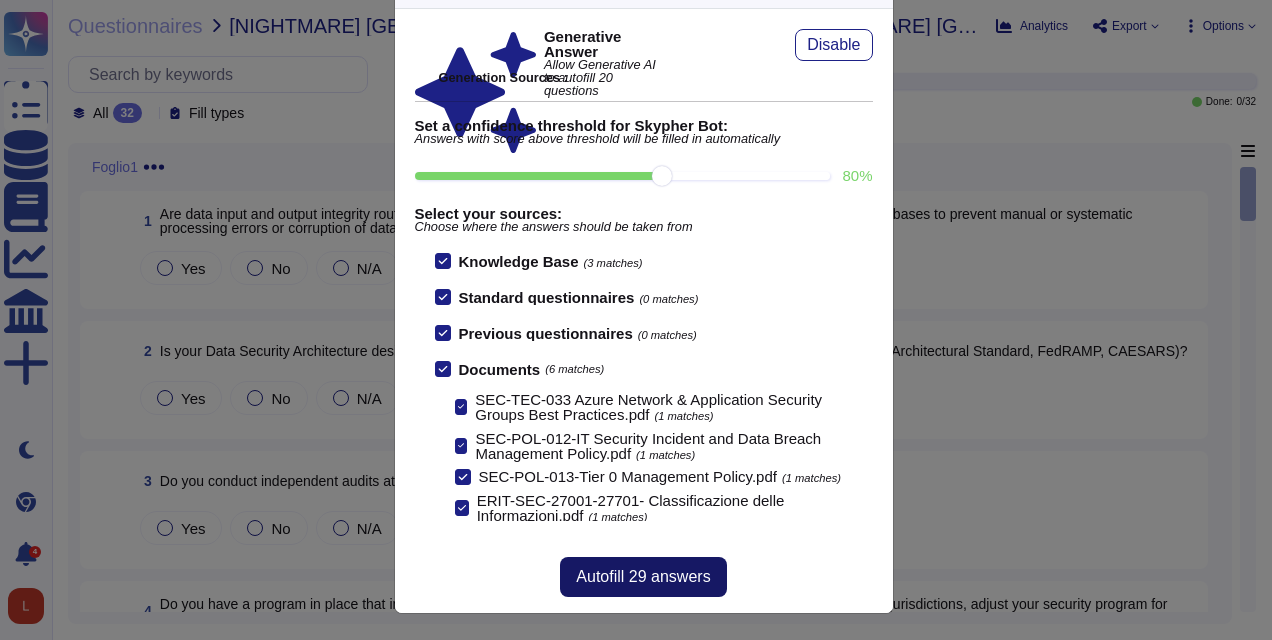 click on "Autofill 29 answers" at bounding box center [643, 577] 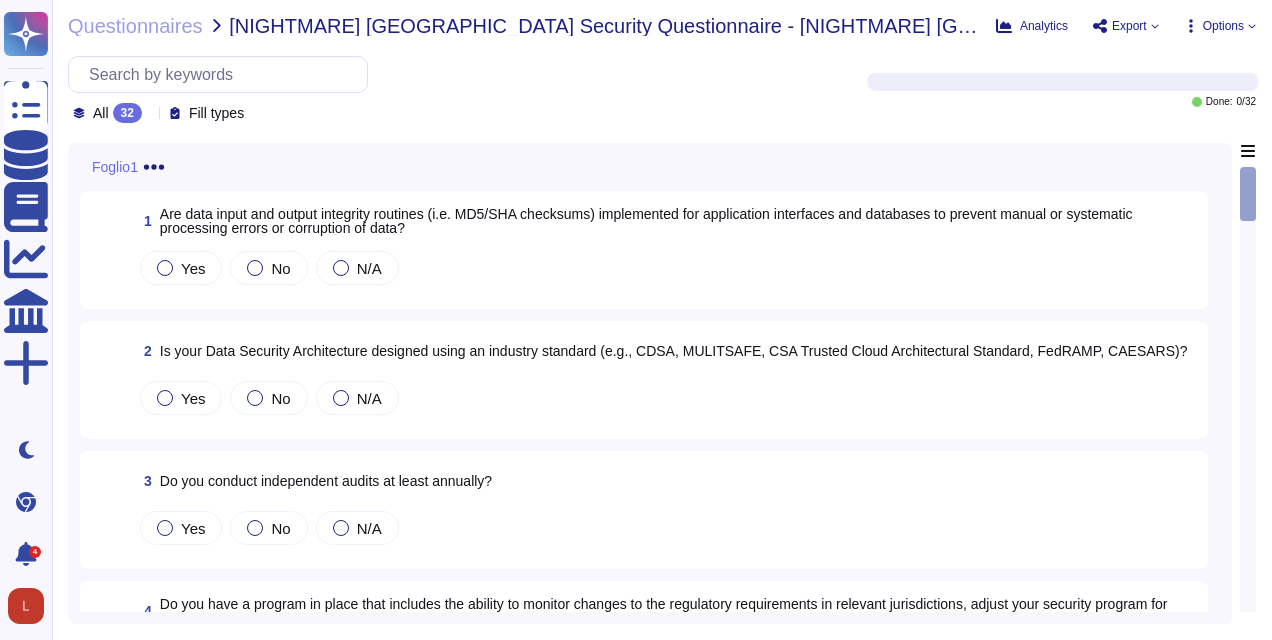 scroll, scrollTop: 39, scrollLeft: 0, axis: vertical 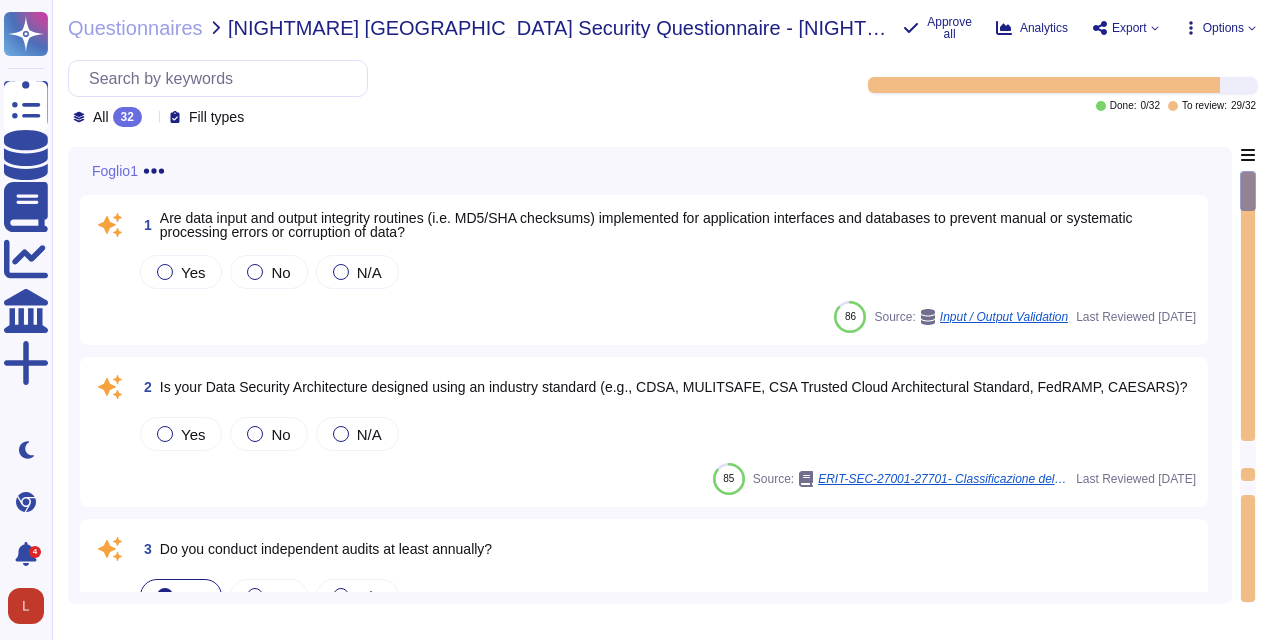 click on "Yes No N/A" at bounding box center (666, 272) 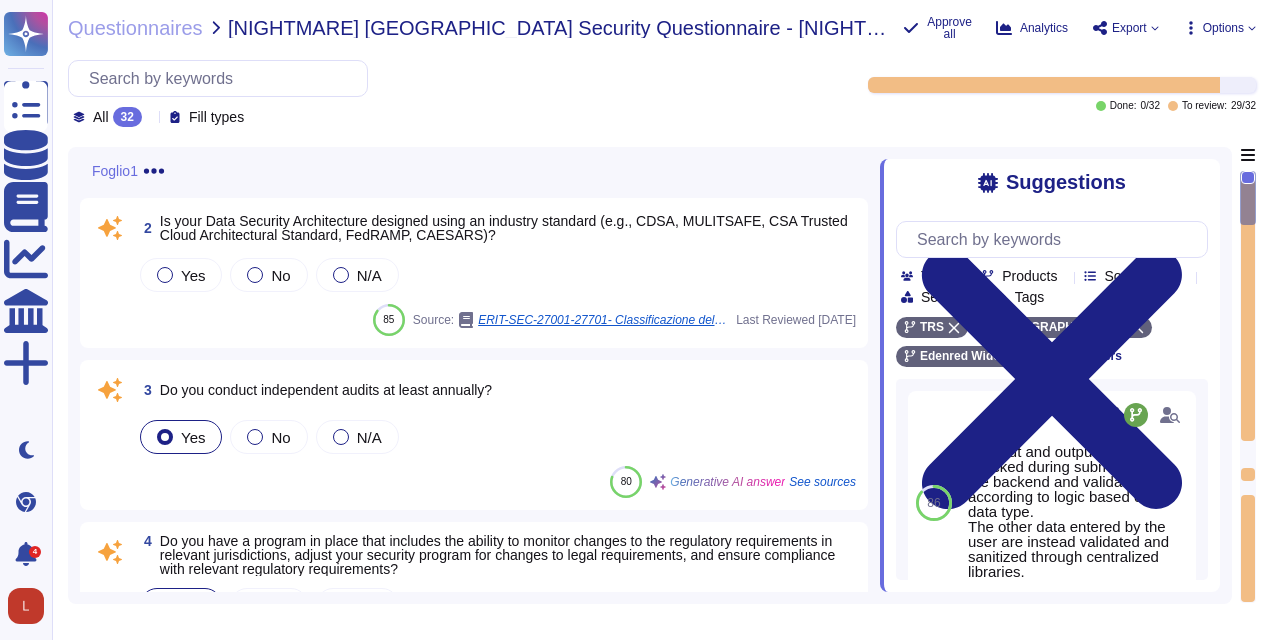 scroll, scrollTop: 300, scrollLeft: 0, axis: vertical 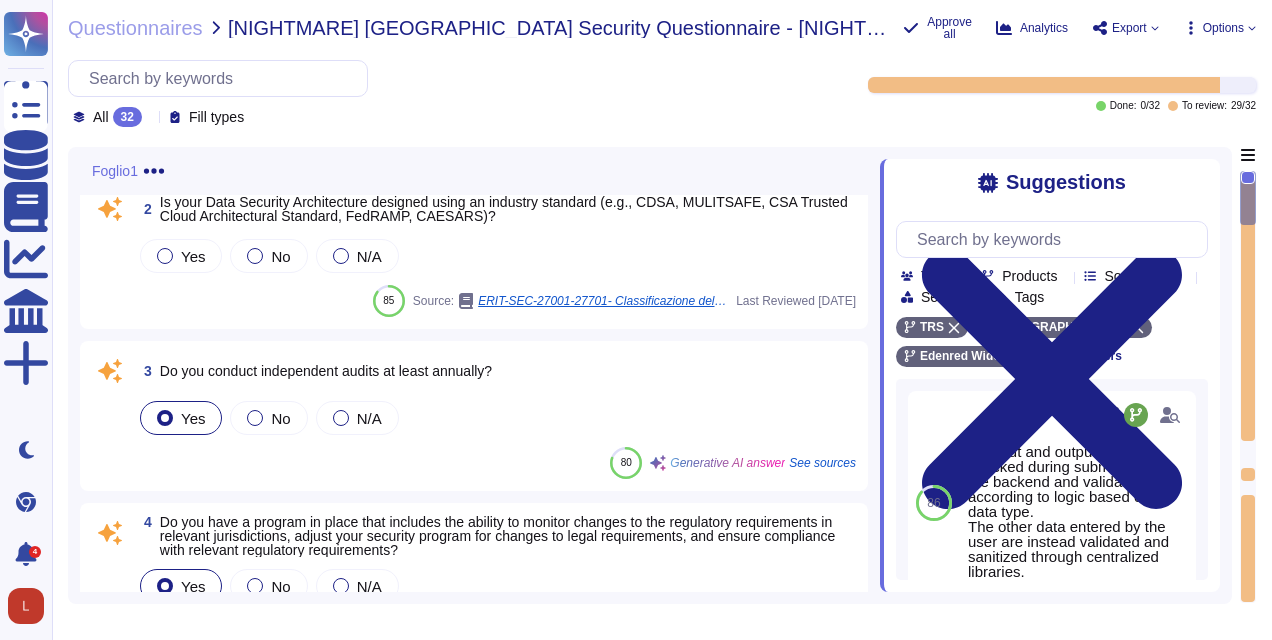 click on "3 Do you conduct independent audits at least annually? Yes No N/A 80 Generative AI answer See sources" at bounding box center (474, 416) 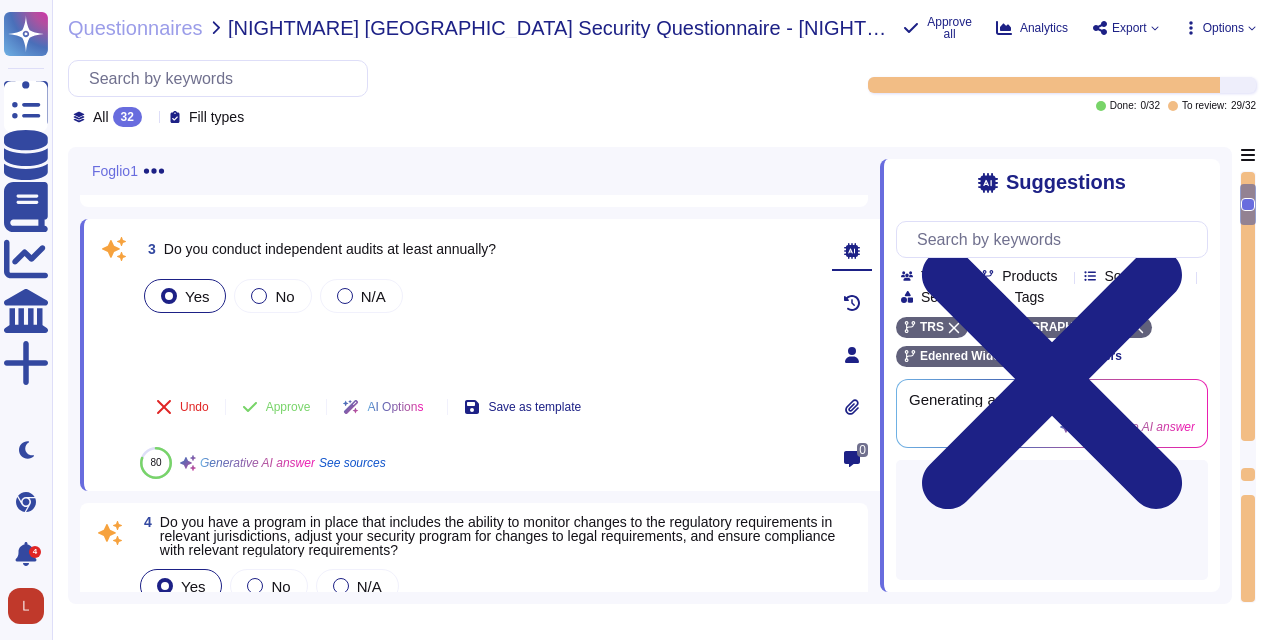 scroll, scrollTop: 0, scrollLeft: 0, axis: both 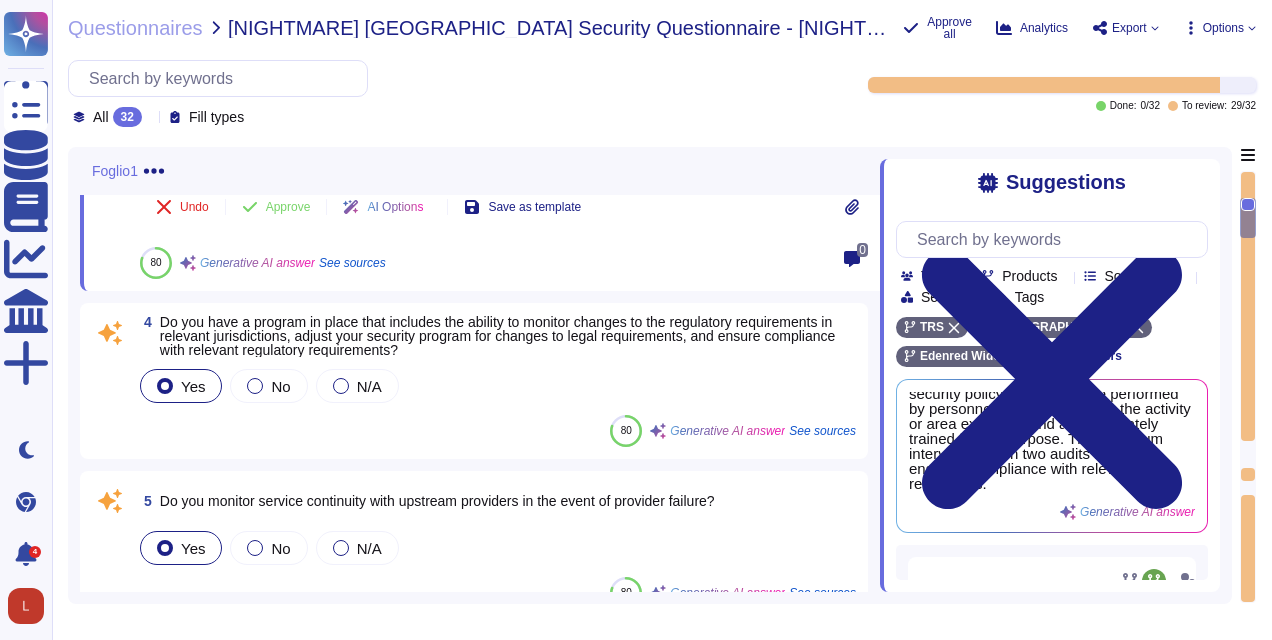 click on "4 Do you have a program in place that includes the ability to monitor changes to the regulatory requirements in relevant jurisdictions, adjust your security program for changes to legal requirements, and ensure compliance with relevant regulatory requirements? Yes No N/A 80 Generative AI answer See sources" at bounding box center (474, 381) 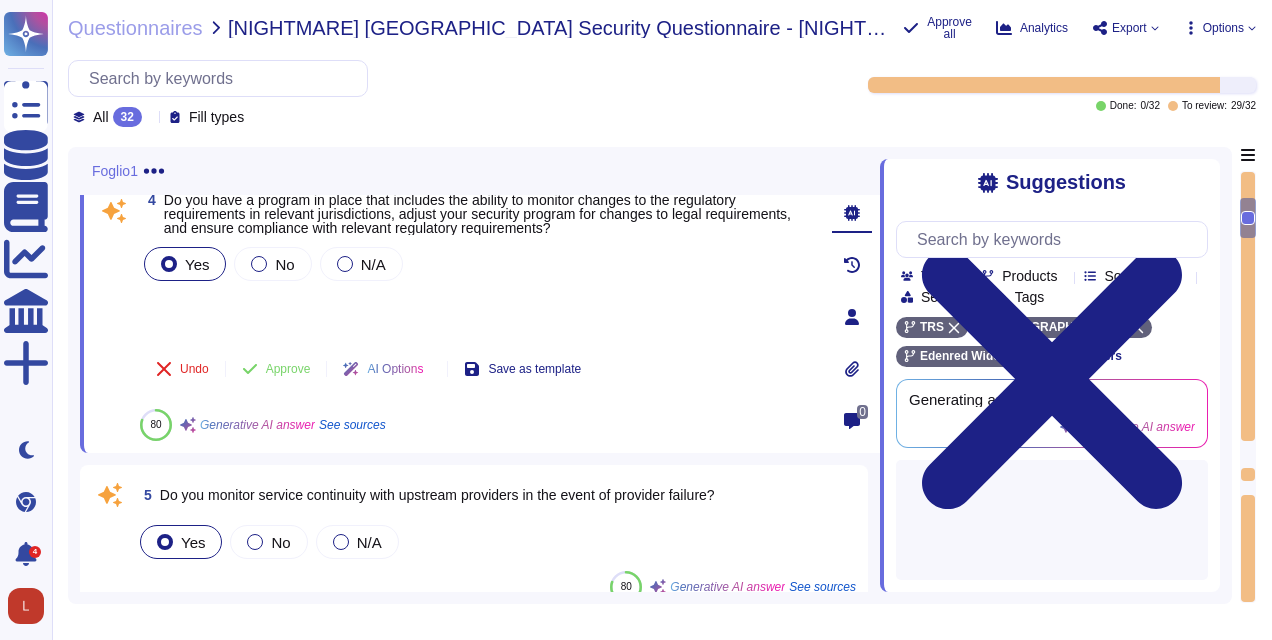 scroll, scrollTop: 600, scrollLeft: 0, axis: vertical 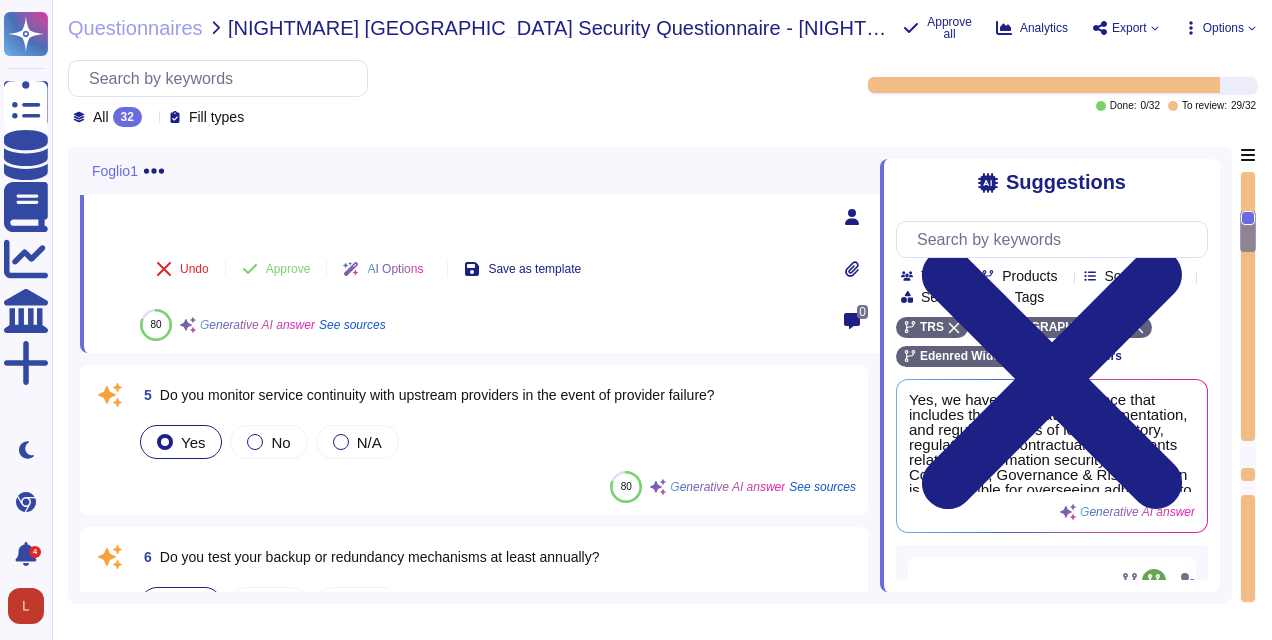 click on "5 Do you monitor service continuity with upstream providers in the event of provider failure?" at bounding box center (425, 395) 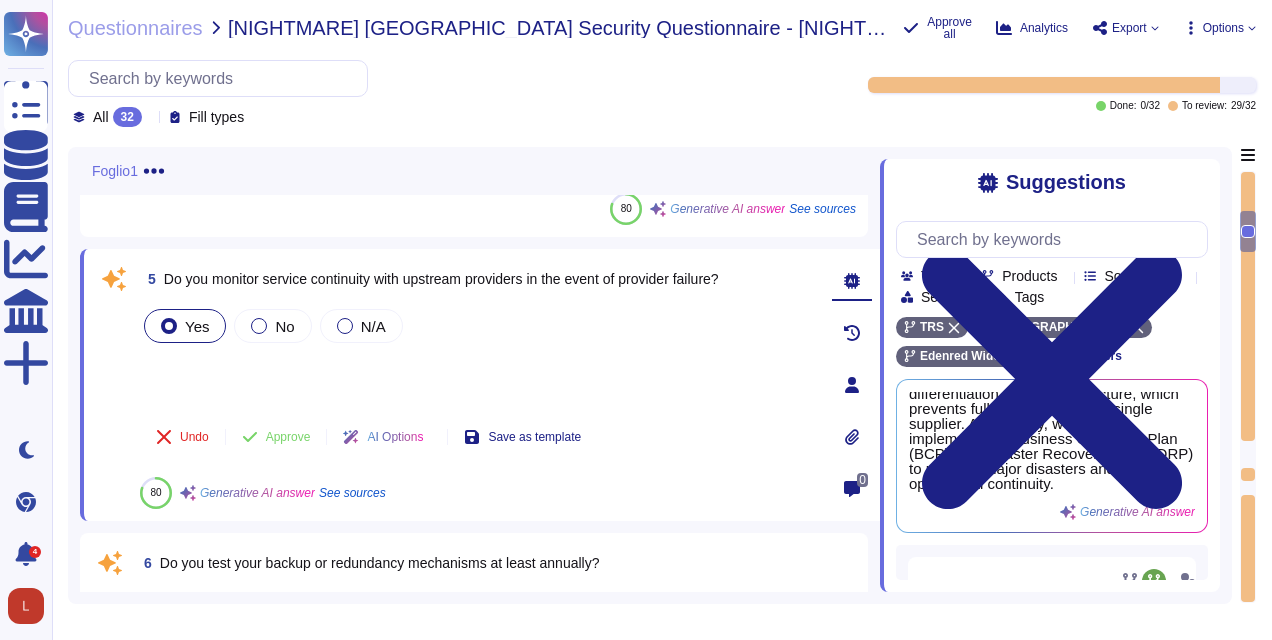 scroll, scrollTop: 82, scrollLeft: 0, axis: vertical 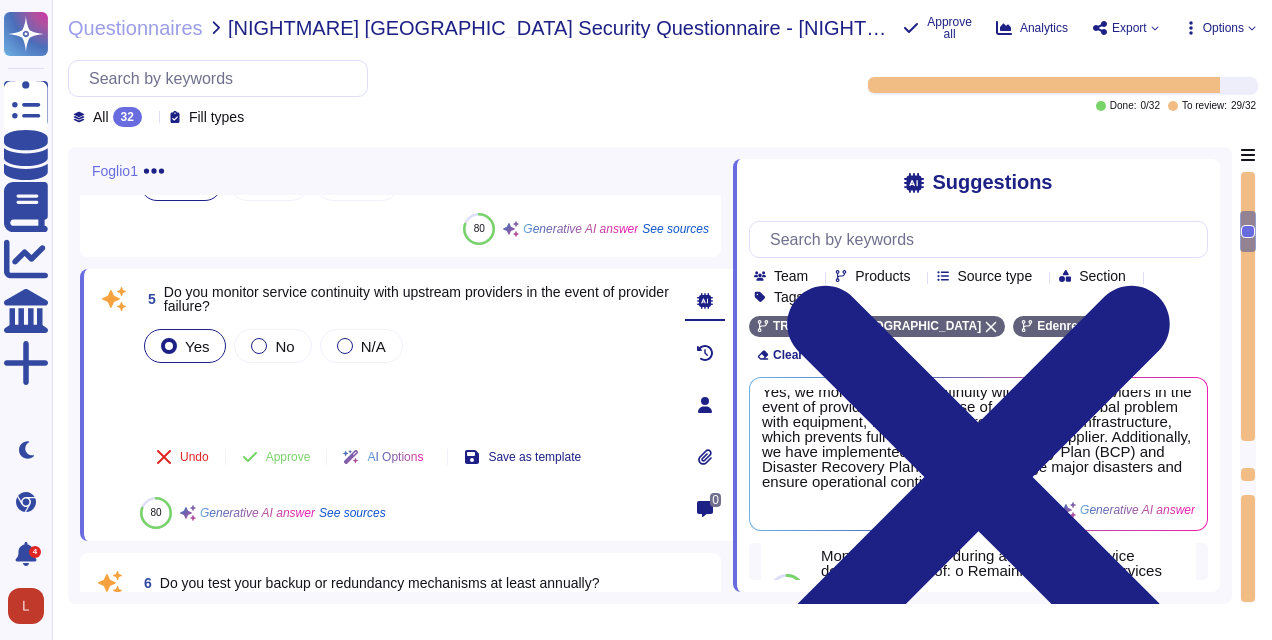 drag, startPoint x: 876, startPoint y: 382, endPoint x: 733, endPoint y: 381, distance: 143.0035 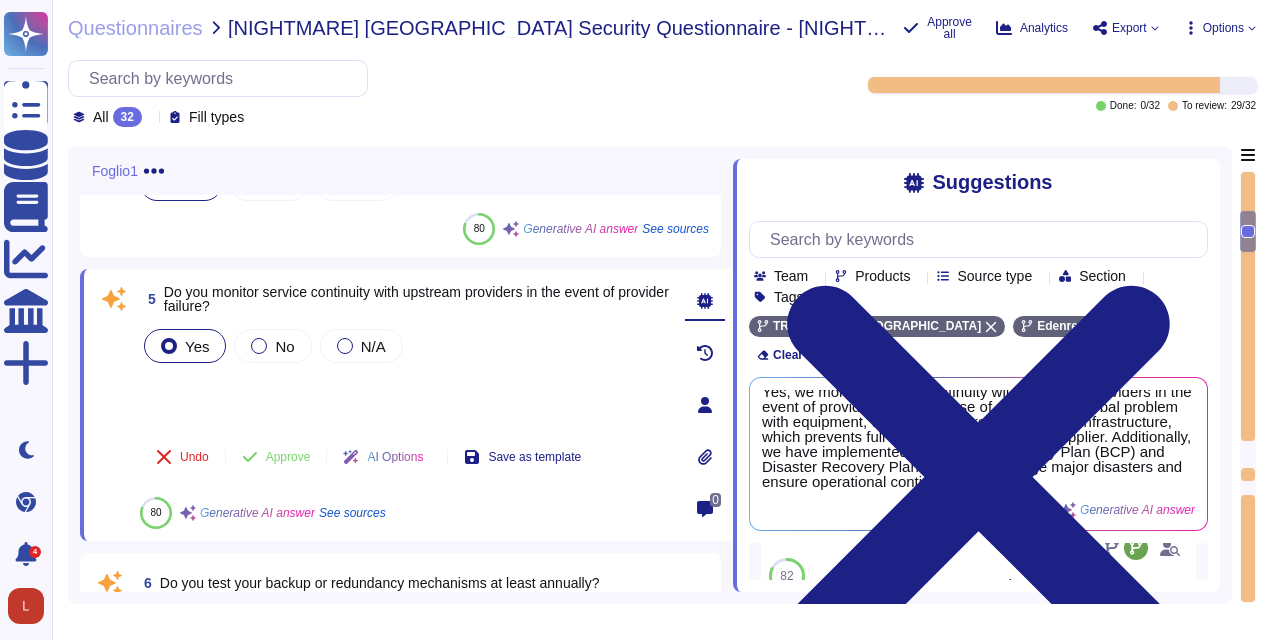 scroll, scrollTop: 0, scrollLeft: 0, axis: both 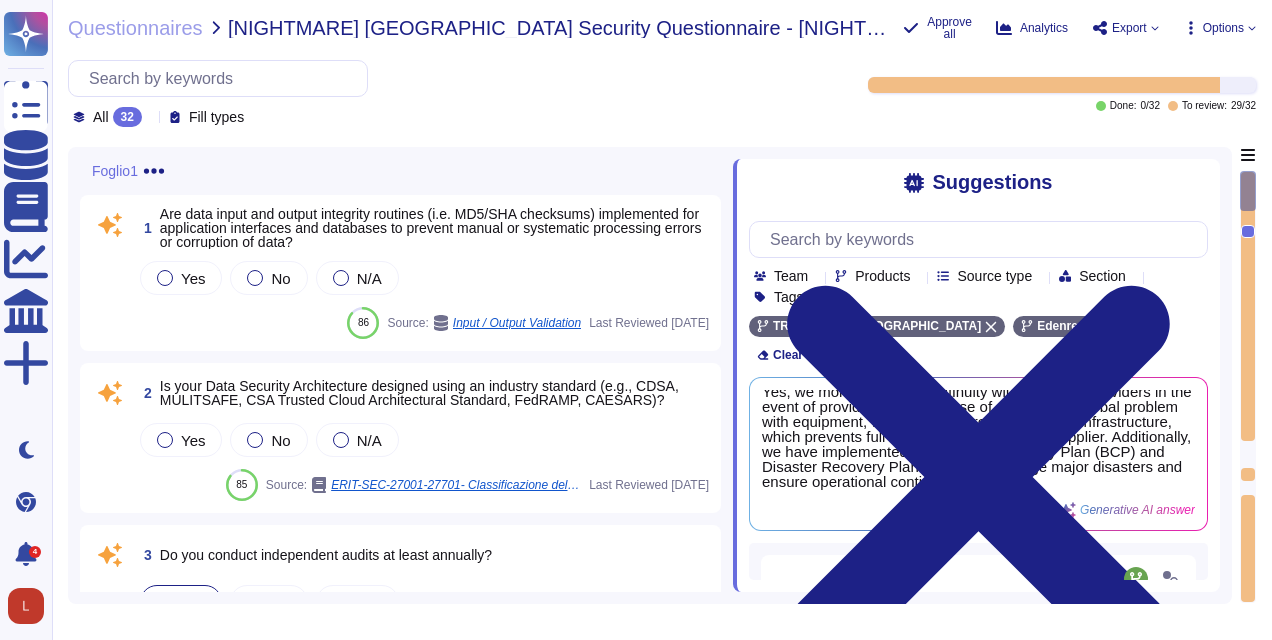 click on "1 Are data input and output integrity routines (i.e. MD5/SHA checksums) implemented for application interfaces and databases to prevent manual or systematic processing errors or corruption of data? Yes No N/A 86 Source: Input / Output Validation Last Reviewed   2025-06-04" at bounding box center (400, 273) 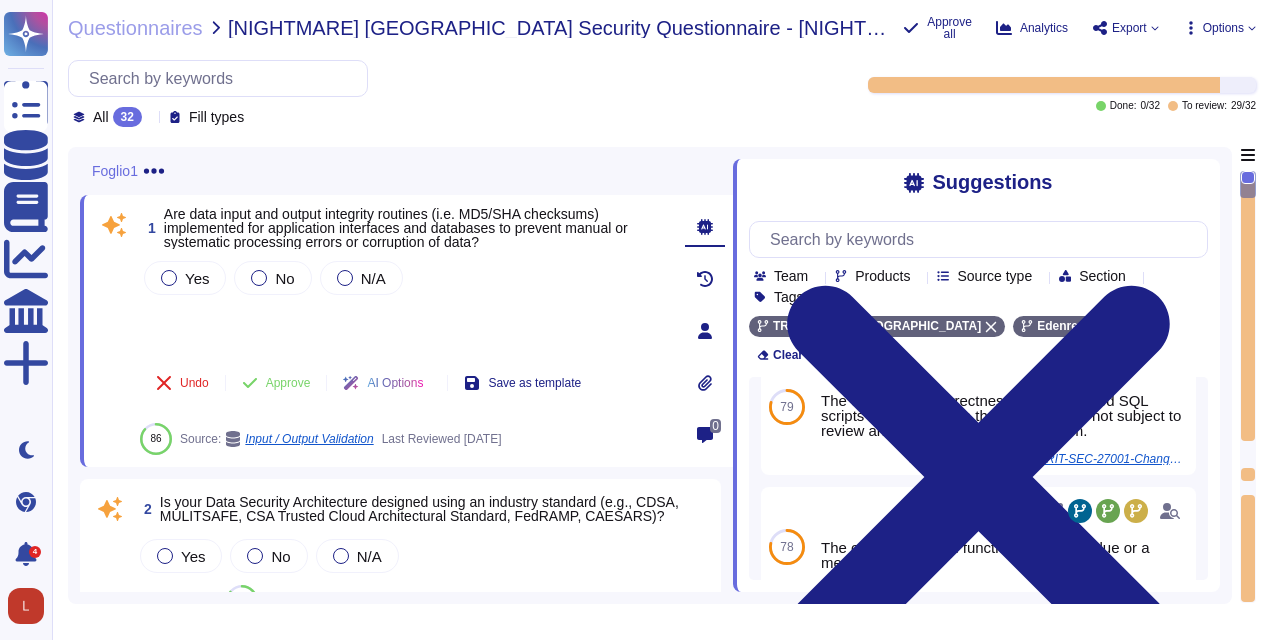scroll, scrollTop: 473, scrollLeft: 0, axis: vertical 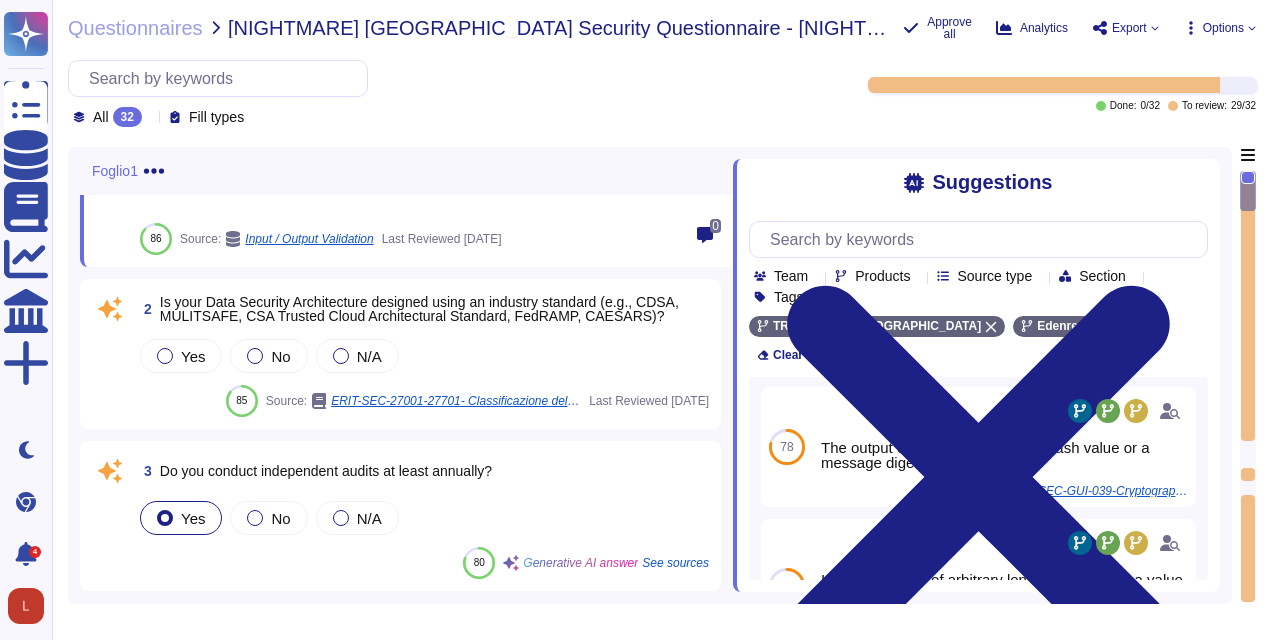 click on "Is your Data Security Architecture designed using an industry standard (e.g., CDSA, MULITSAFE, CSA Trusted Cloud Architectural Standard, FedRAMP, CAESARS)?" at bounding box center (419, 309) 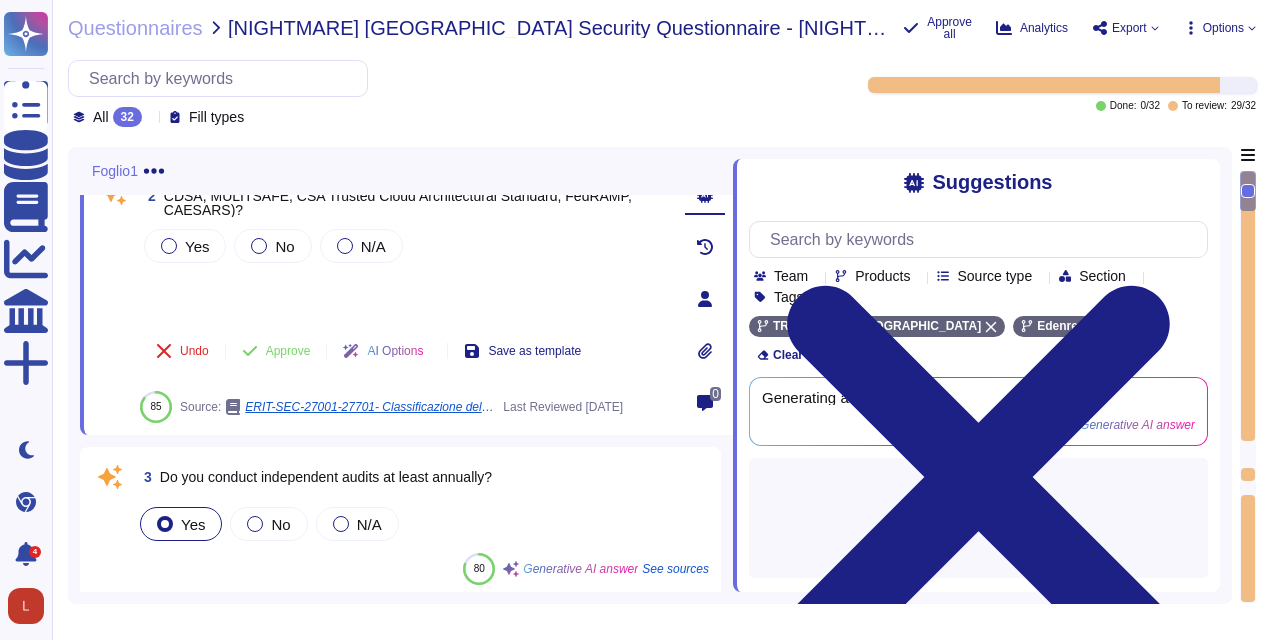 scroll, scrollTop: 0, scrollLeft: 0, axis: both 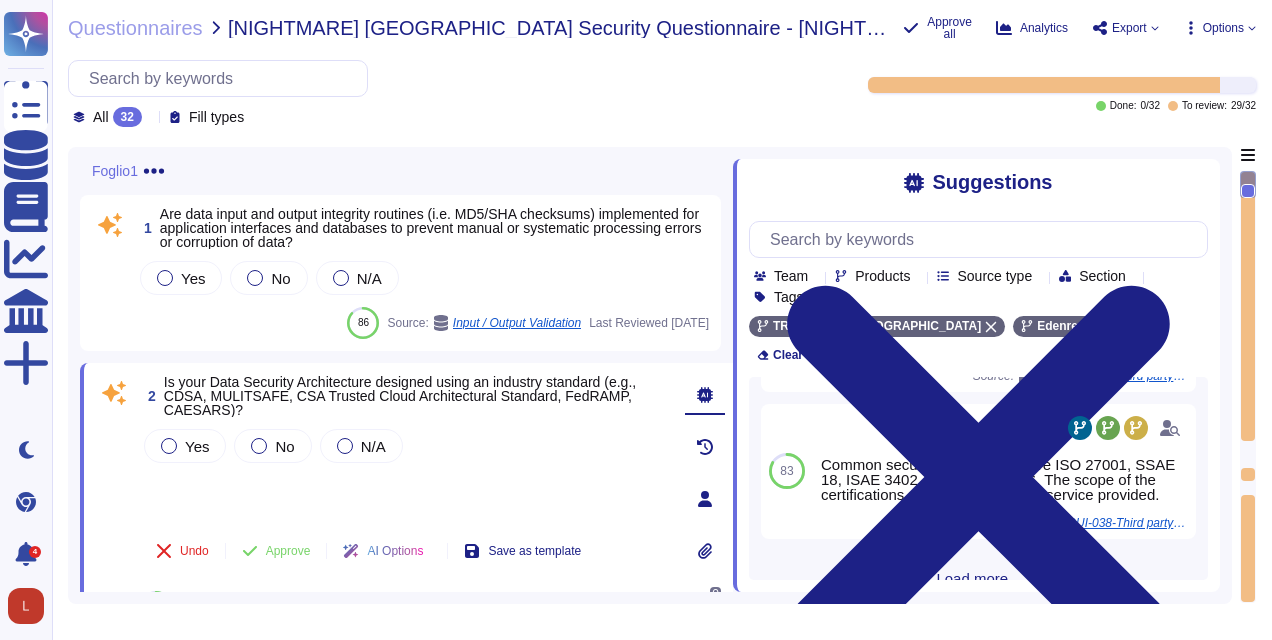 click on "Load more..." at bounding box center (978, 578) 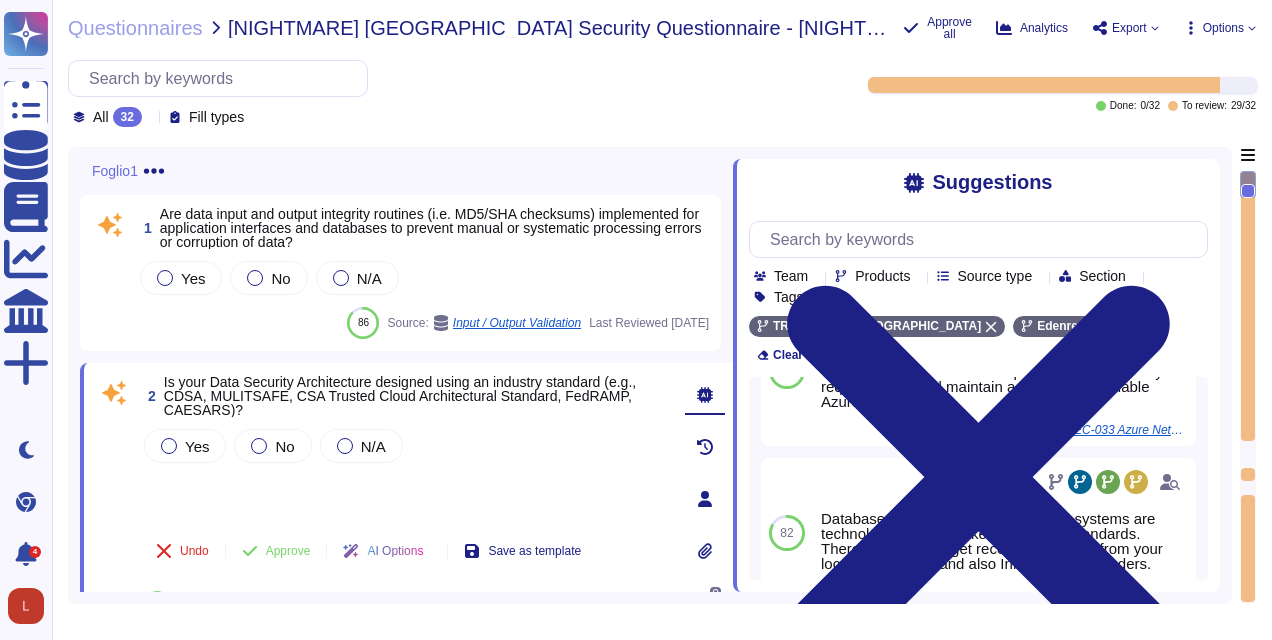 scroll, scrollTop: 1276, scrollLeft: 0, axis: vertical 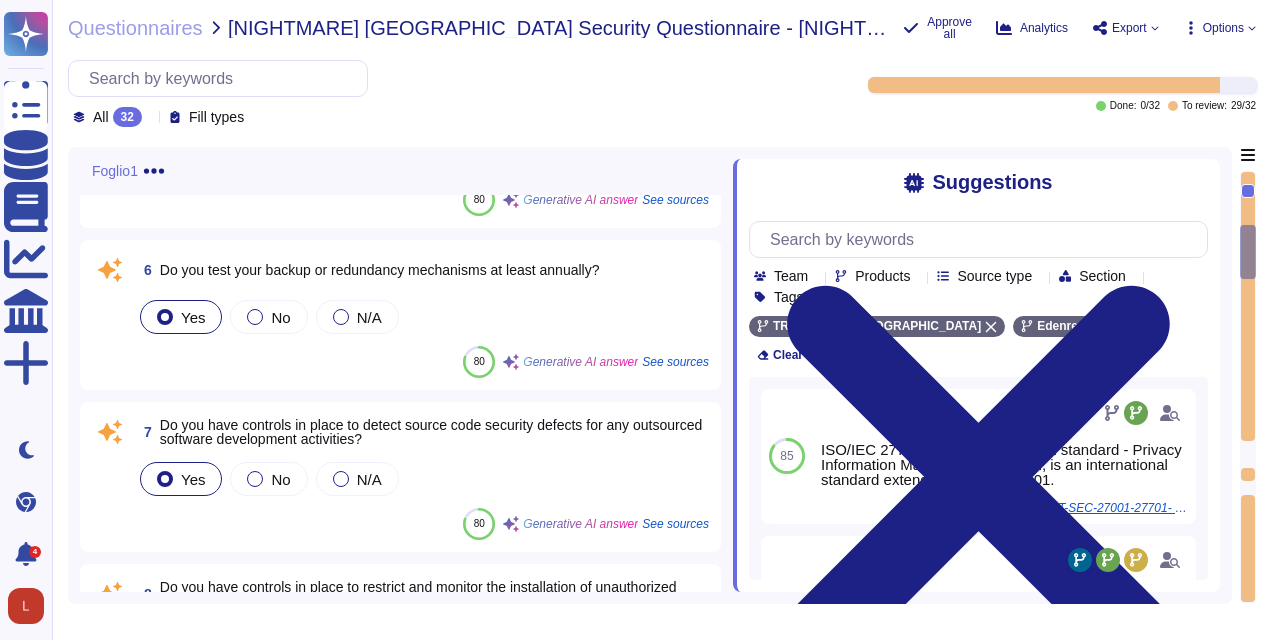 click on "6 Do you test your backup or redundancy mechanisms at least annually?" at bounding box center (367, 270) 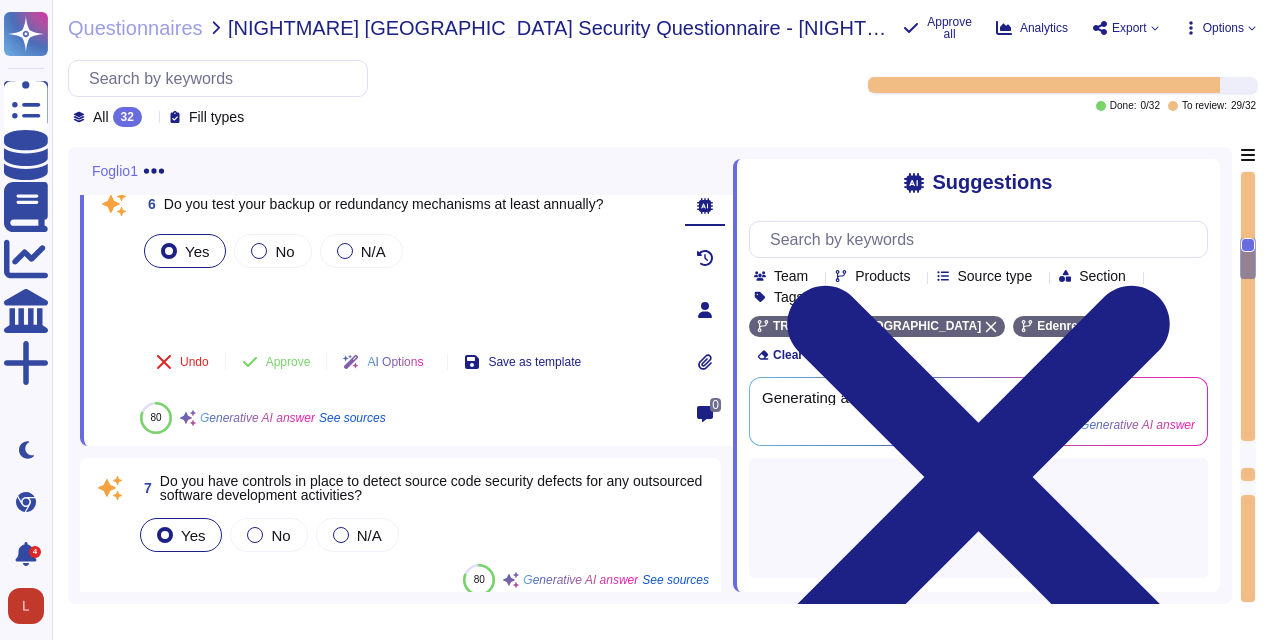 scroll, scrollTop: 800, scrollLeft: 0, axis: vertical 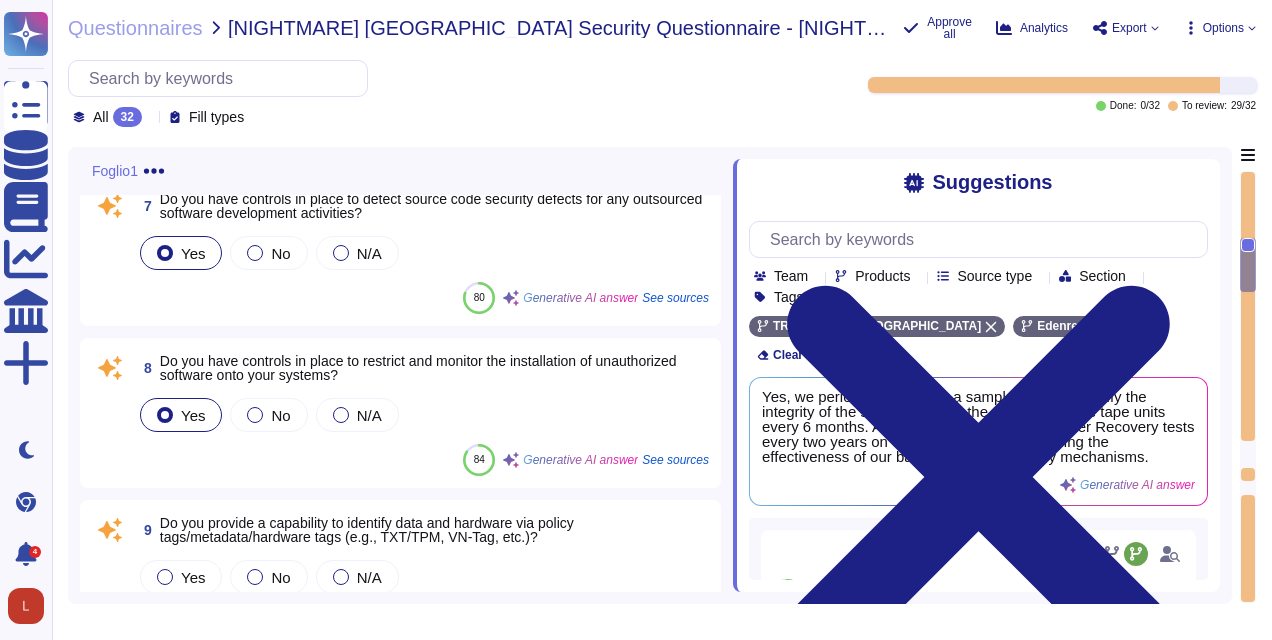 click on "8 Do you have controls in place to restrict and monitor the installation of unauthorized software onto your systems? Yes No N/A 84 Generative AI answer See sources" at bounding box center (400, 413) 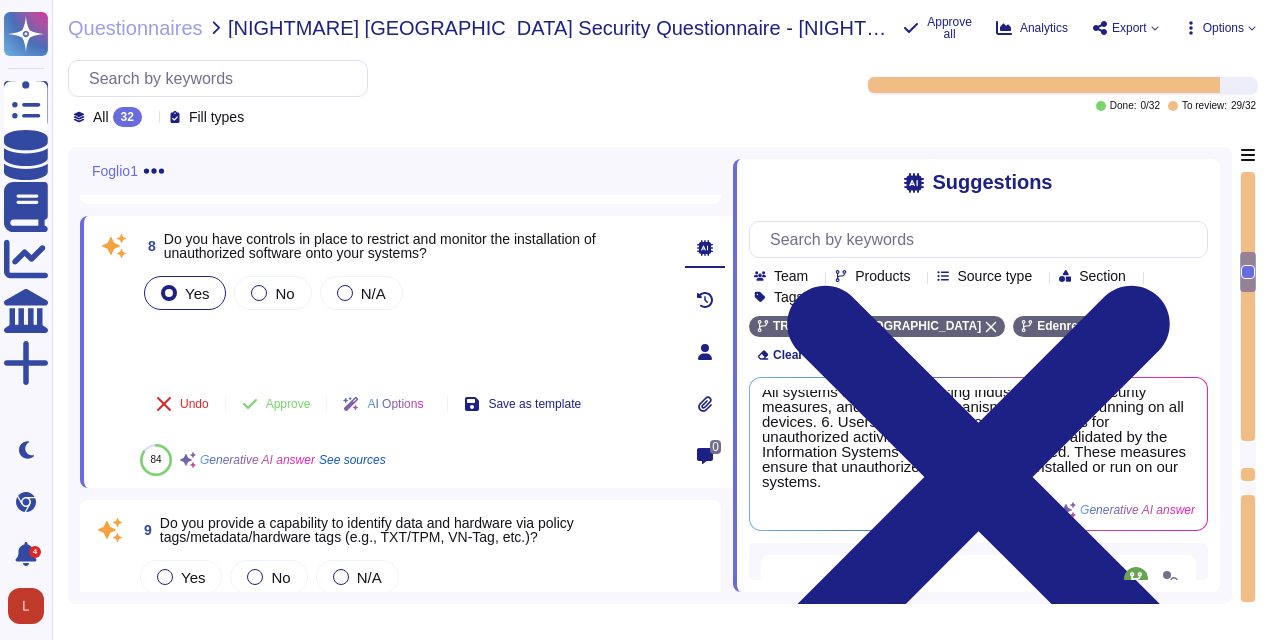 scroll, scrollTop: 157, scrollLeft: 0, axis: vertical 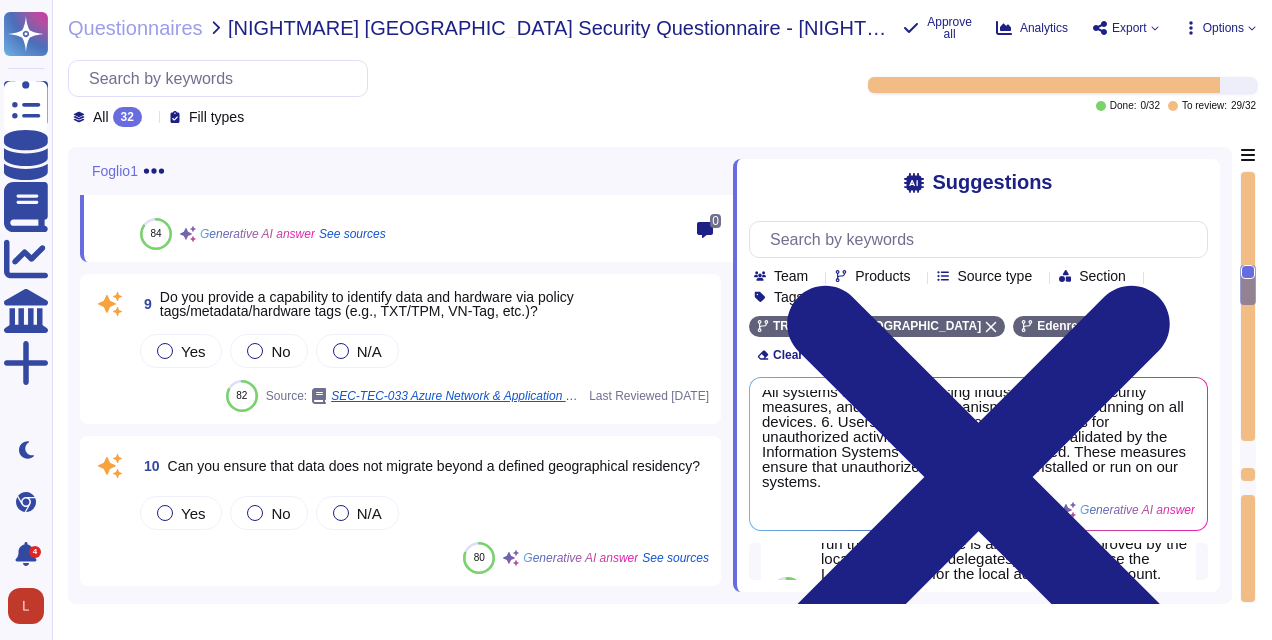 click on "Do you provide a capability to identify data and hardware via policy tags/metadata/hardware tags (e.g., TXT/TPM, VN-Tag, etc.)?" at bounding box center [434, 304] 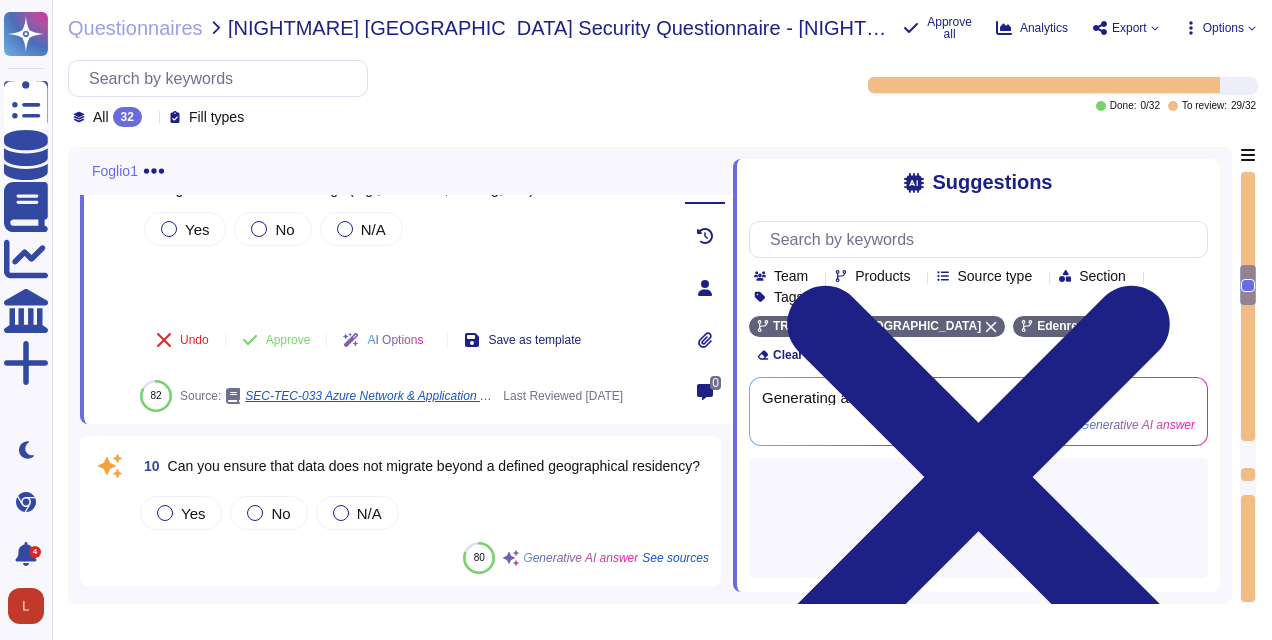 scroll, scrollTop: 0, scrollLeft: 0, axis: both 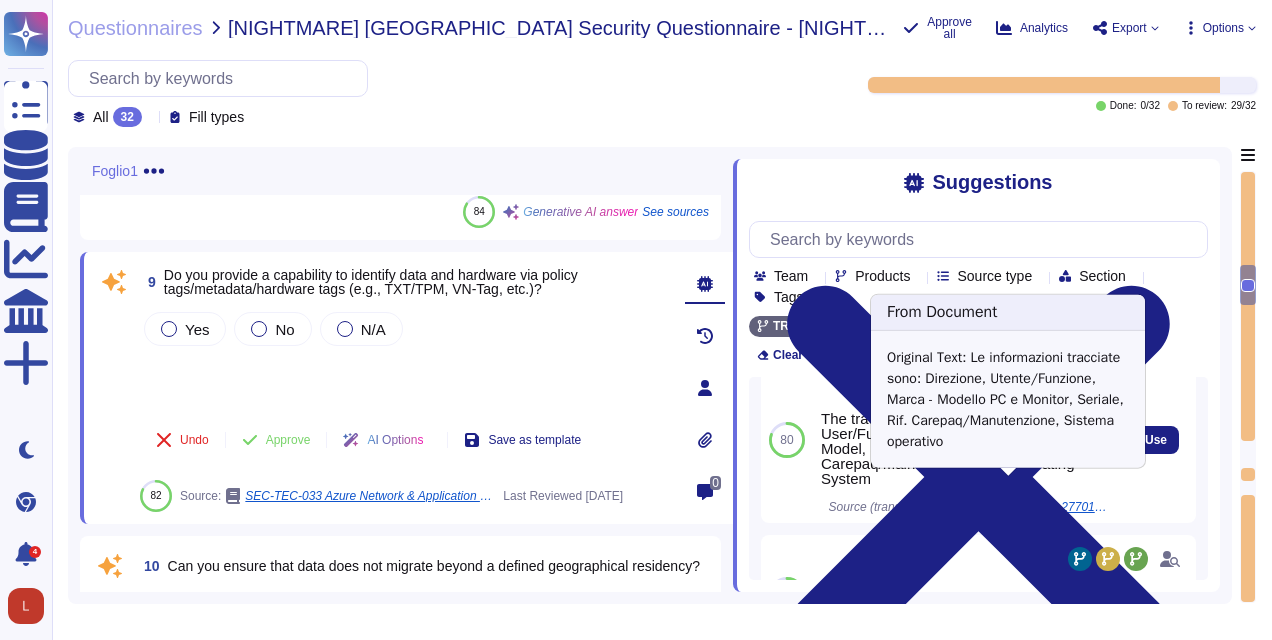 click on "EDEN-SEC-27001-27701 - Gestione Attrezzature Inventario HW.pdf" at bounding box center [1033, 507] 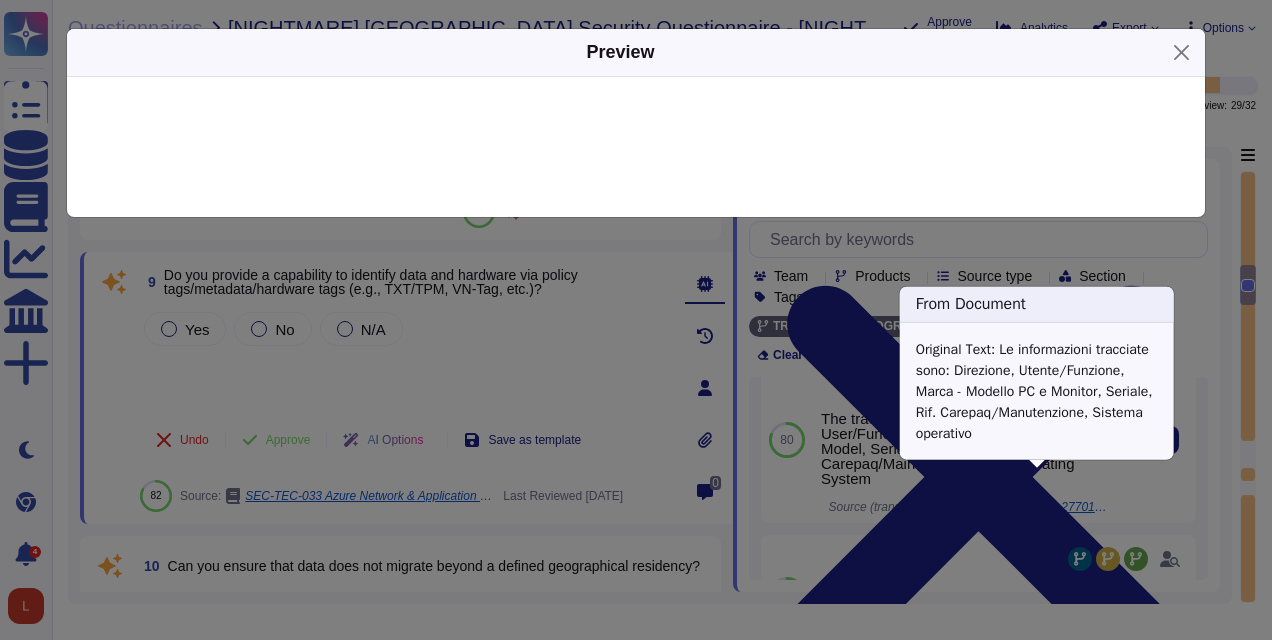 scroll, scrollTop: 388, scrollLeft: 0, axis: vertical 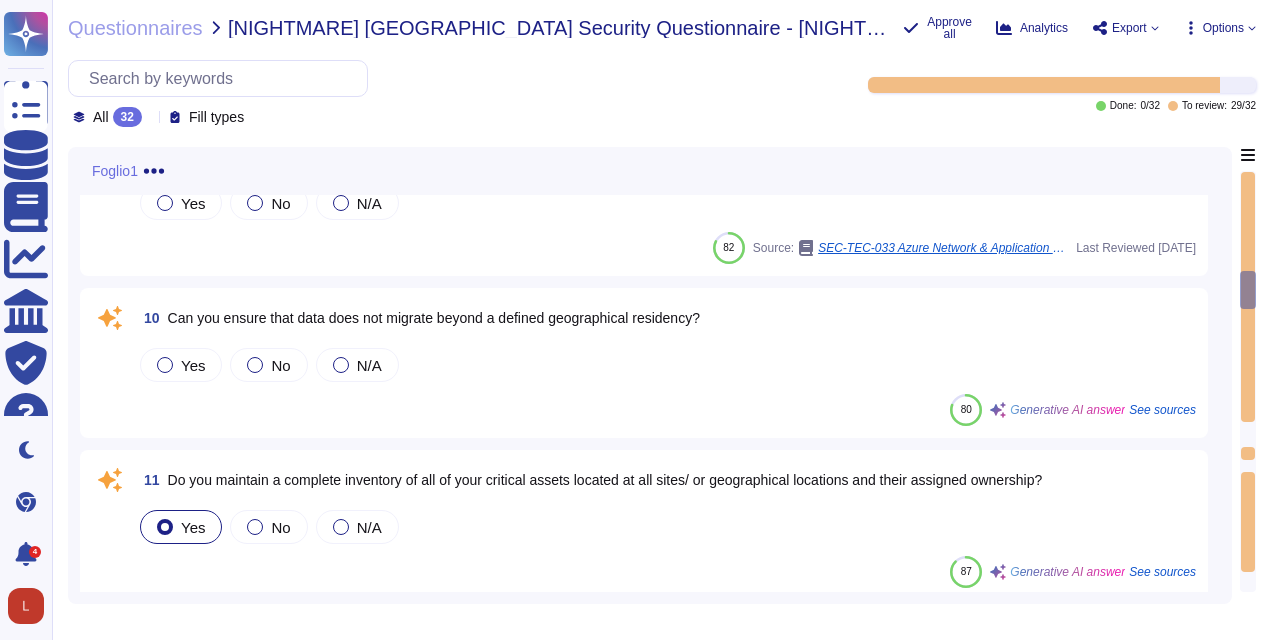 click on "Yes No N/A" at bounding box center (666, 365) 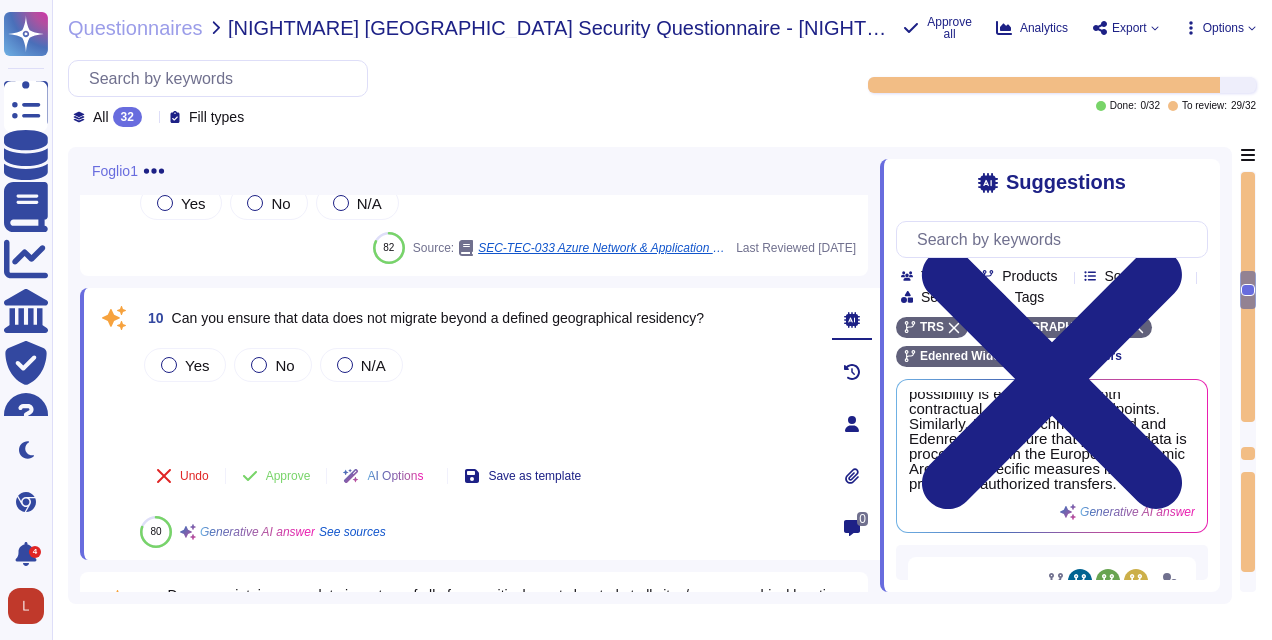 scroll, scrollTop: 112, scrollLeft: 0, axis: vertical 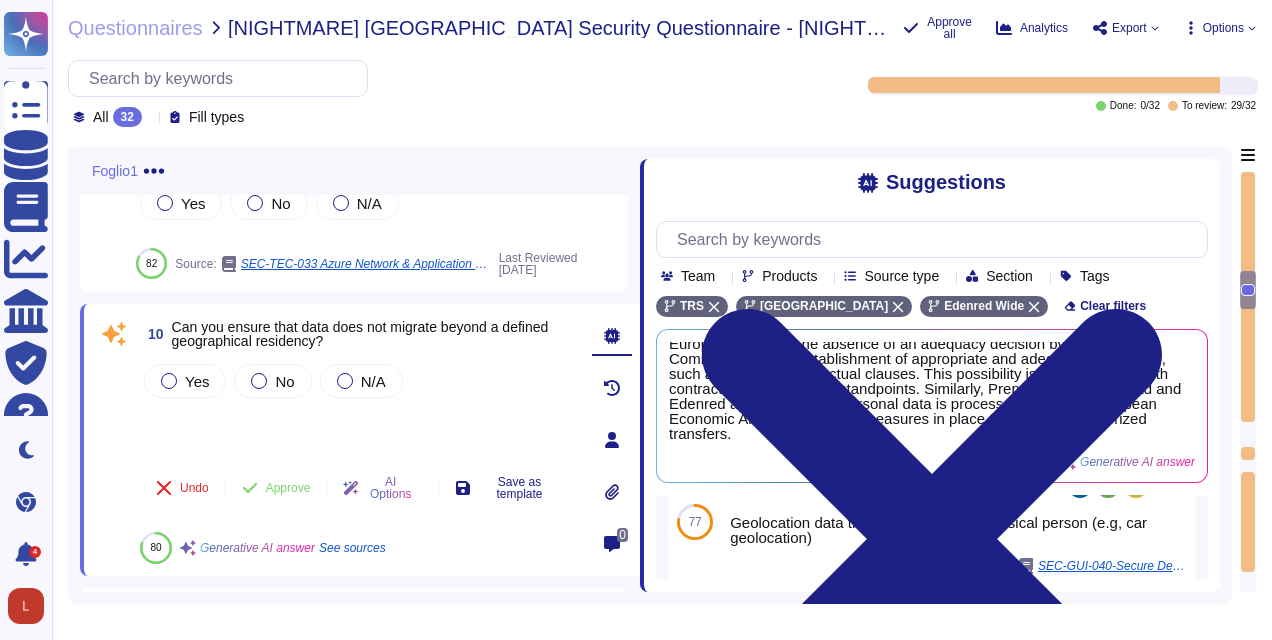 drag, startPoint x: 882, startPoint y: 356, endPoint x: 628, endPoint y: 364, distance: 254.12595 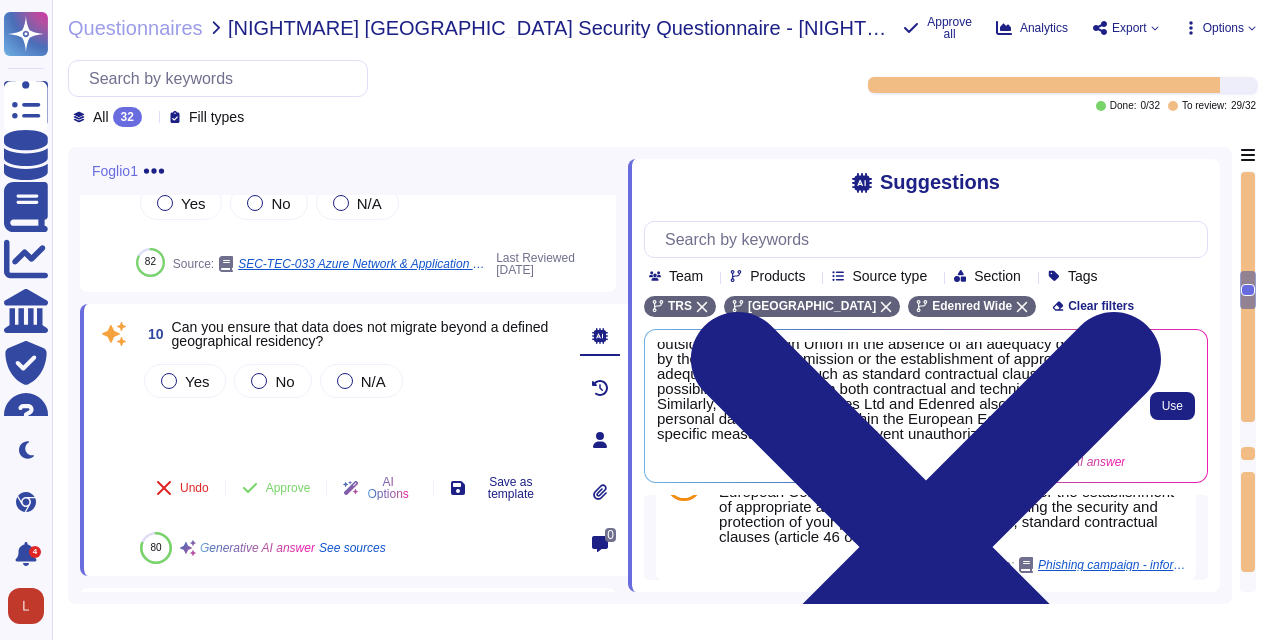 scroll, scrollTop: 377, scrollLeft: 0, axis: vertical 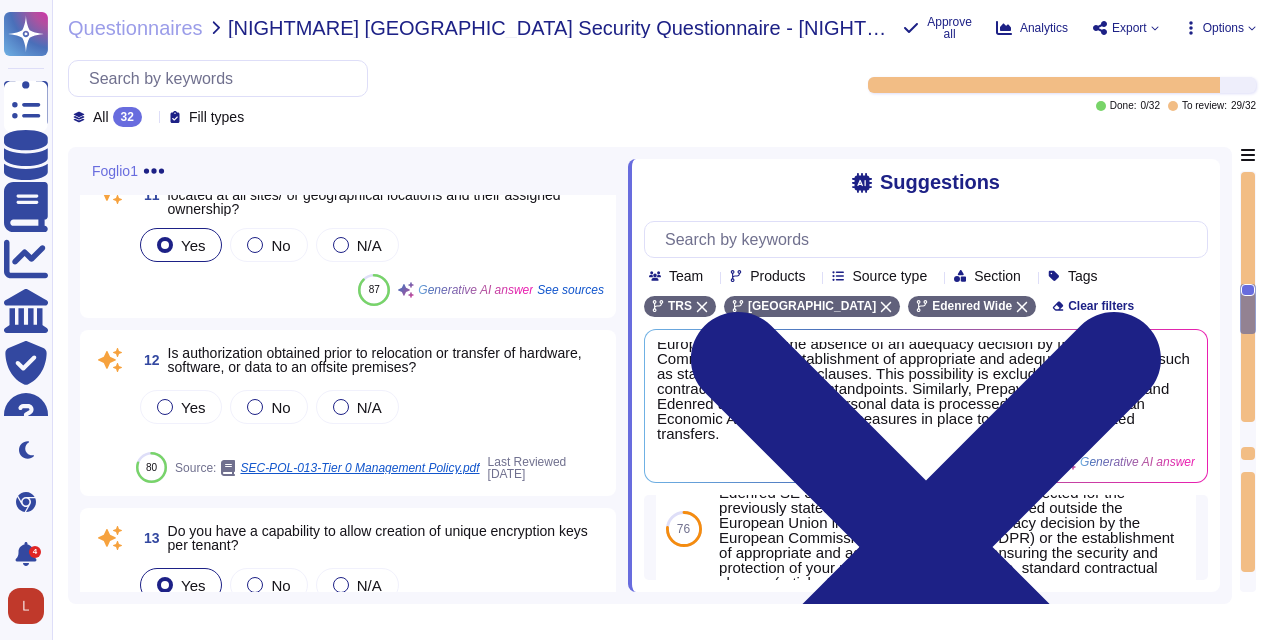 click on "Is authorization obtained prior to relocation or transfer of hardware, software, or data to an offsite premises?" at bounding box center [375, 360] 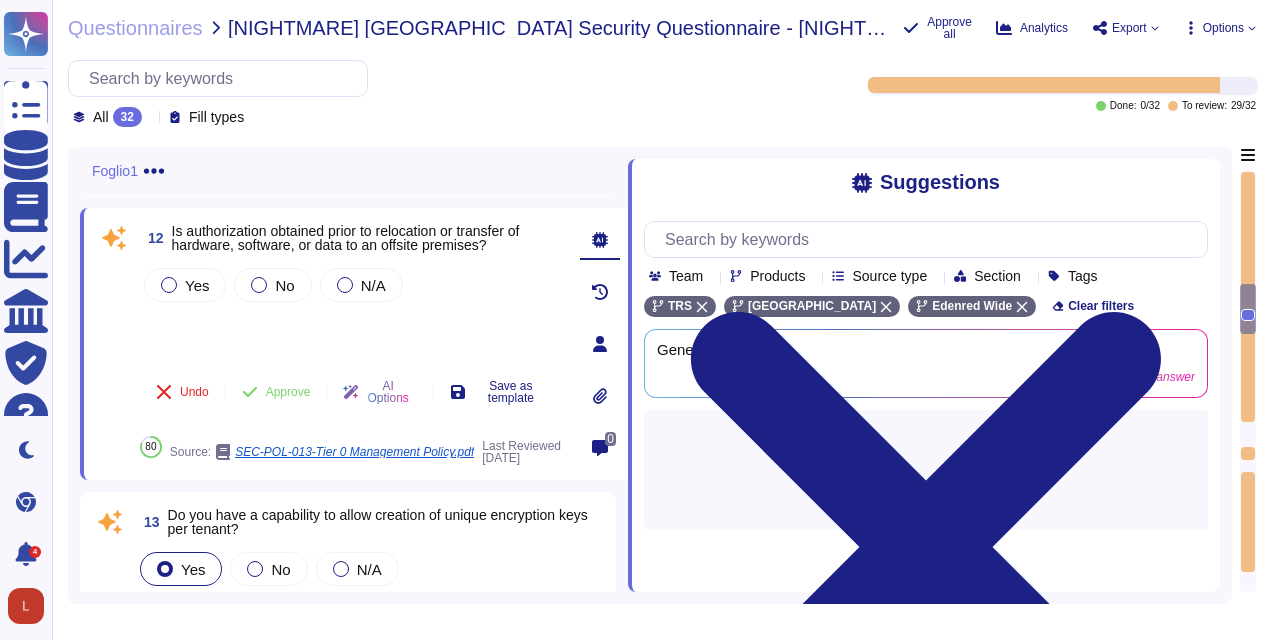 scroll, scrollTop: 0, scrollLeft: 0, axis: both 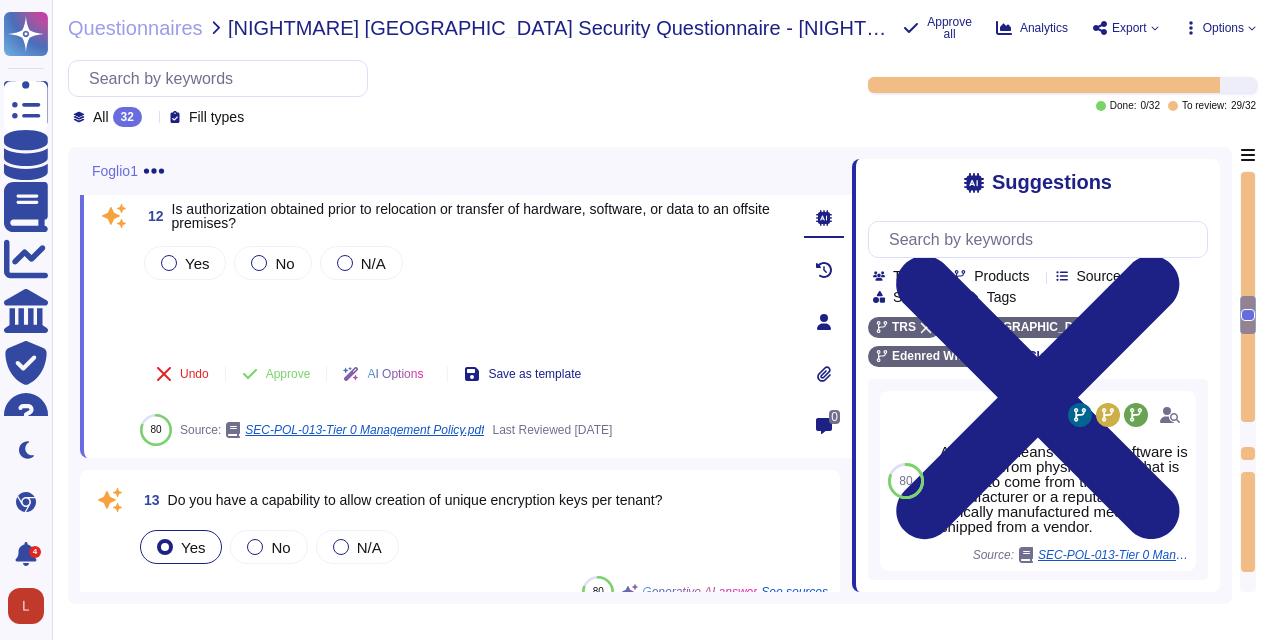 drag, startPoint x: 629, startPoint y: 386, endPoint x: 851, endPoint y: 387, distance: 222.00226 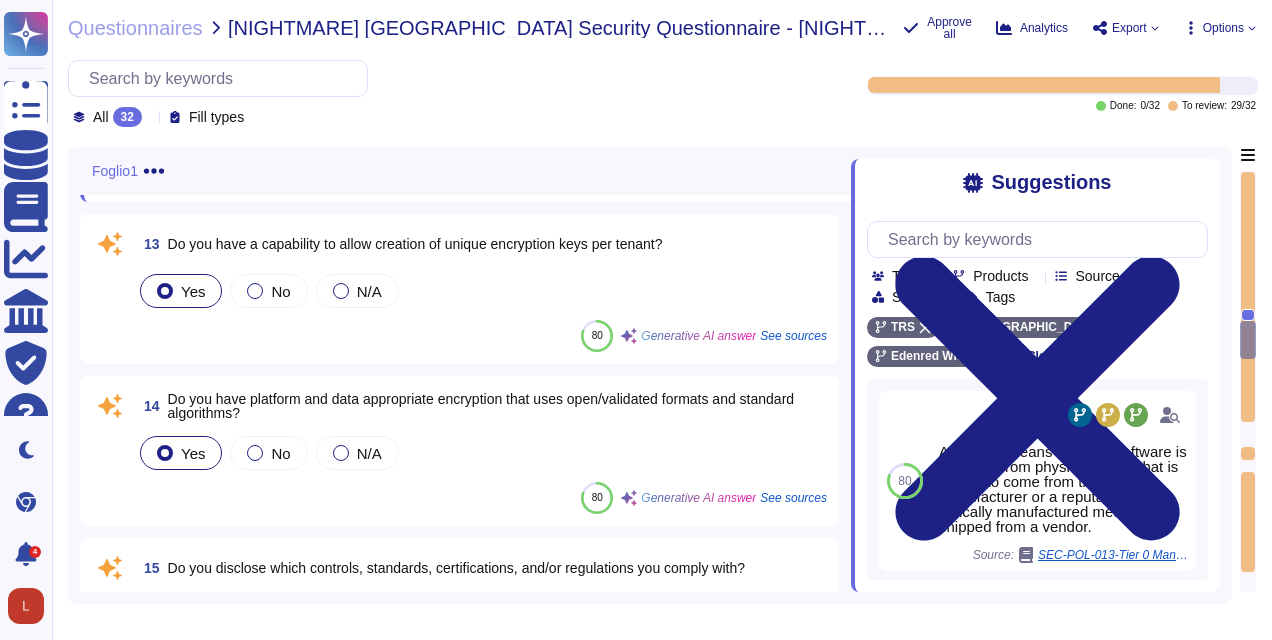 scroll, scrollTop: 1900, scrollLeft: 0, axis: vertical 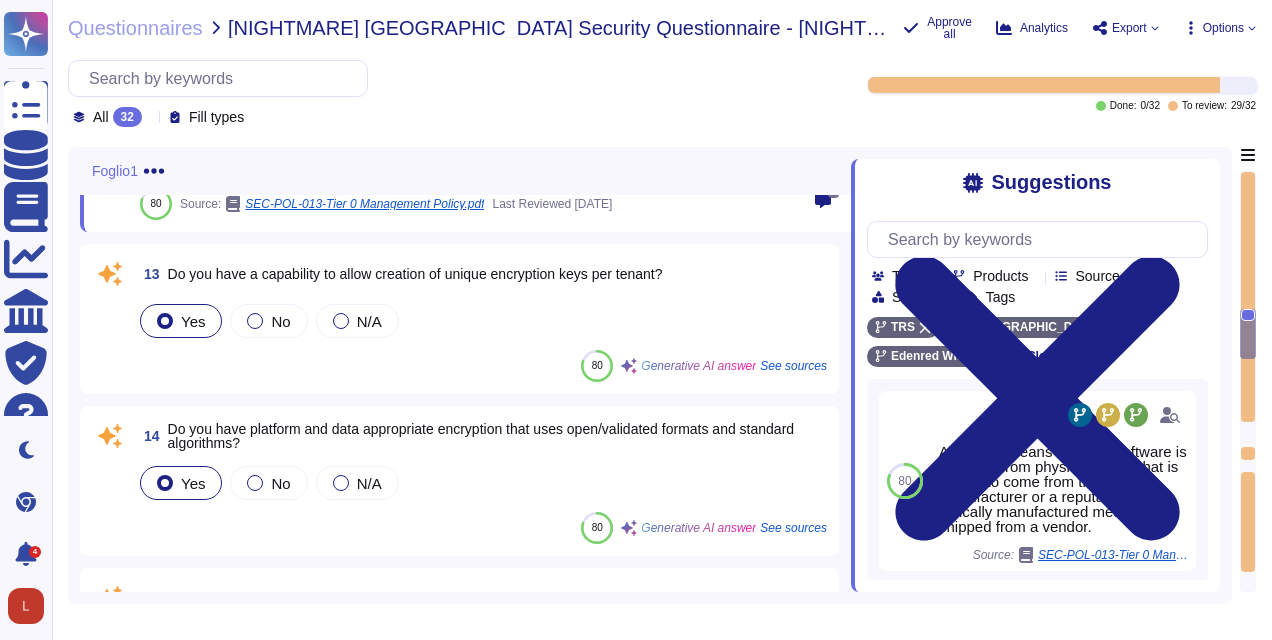 click on "13 Do you have a capability to allow creation of unique encryption keys per tenant? Yes No N/A 80 Generative AI answer See sources" at bounding box center (459, 319) 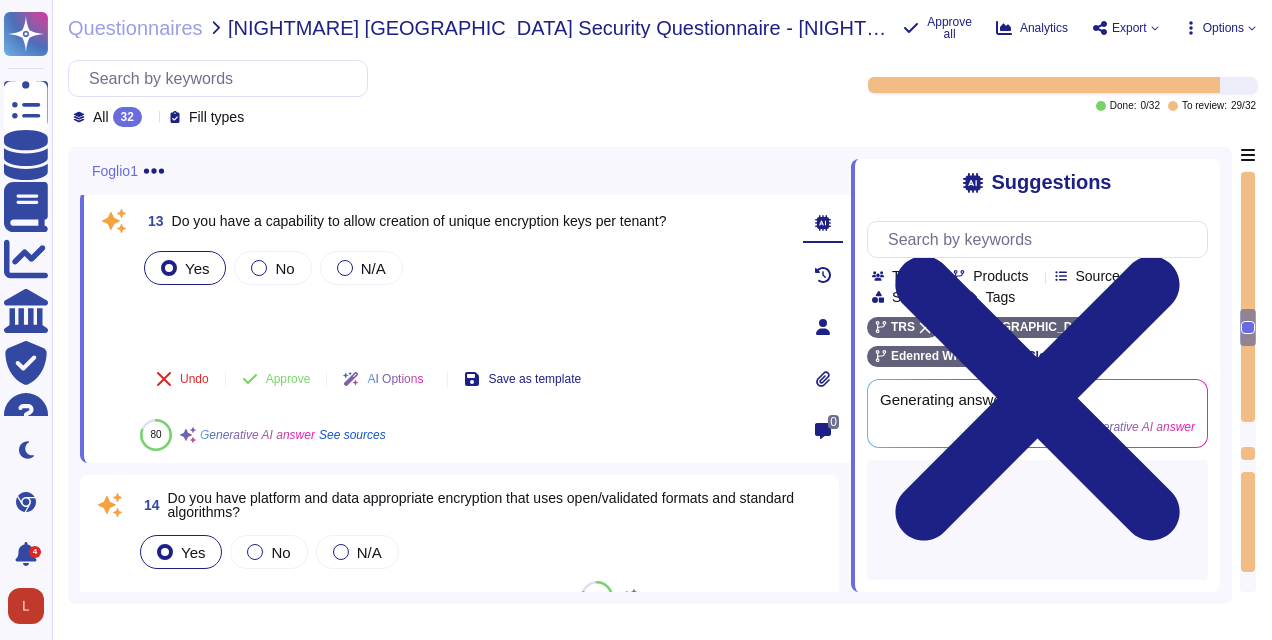 scroll, scrollTop: 1800, scrollLeft: 0, axis: vertical 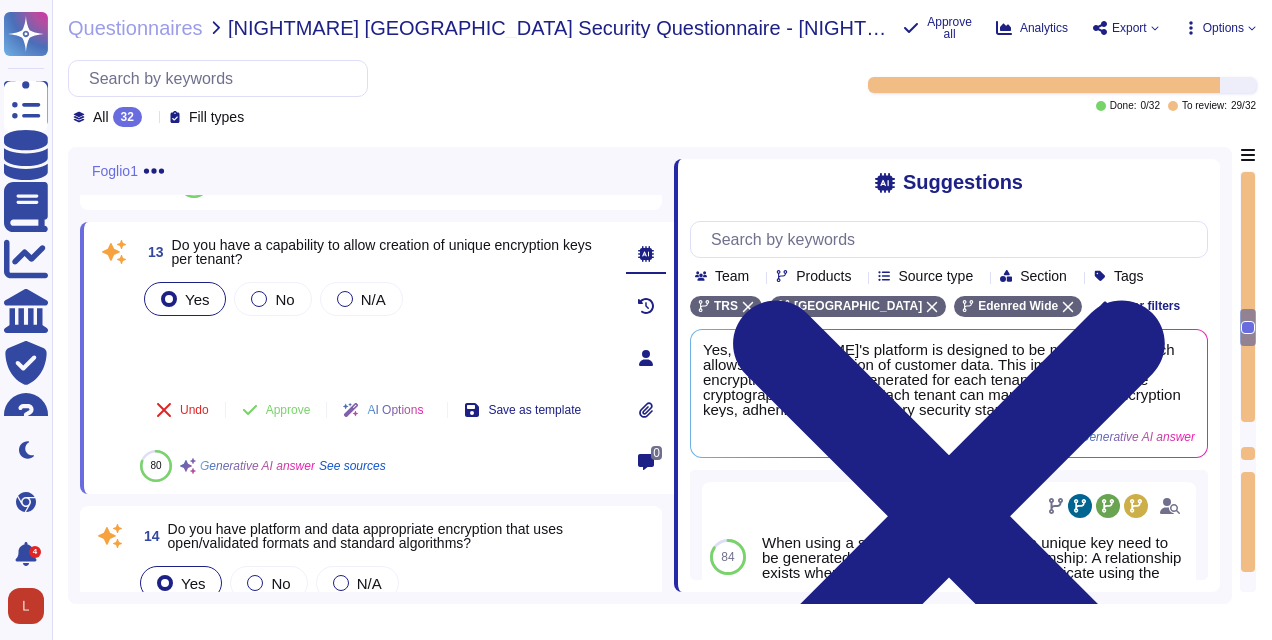 drag, startPoint x: 853, startPoint y: 362, endPoint x: 674, endPoint y: 366, distance: 179.0447 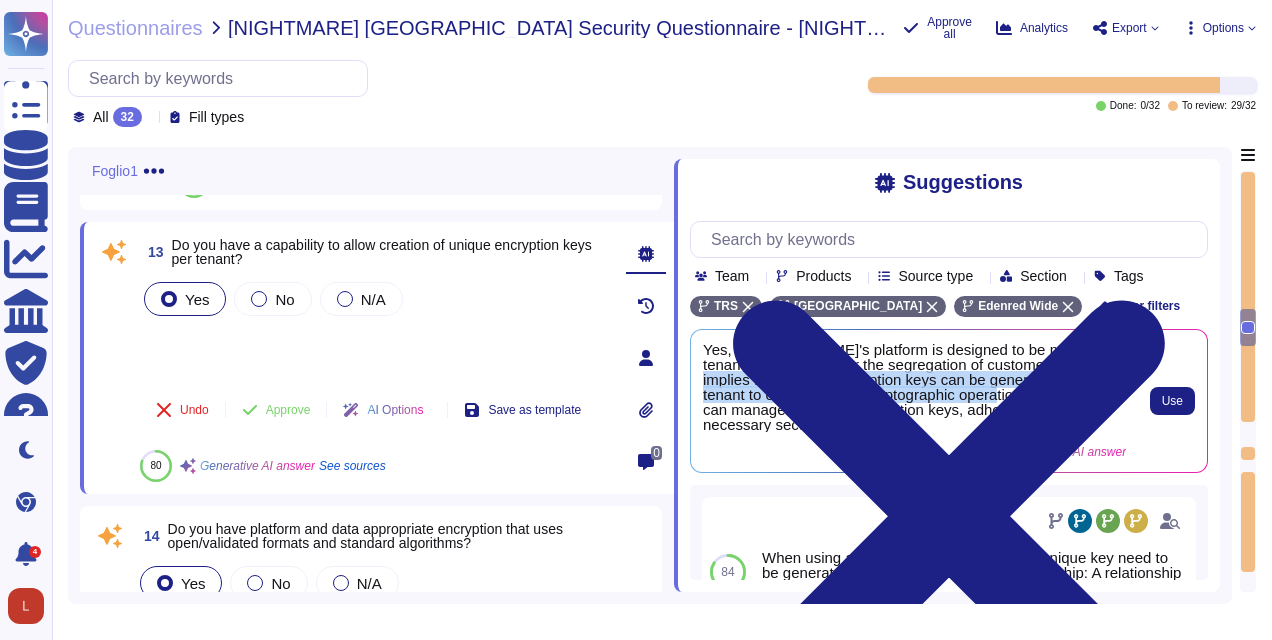 drag, startPoint x: 1000, startPoint y: 368, endPoint x: 967, endPoint y: 402, distance: 47.38143 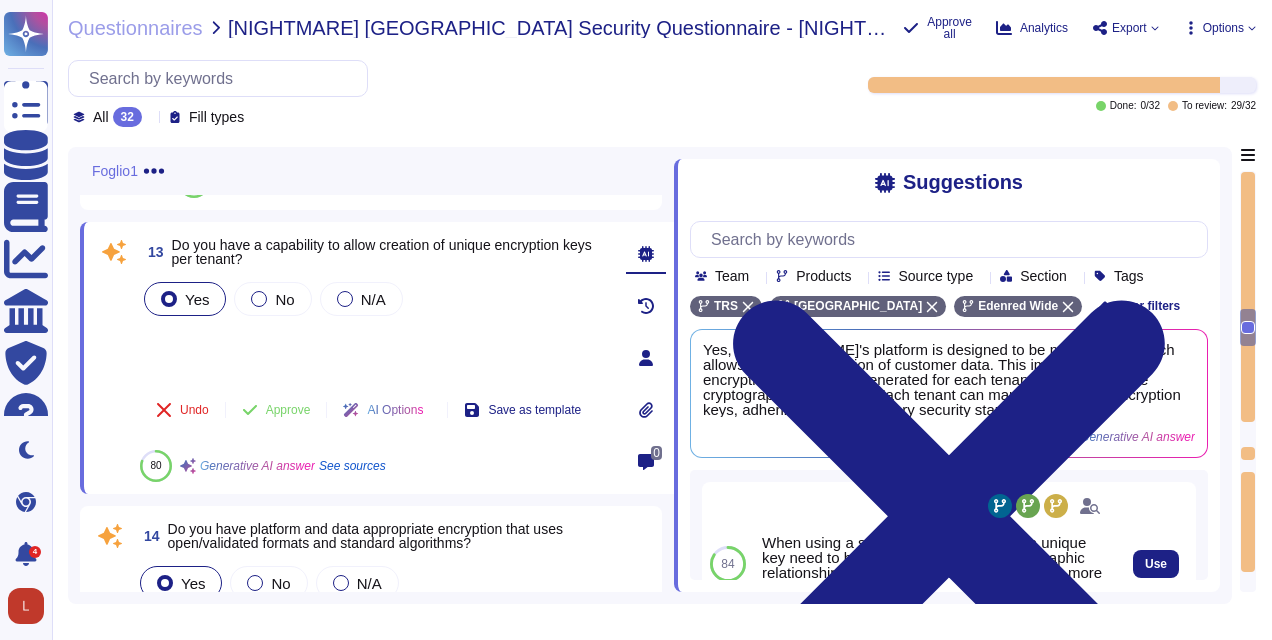 drag, startPoint x: 967, startPoint y: 402, endPoint x: 879, endPoint y: 498, distance: 130.23056 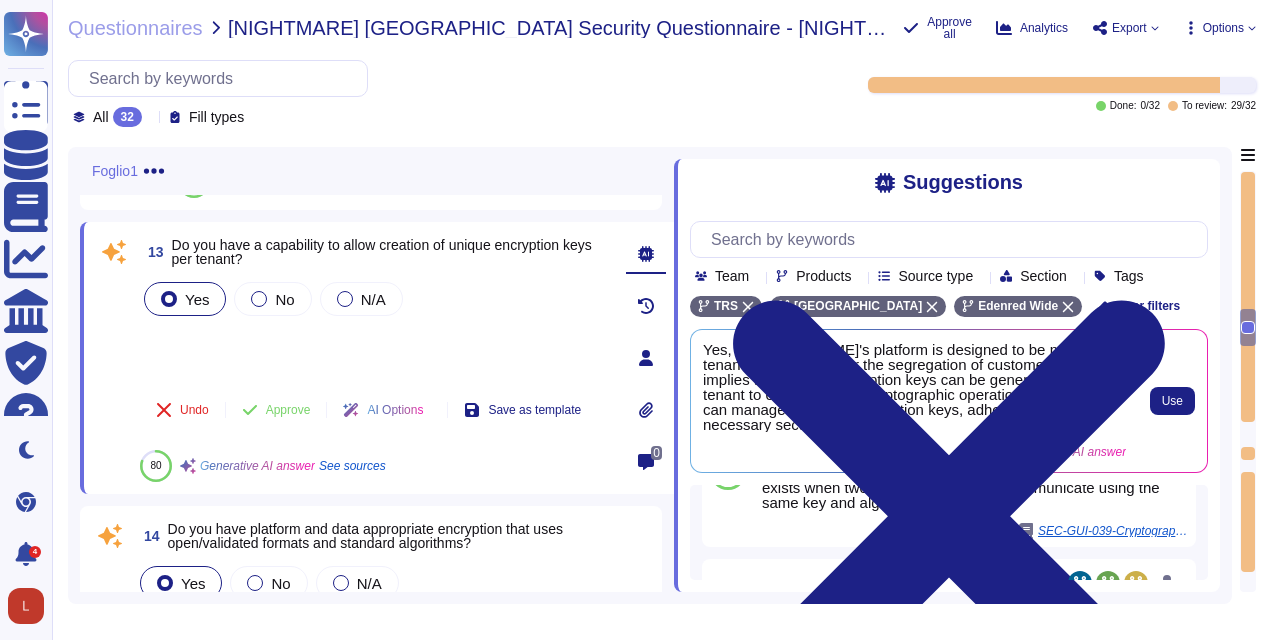 scroll, scrollTop: 92, scrollLeft: 0, axis: vertical 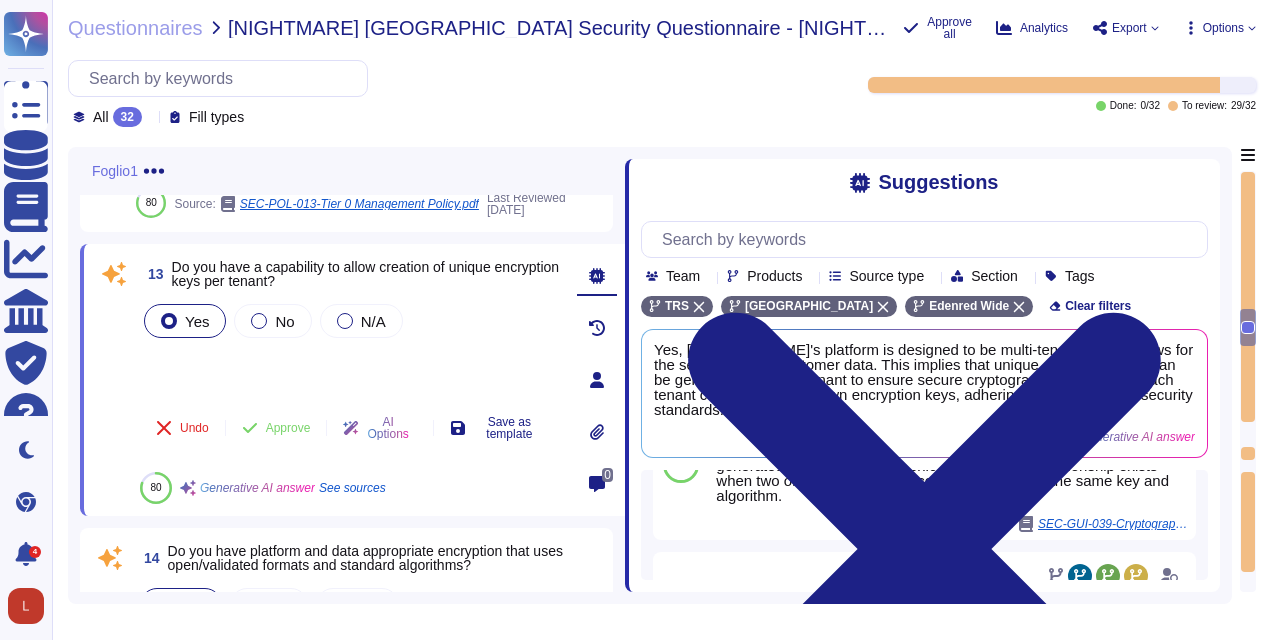 drag, startPoint x: 671, startPoint y: 404, endPoint x: 625, endPoint y: 407, distance: 46.09772 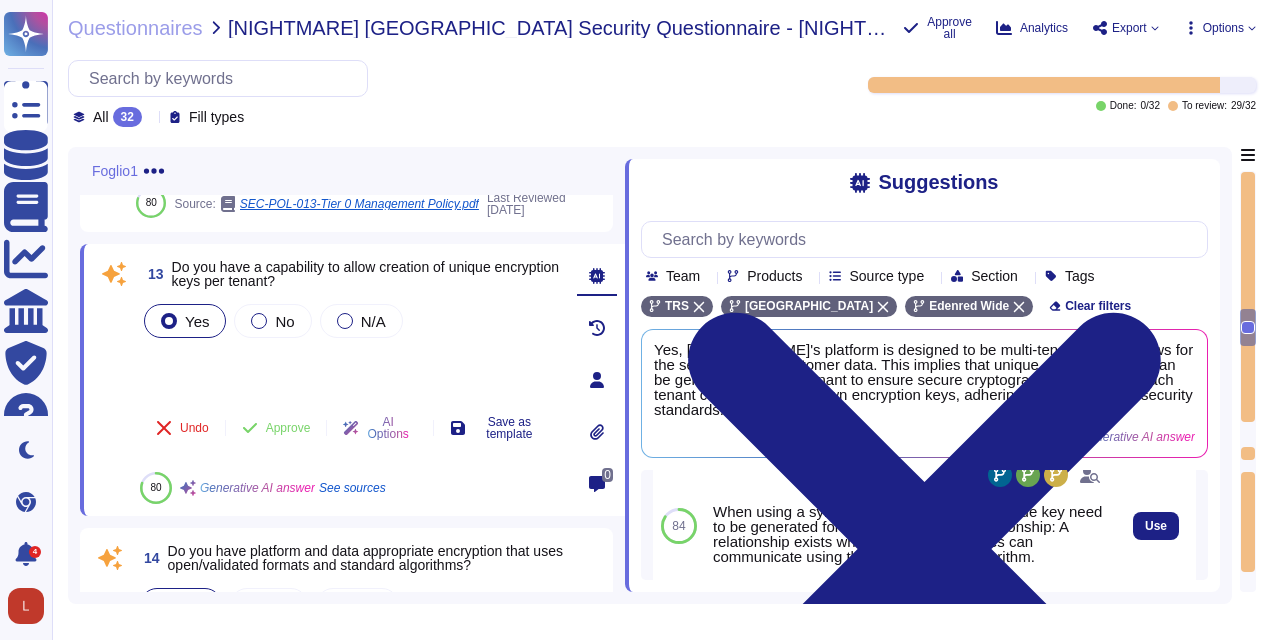scroll, scrollTop: 0, scrollLeft: 0, axis: both 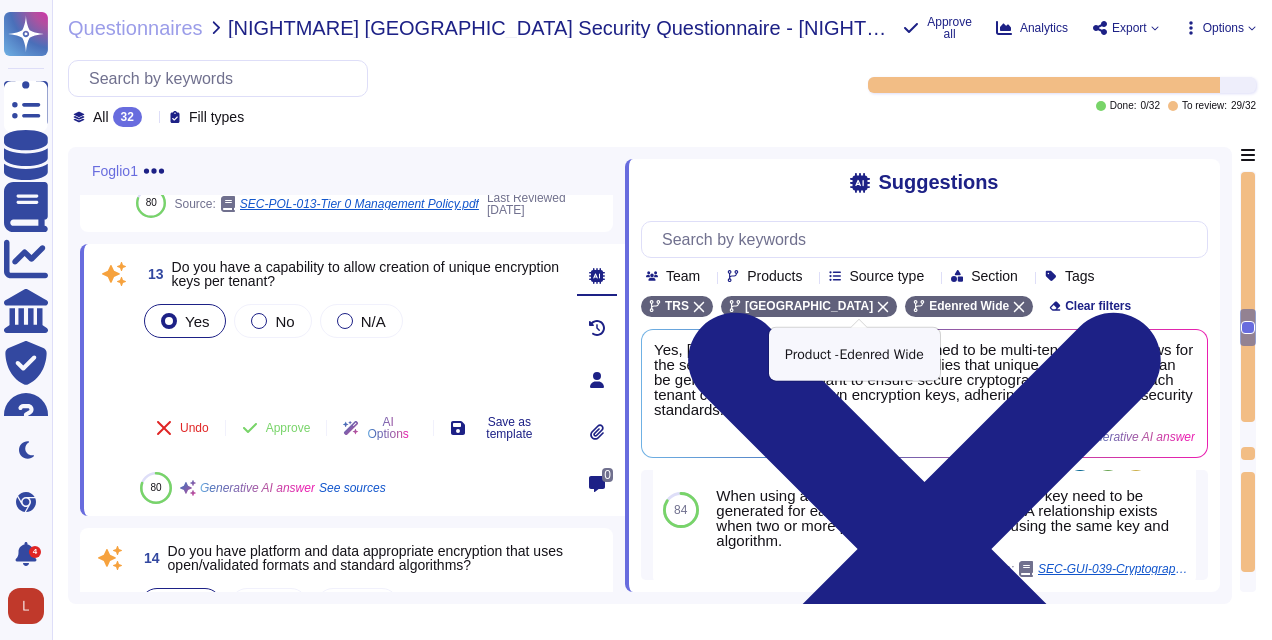 click 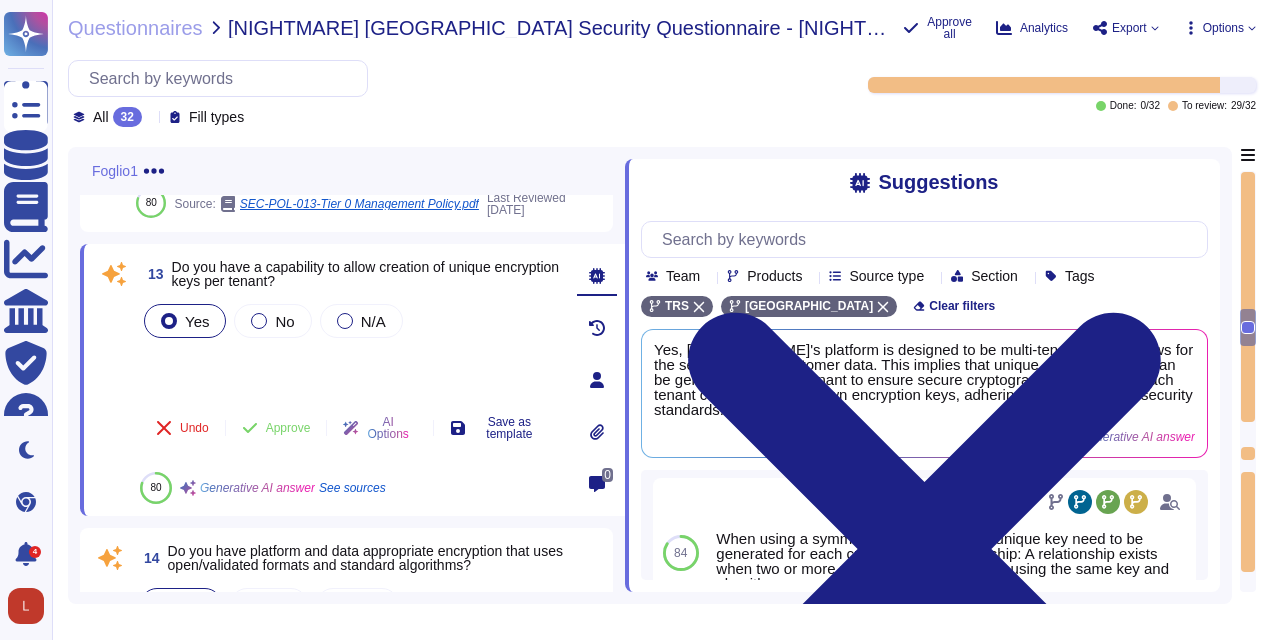 scroll, scrollTop: 0, scrollLeft: 0, axis: both 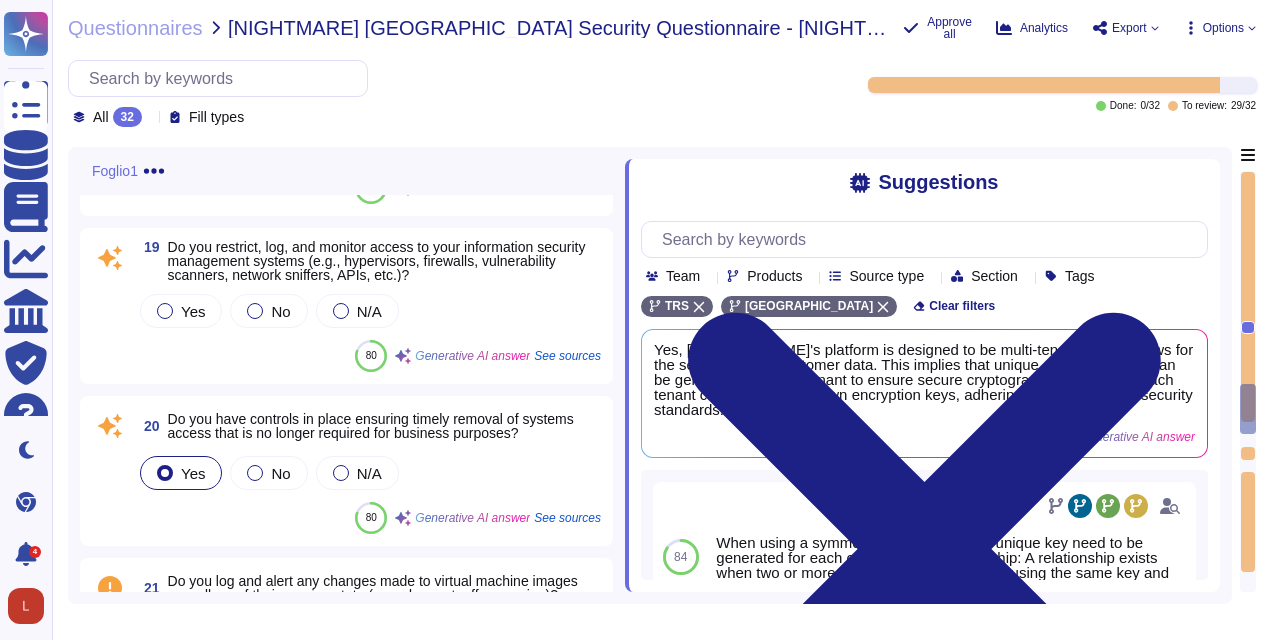 click on "19 Do you restrict, log, and monitor access to your information security management systems (e.g., hypervisors, firewalls, vulnerability scanners, network sniffers, APIs, etc.)? Yes No N/A 80 Generative AI answer See sources" at bounding box center [346, 306] 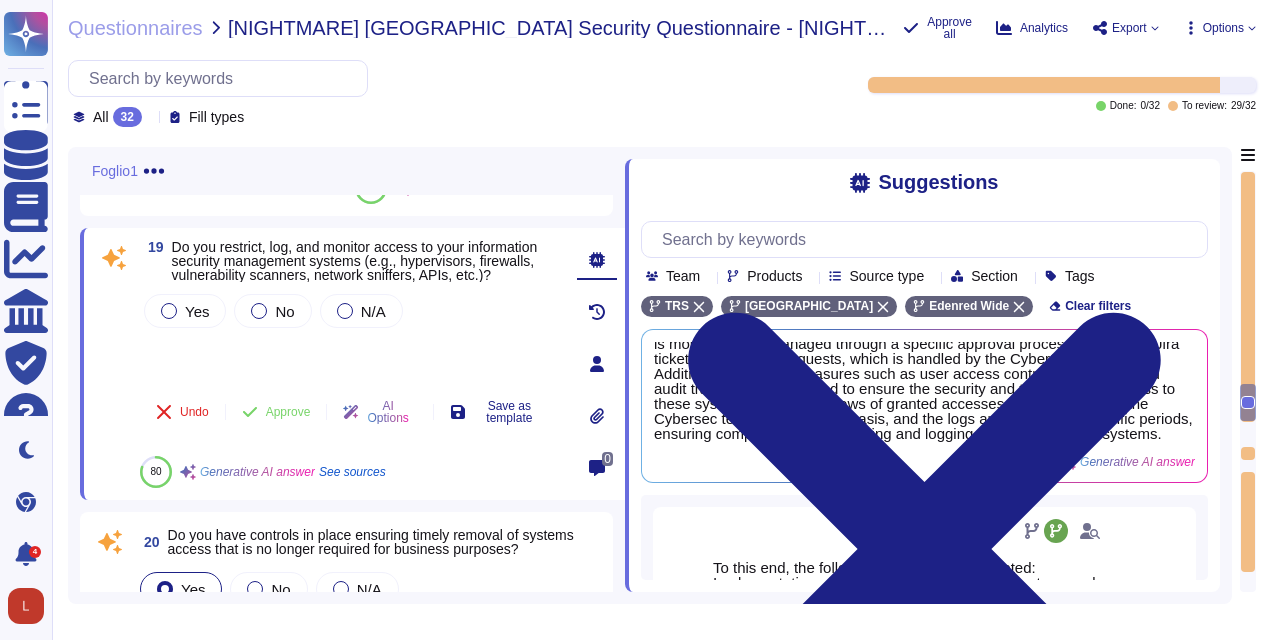 scroll, scrollTop: 82, scrollLeft: 0, axis: vertical 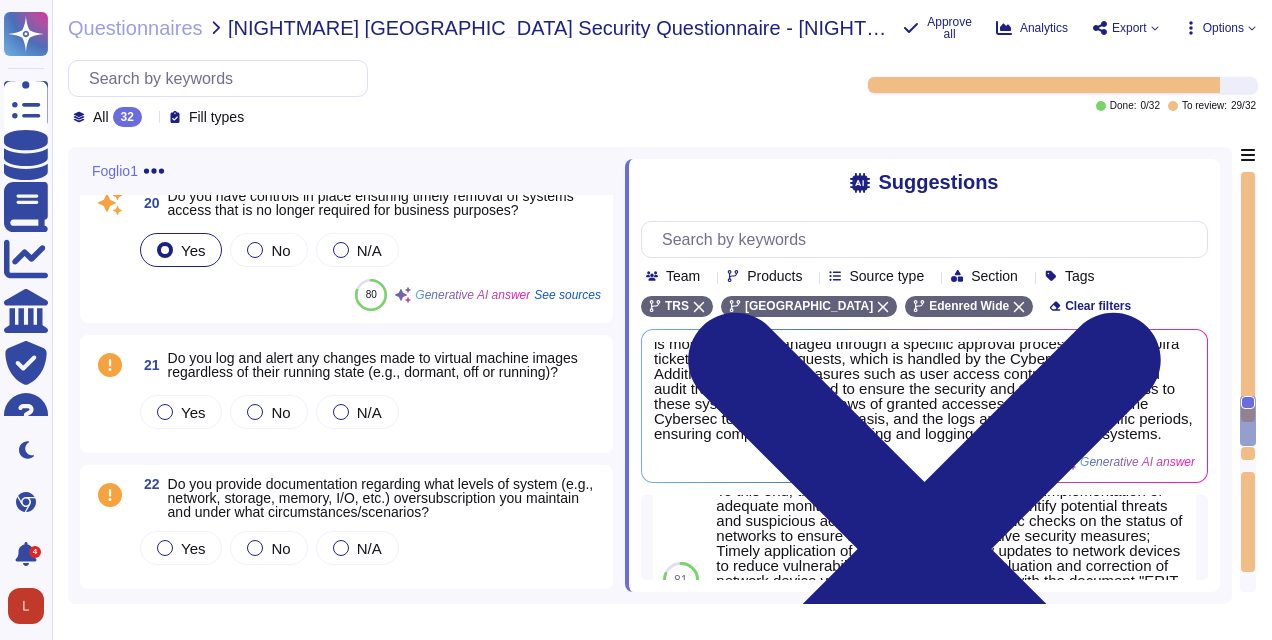 click on "Do you log and alert any changes made to virtual machine images regardless of their running state (e.g., dormant, off or running)?" at bounding box center (373, 365) 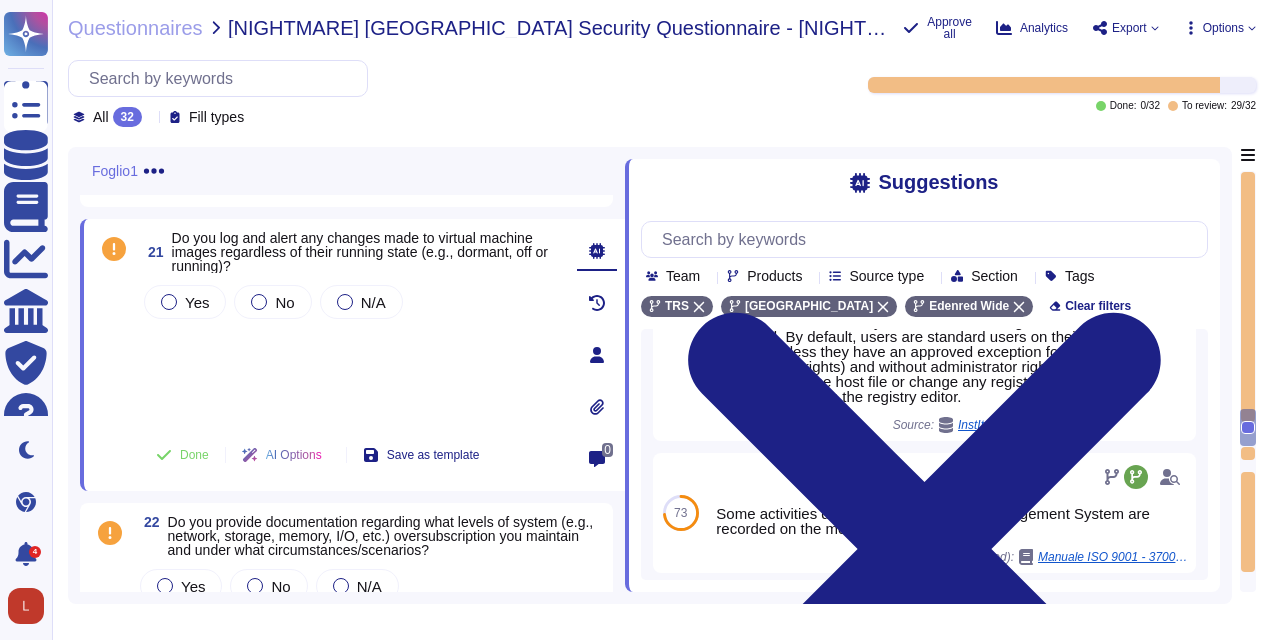 scroll, scrollTop: 200, scrollLeft: 0, axis: vertical 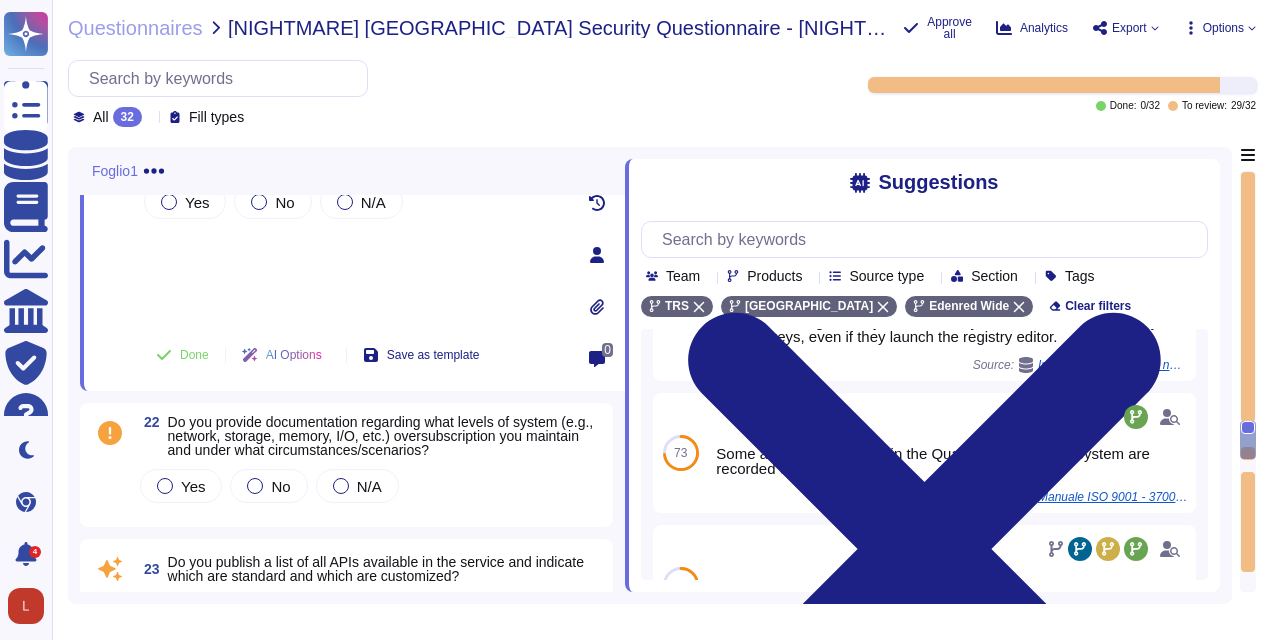 click on "Do you provide documentation regarding what levels of system (e.g., network, storage, memory, I/O, etc.) oversubscription you maintain and under what circumstances/scenarios?" at bounding box center (381, 436) 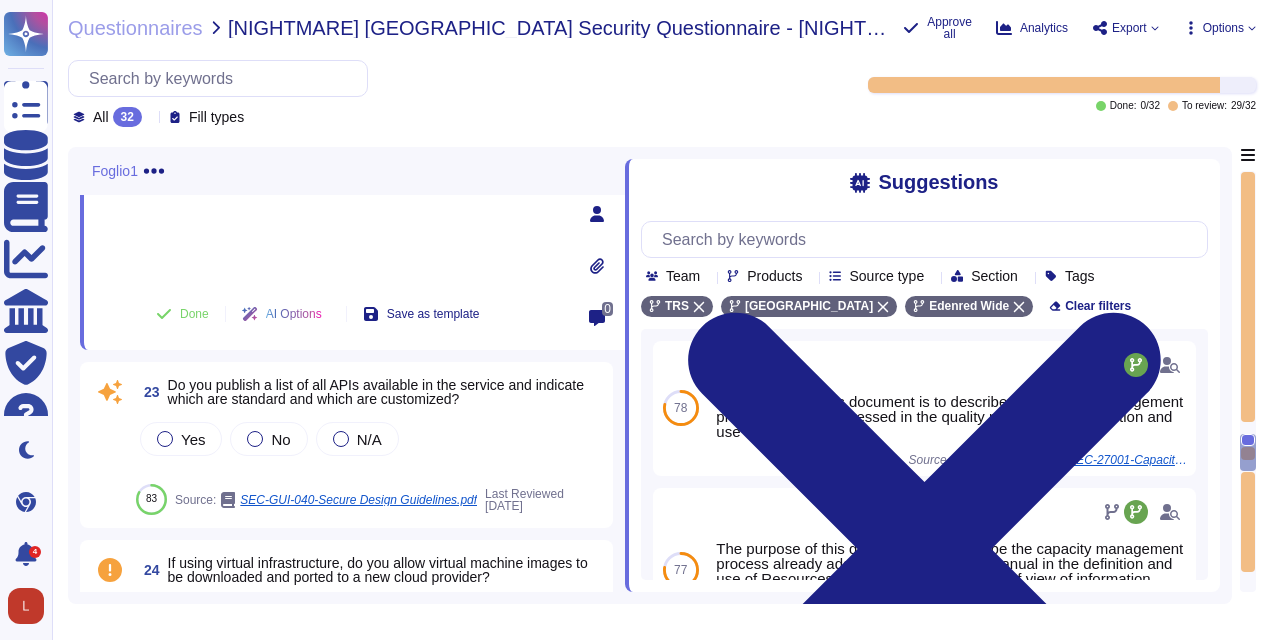 scroll, scrollTop: 3500, scrollLeft: 0, axis: vertical 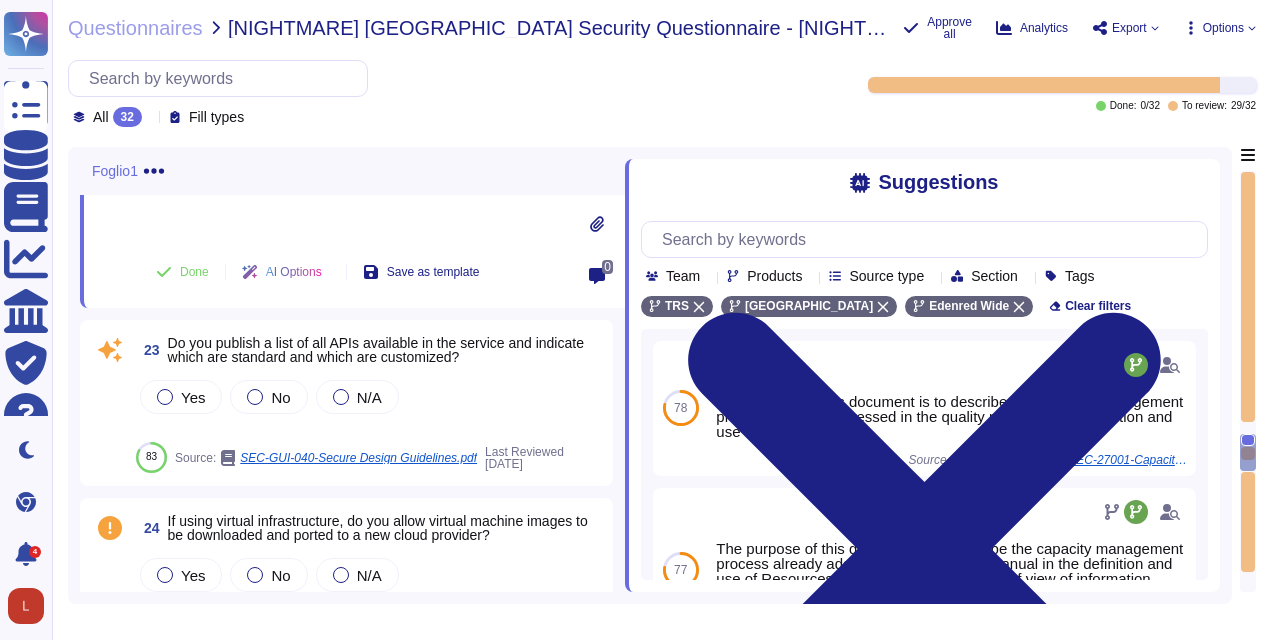 click on "Do you publish a list of all APIs available in the service and indicate which are standard and which are customized?" at bounding box center (384, 350) 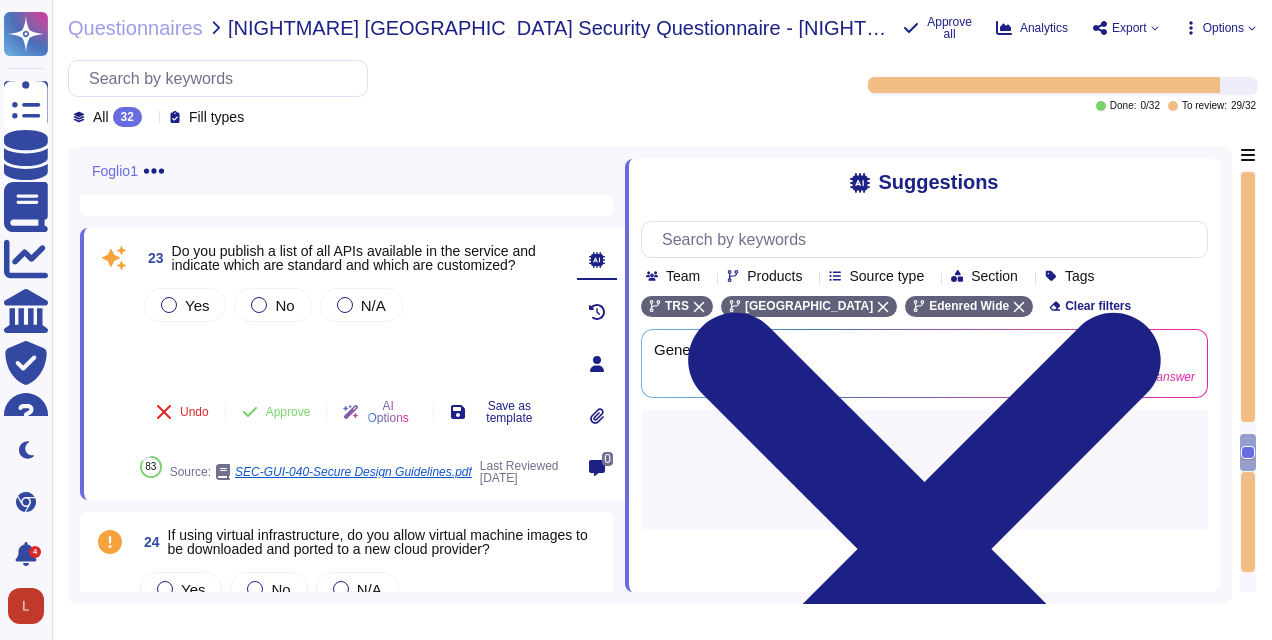 scroll, scrollTop: 3400, scrollLeft: 0, axis: vertical 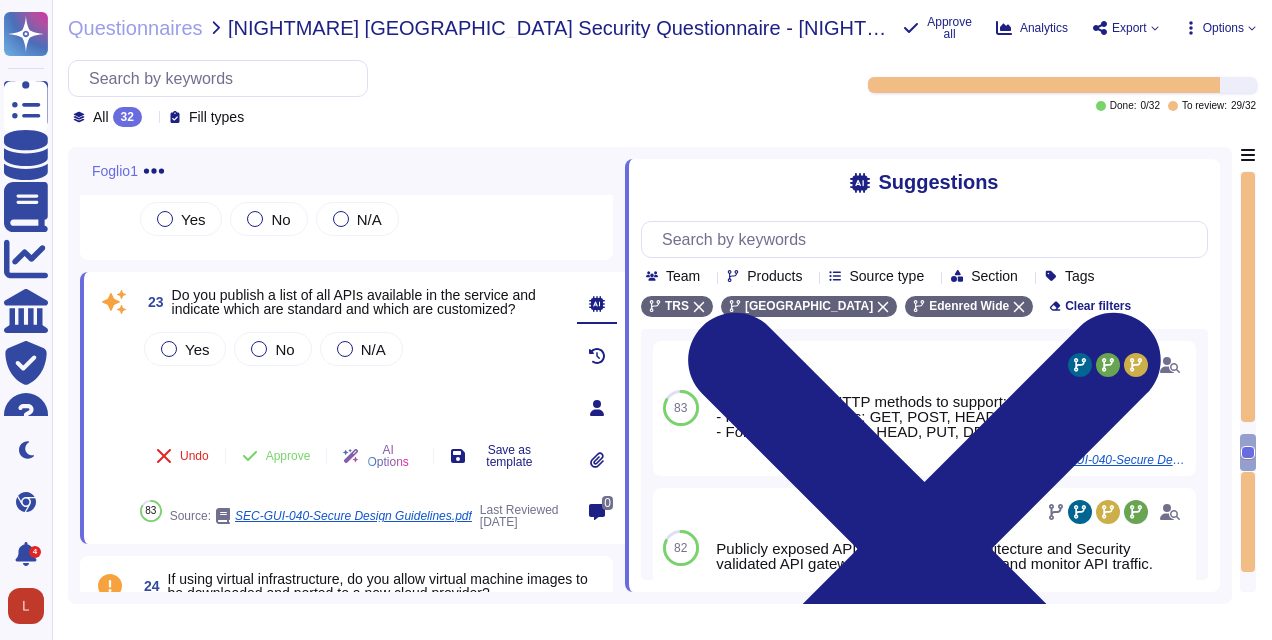 click on "Yes No N/A" at bounding box center [350, 374] 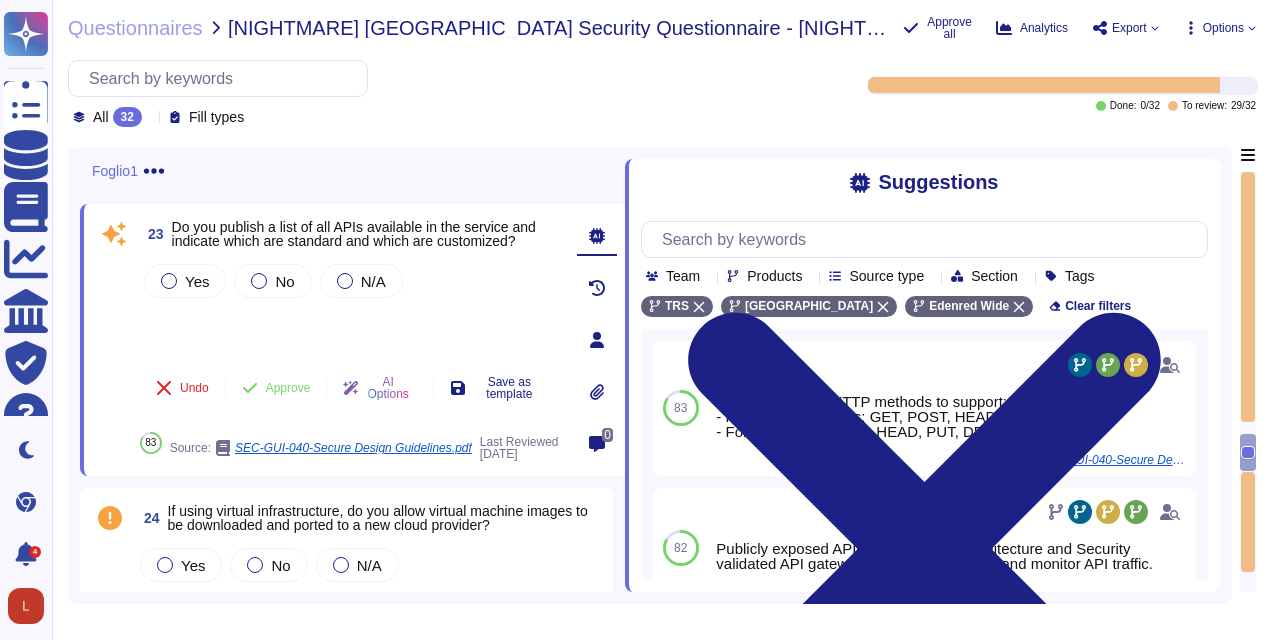 scroll, scrollTop: 3500, scrollLeft: 0, axis: vertical 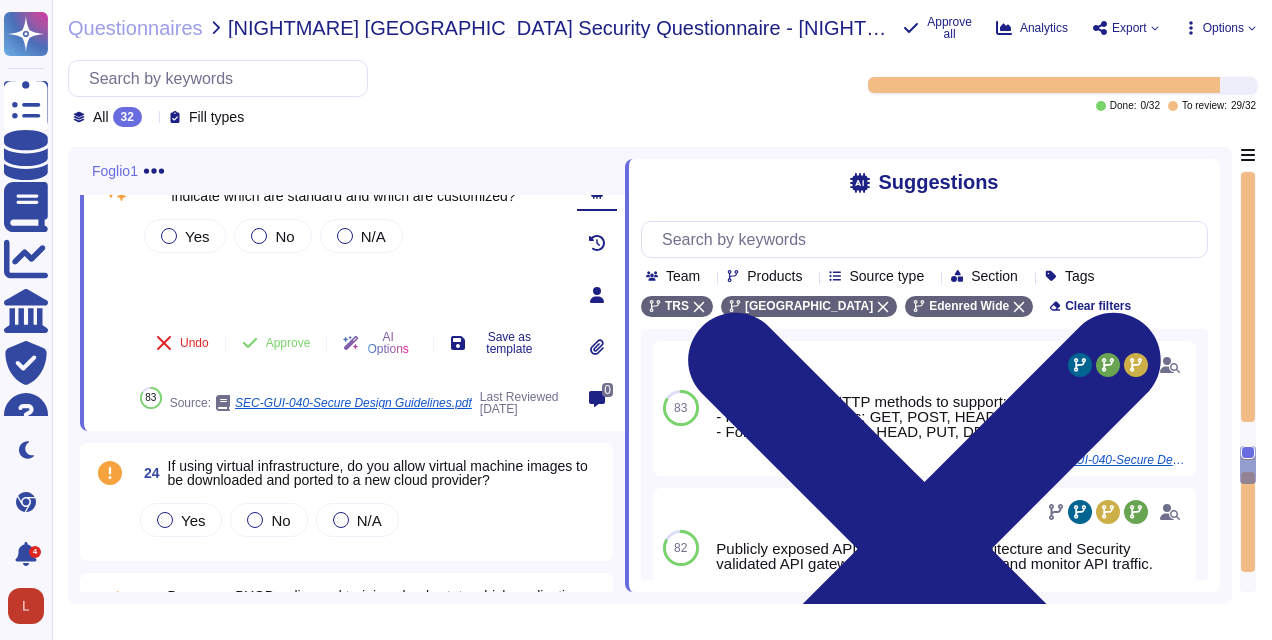 click on "If using virtual infrastructure, do you allow virtual machine images to be downloaded and ported to a new cloud provider?" at bounding box center [384, 473] 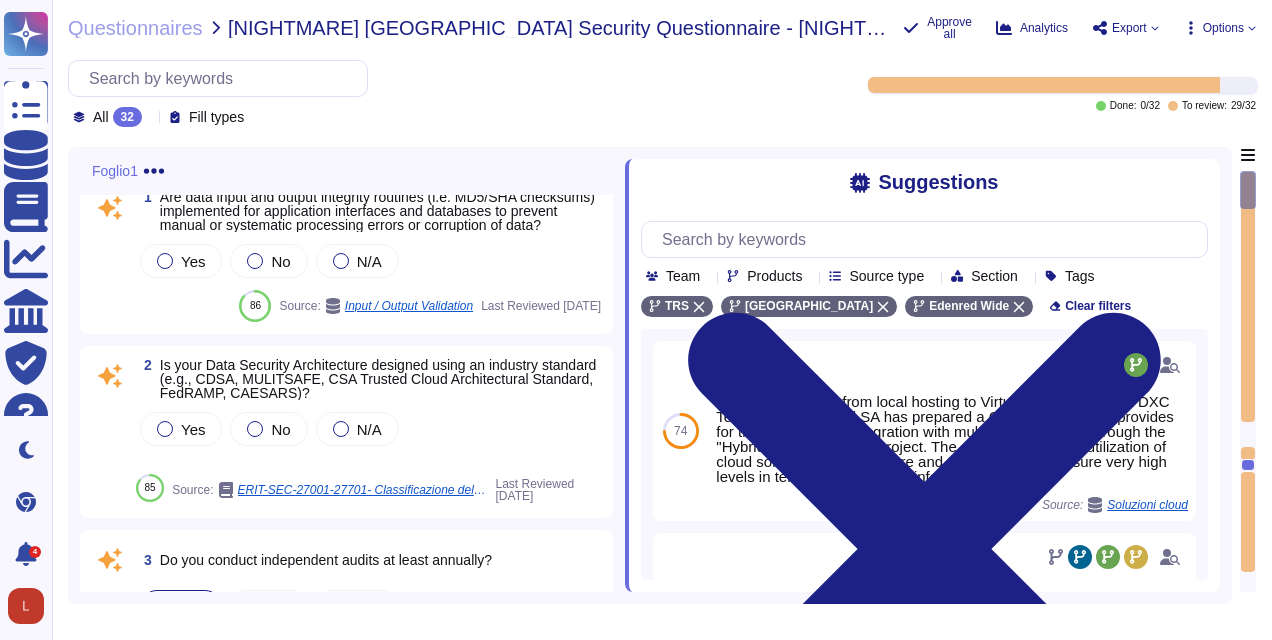 scroll, scrollTop: 0, scrollLeft: 0, axis: both 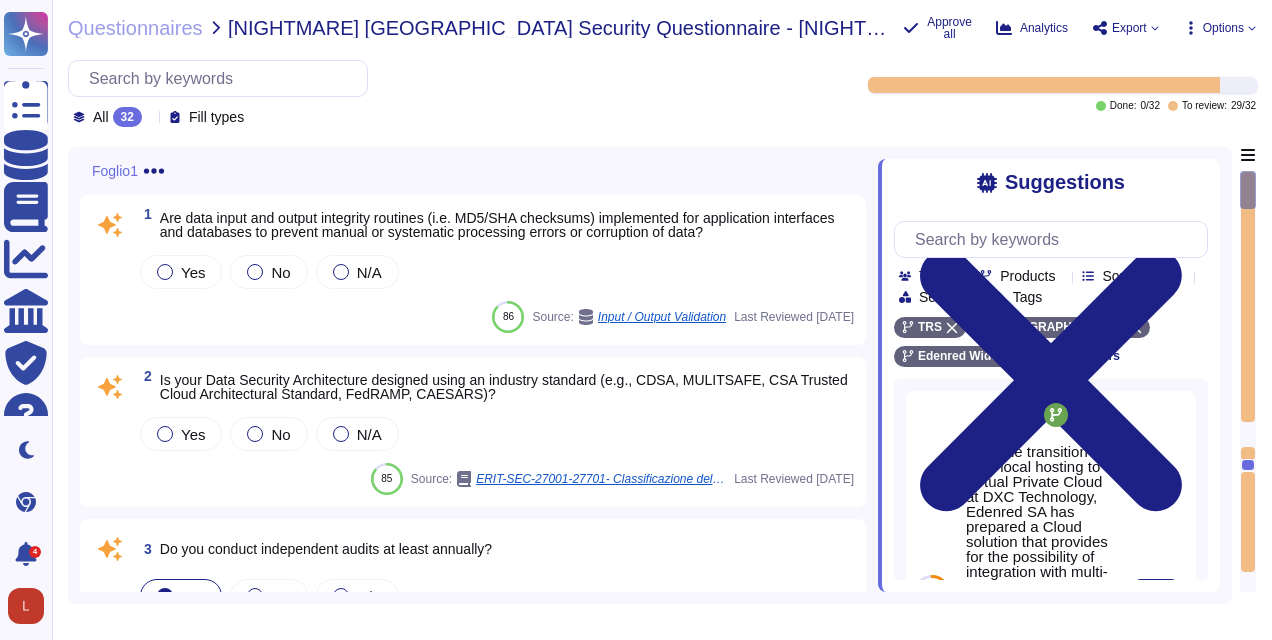 drag, startPoint x: 626, startPoint y: 386, endPoint x: 982, endPoint y: 422, distance: 357.81558 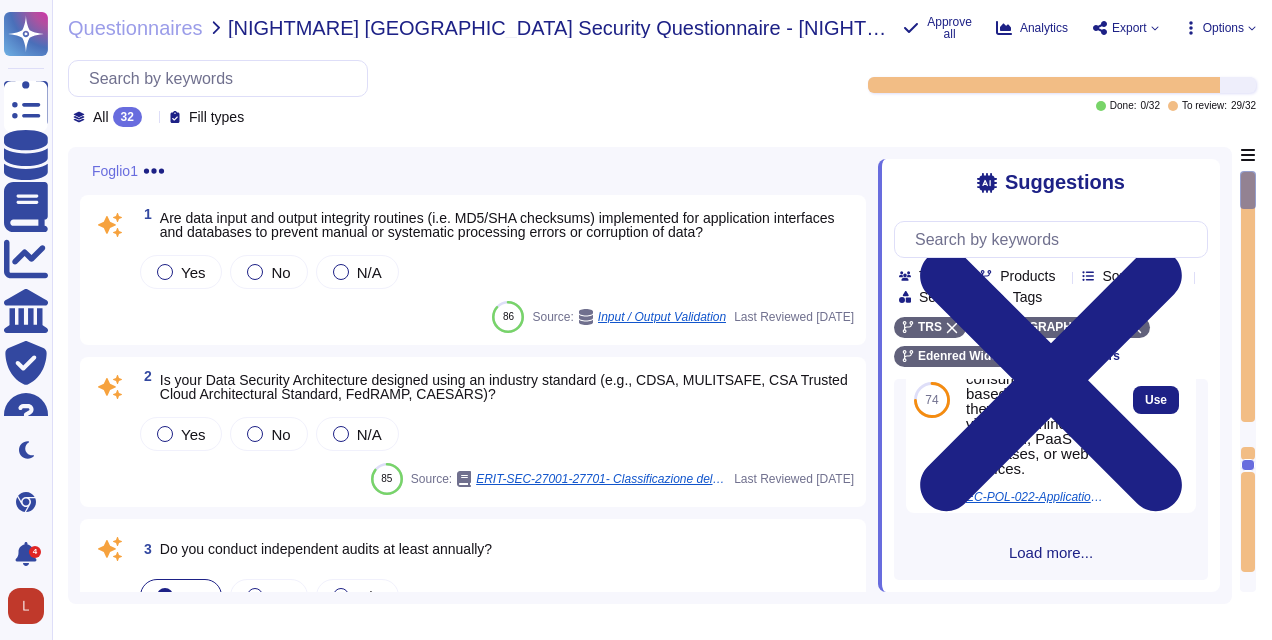 scroll, scrollTop: 966, scrollLeft: 0, axis: vertical 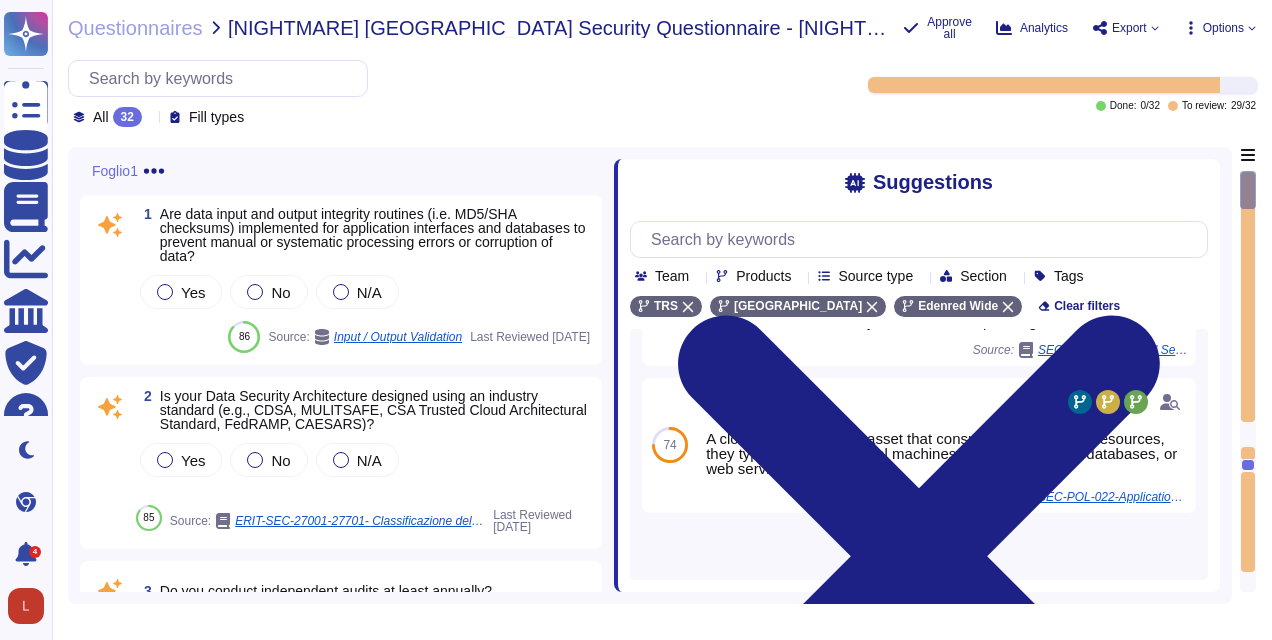 drag, startPoint x: 880, startPoint y: 342, endPoint x: 614, endPoint y: 380, distance: 268.7006 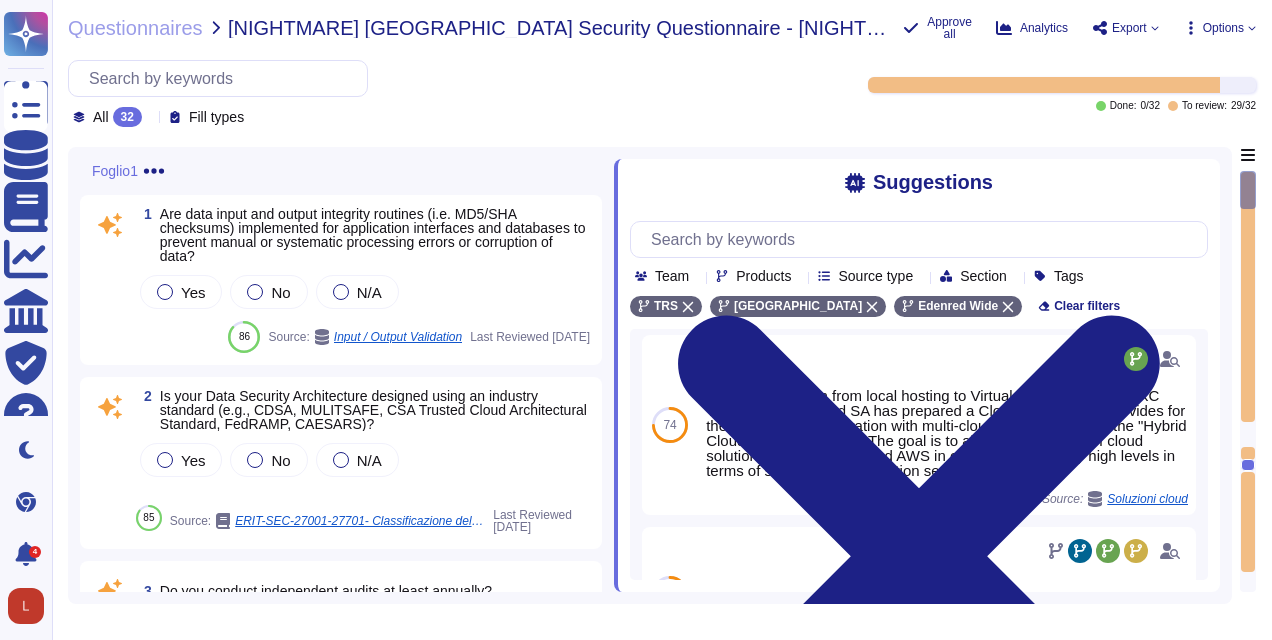 scroll, scrollTop: 0, scrollLeft: 0, axis: both 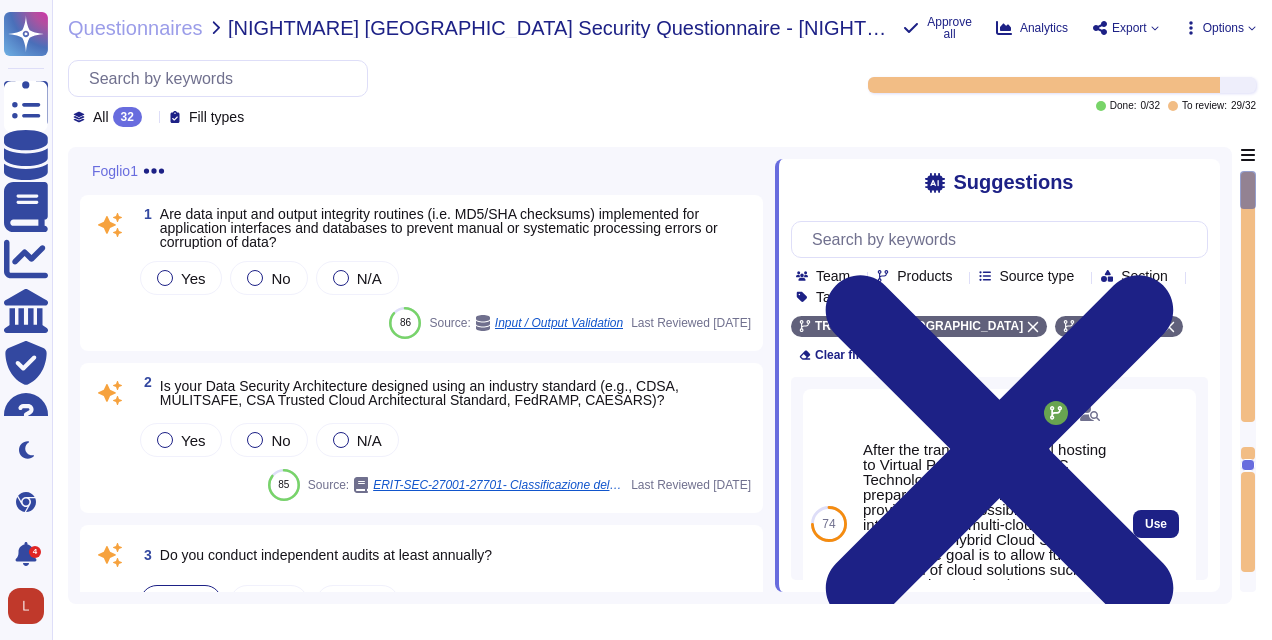 drag, startPoint x: 612, startPoint y: 353, endPoint x: 1175, endPoint y: 379, distance: 563.60004 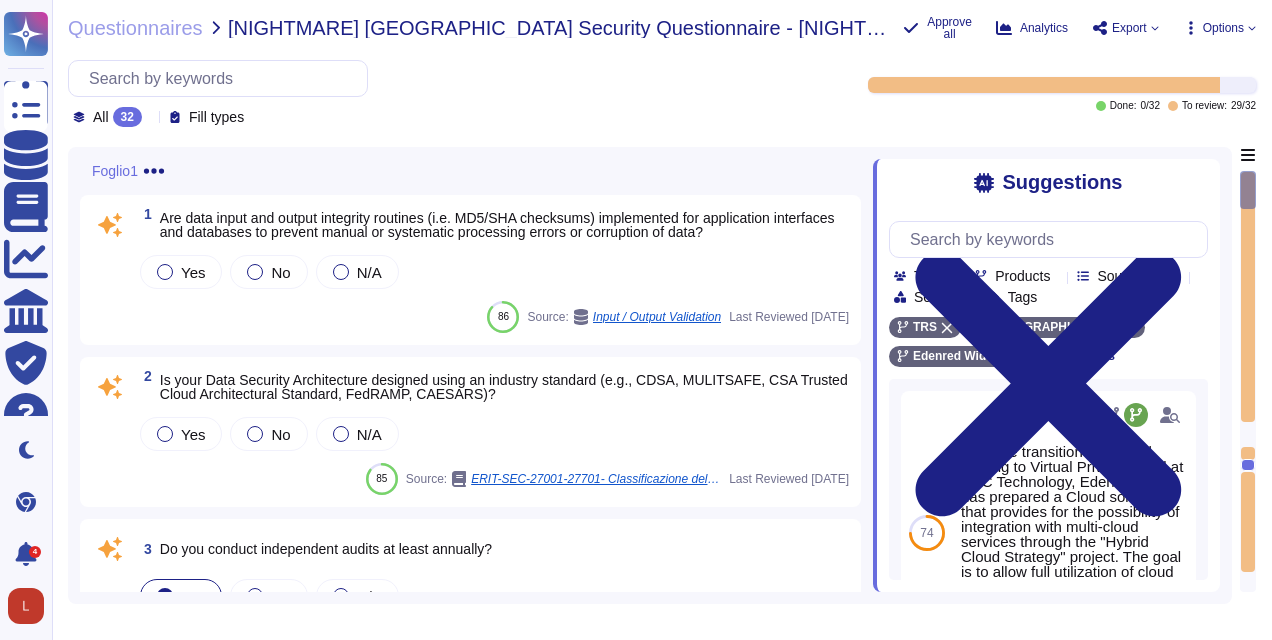 drag, startPoint x: 774, startPoint y: 370, endPoint x: 910, endPoint y: 388, distance: 137.186 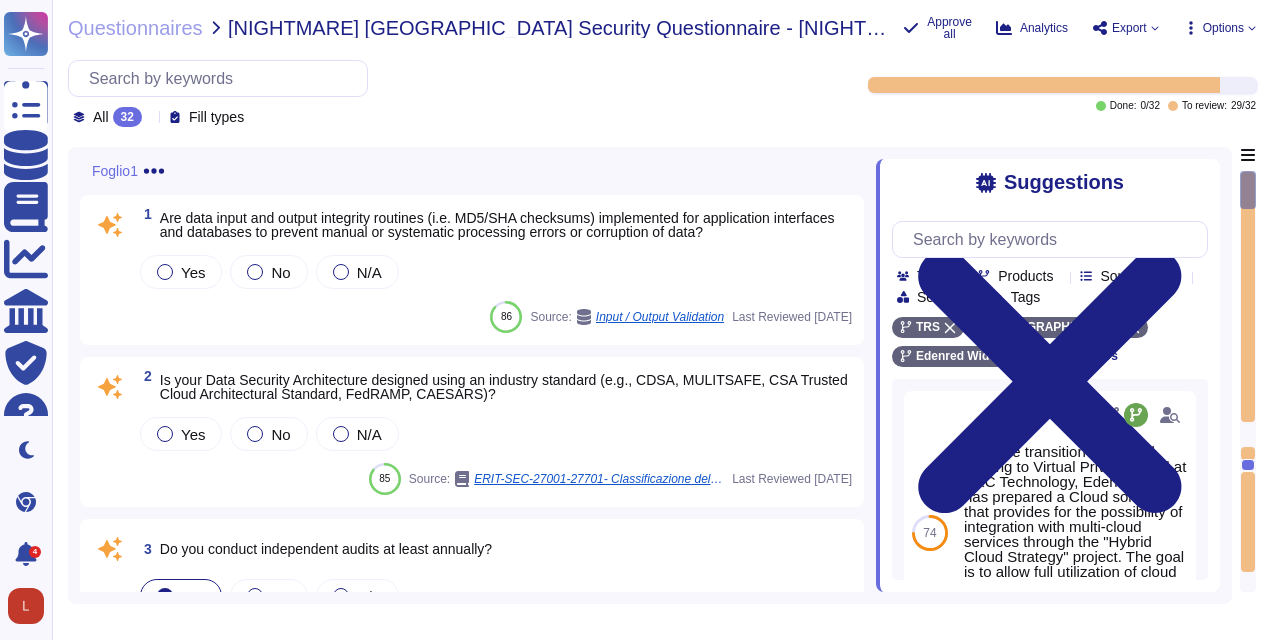 drag, startPoint x: 875, startPoint y: 381, endPoint x: 1040, endPoint y: 385, distance: 165.04848 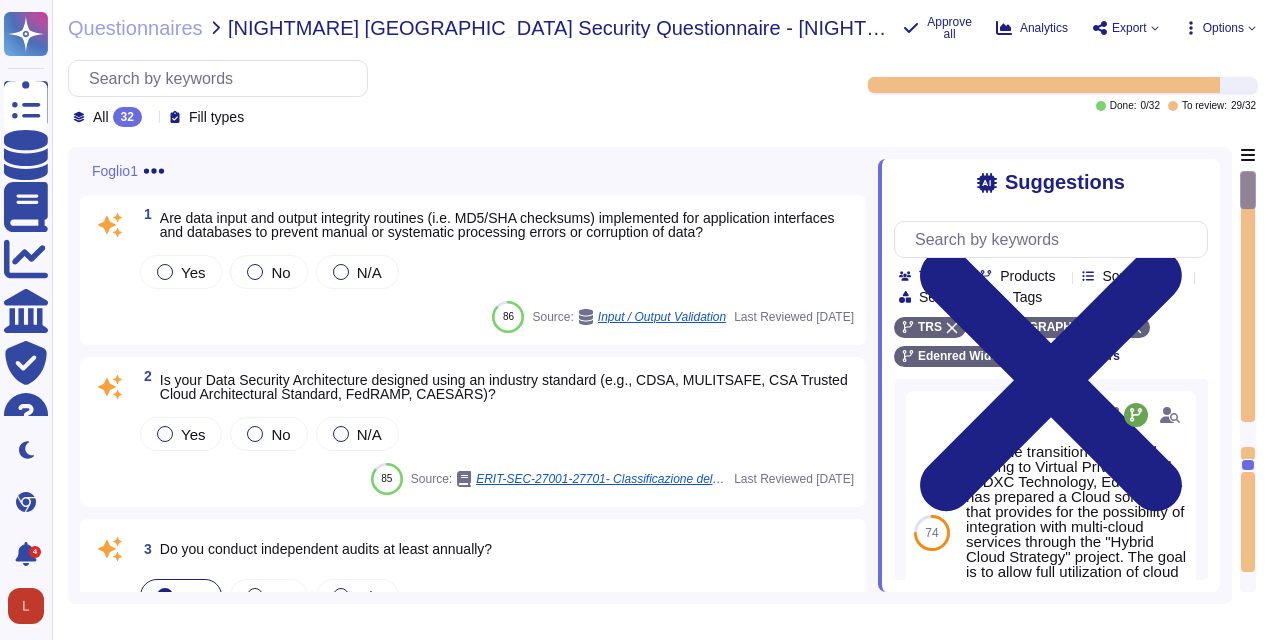 drag, startPoint x: 874, startPoint y: 375, endPoint x: 981, endPoint y: 376, distance: 107.00467 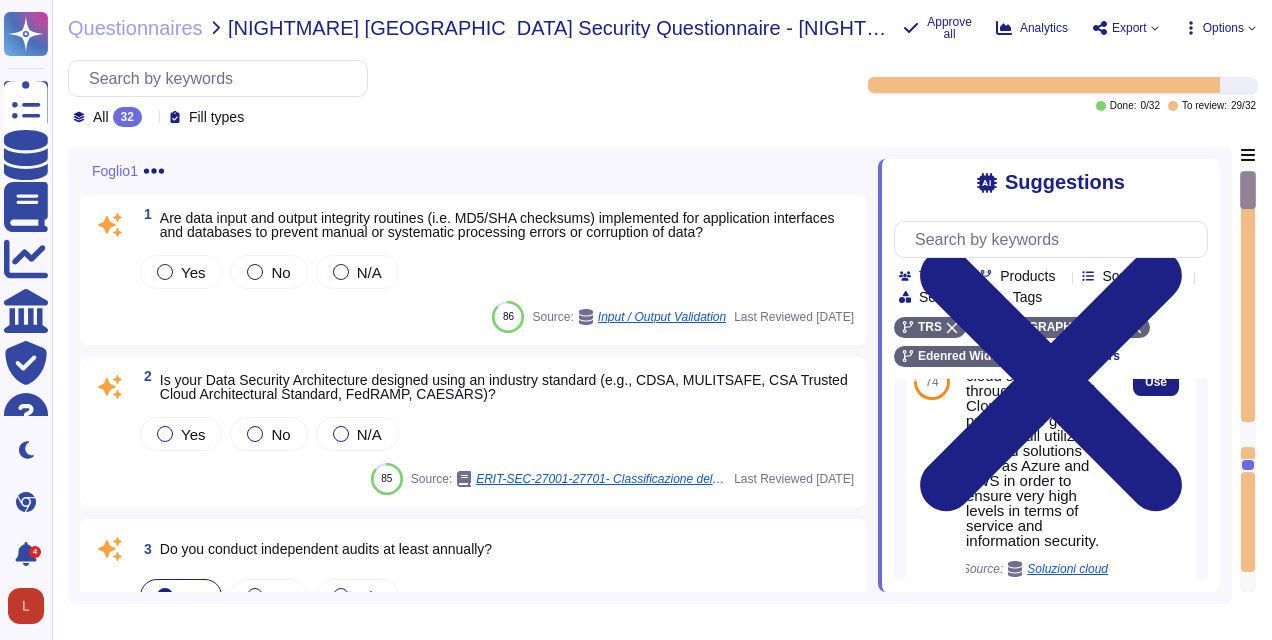 scroll, scrollTop: 0, scrollLeft: 0, axis: both 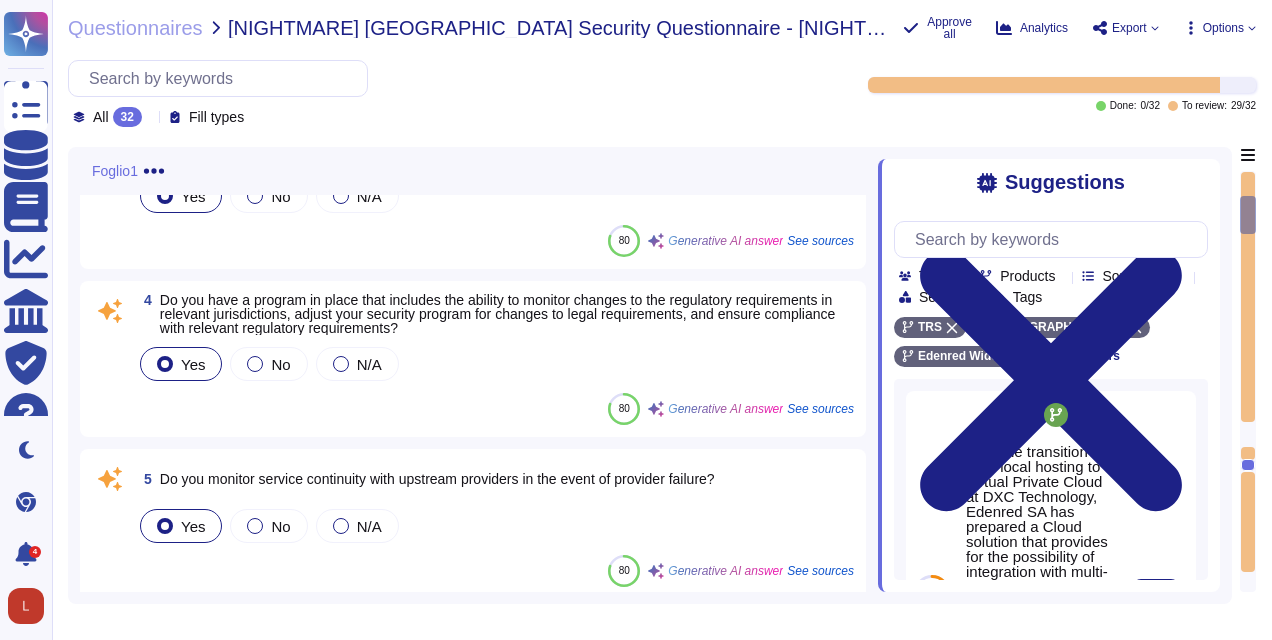 click on "After the transition from local hosting to Virtual Private Cloud at DXC Technology, Edenred SA has prepared a Cloud solution that provides for the possibility of integration with multi-cloud services through the "Hybrid Cloud Strategy" project. The goal is to allow full utilization of cloud solutions such as Azure and AWS in order to ensure very high levels in terms of service and information security." at bounding box center [1037, 601] 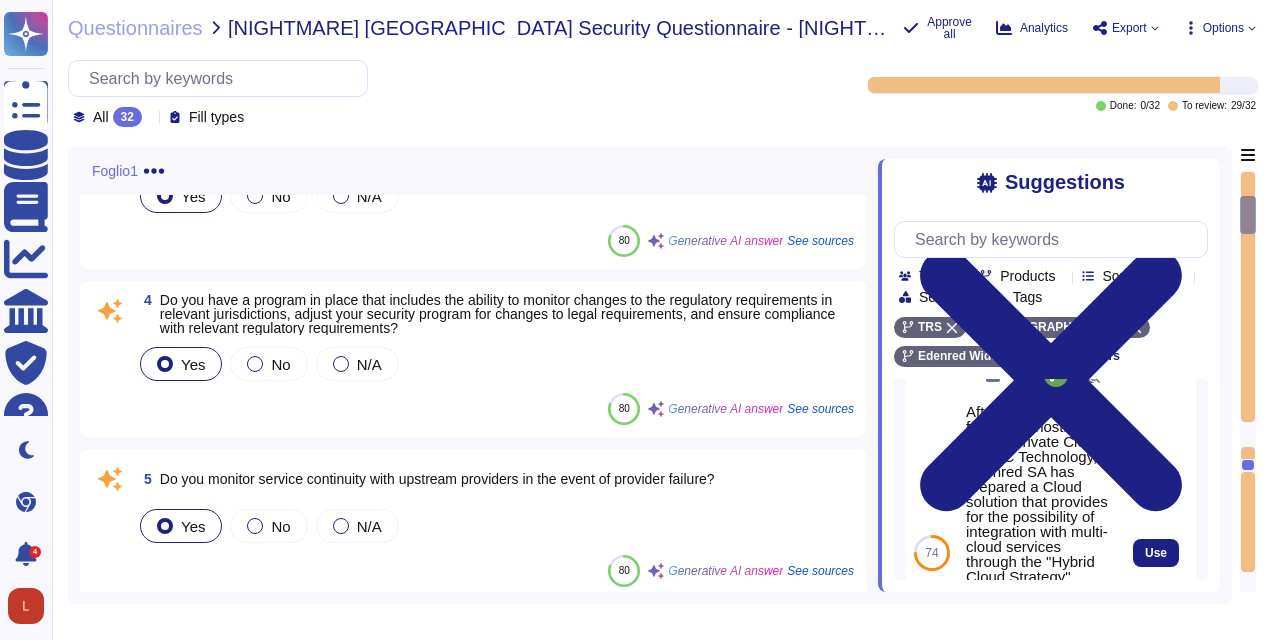 scroll, scrollTop: 0, scrollLeft: 0, axis: both 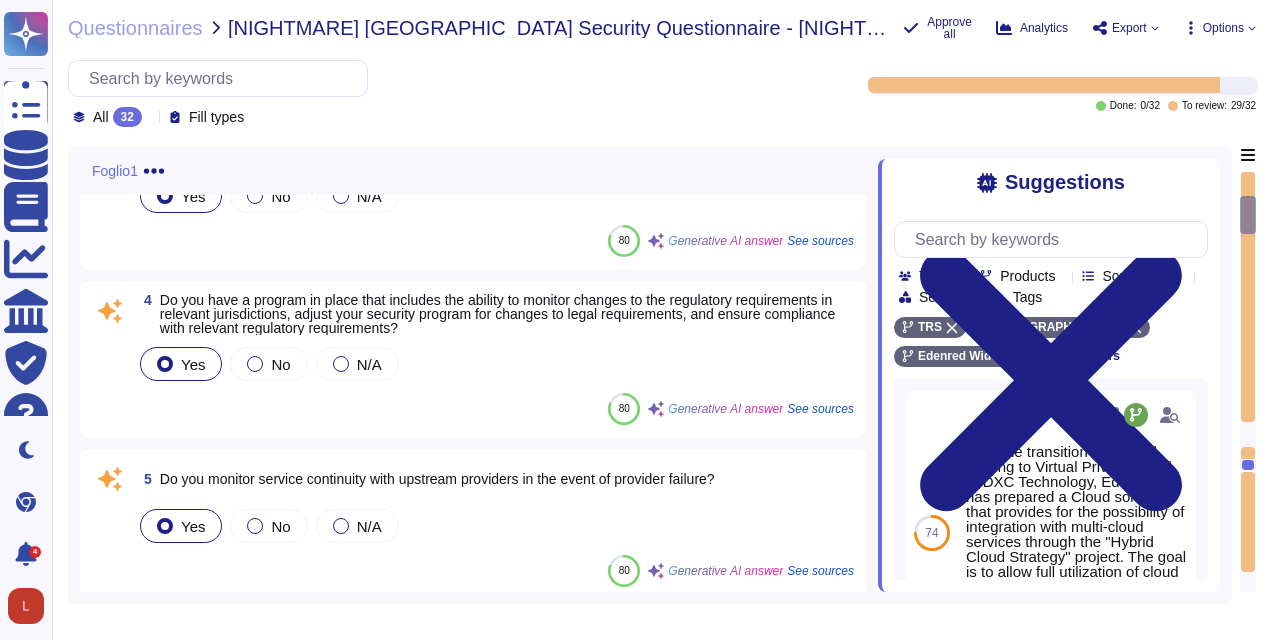 click on "Suggestions Team Products Source type Section Tags TRS [GEOGRAPHIC_DATA] Edenred Wide Clear filters 74 3 After the transition from local hosting to Virtual Private Cloud at DXC Technology, Edenred SA has prepared a Cloud solution that provides for the possibility of integration with multi-cloud services through the "Hybrid Cloud Strategy" project. The goal is to allow full utilization of cloud solutions such as Azure and AWS in order to ensure very high levels in terms of service and information security. Source: Soluzioni cloud Use 74 It is recommended that once these subscriptions are onboarded, we ensure integration between the IaC repositories, image registry, and all Kubernetes clusters, containers, and VMs. Source: SEC-GUI-040-Secure Design Guidelines.pdf Use 74 Source: SEC-POL-004-Workplace Security Policy.pdf Use 74 The use of jump servers is strongly recommended and should be considered as mandatory on the normal operating conditions. Source: SEC-GUI-041-Firewall Security Guidelines.pdf Use 74 Source: Use" at bounding box center (1049, 375) 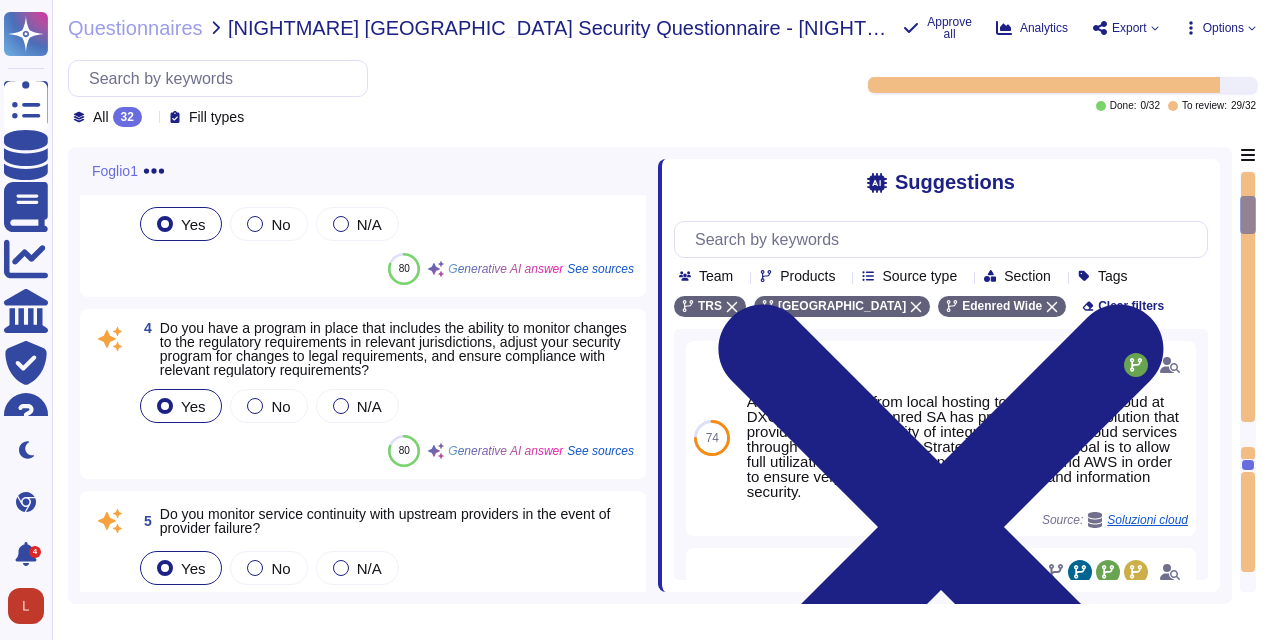 drag, startPoint x: 878, startPoint y: 372, endPoint x: 658, endPoint y: 378, distance: 220.0818 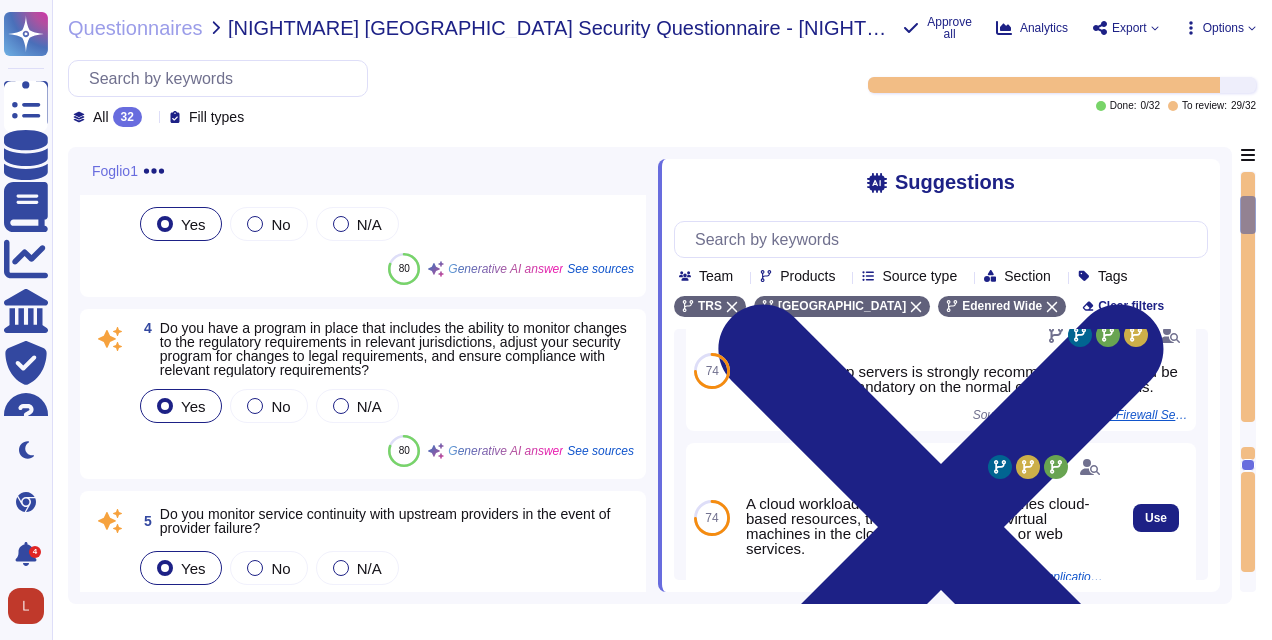 scroll, scrollTop: 592, scrollLeft: 0, axis: vertical 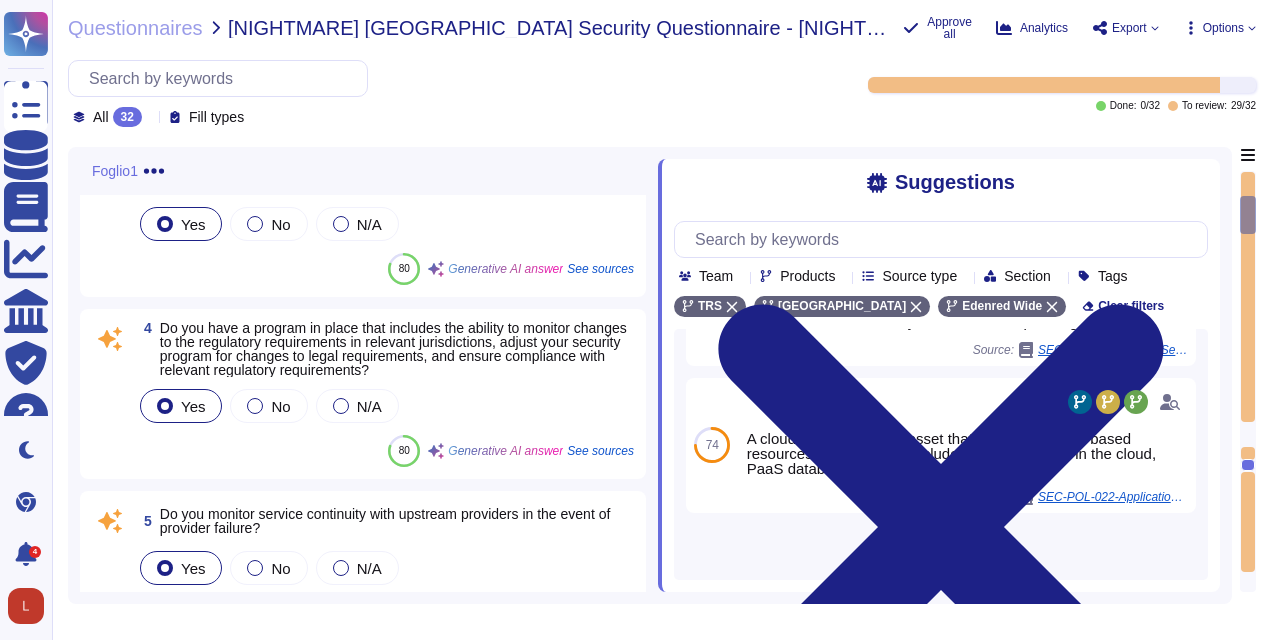 click on "Load more..." at bounding box center [941, 552] 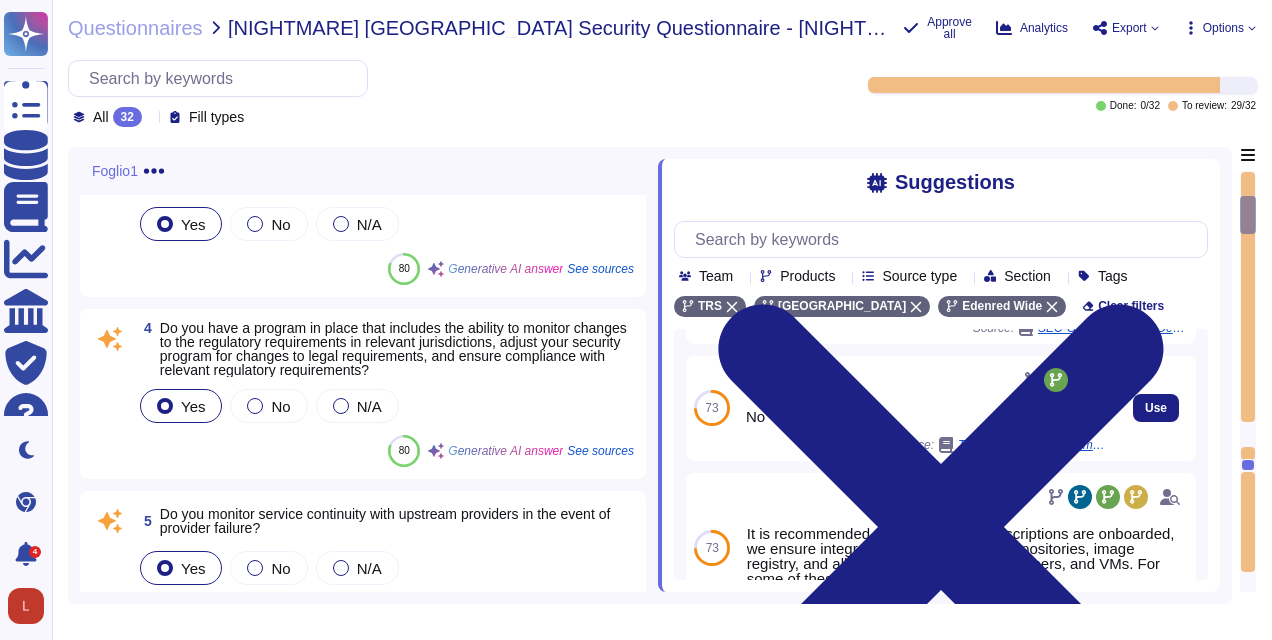 scroll, scrollTop: 1342, scrollLeft: 0, axis: vertical 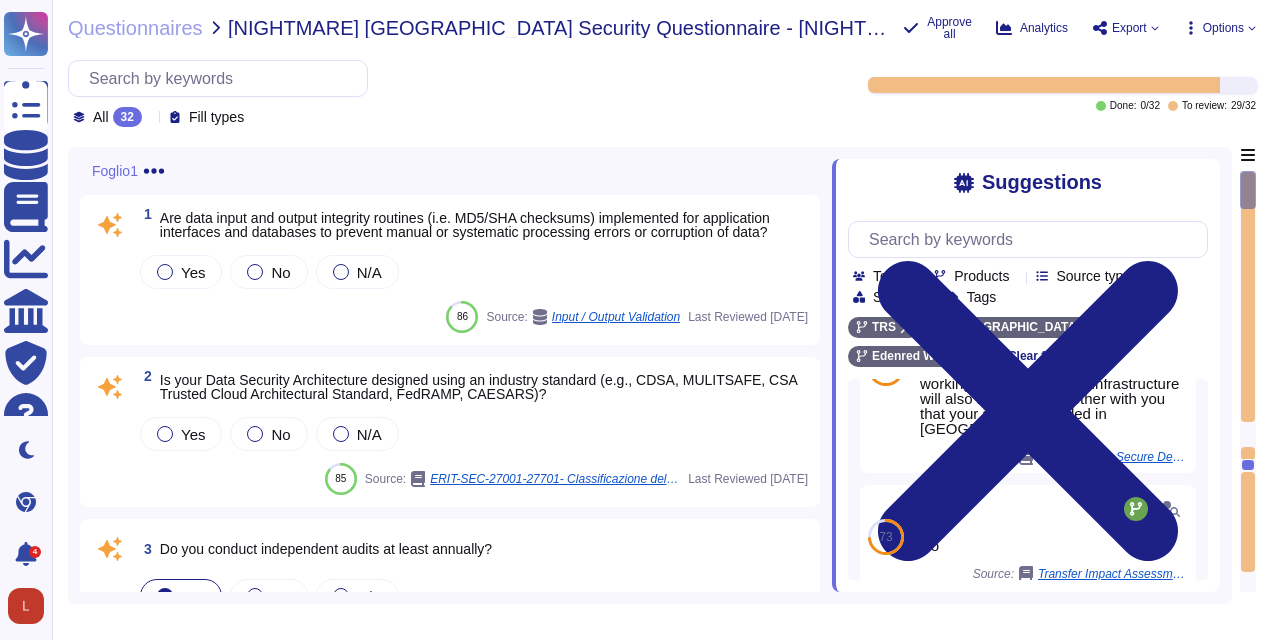 drag, startPoint x: 658, startPoint y: 358, endPoint x: 832, endPoint y: 375, distance: 174.82849 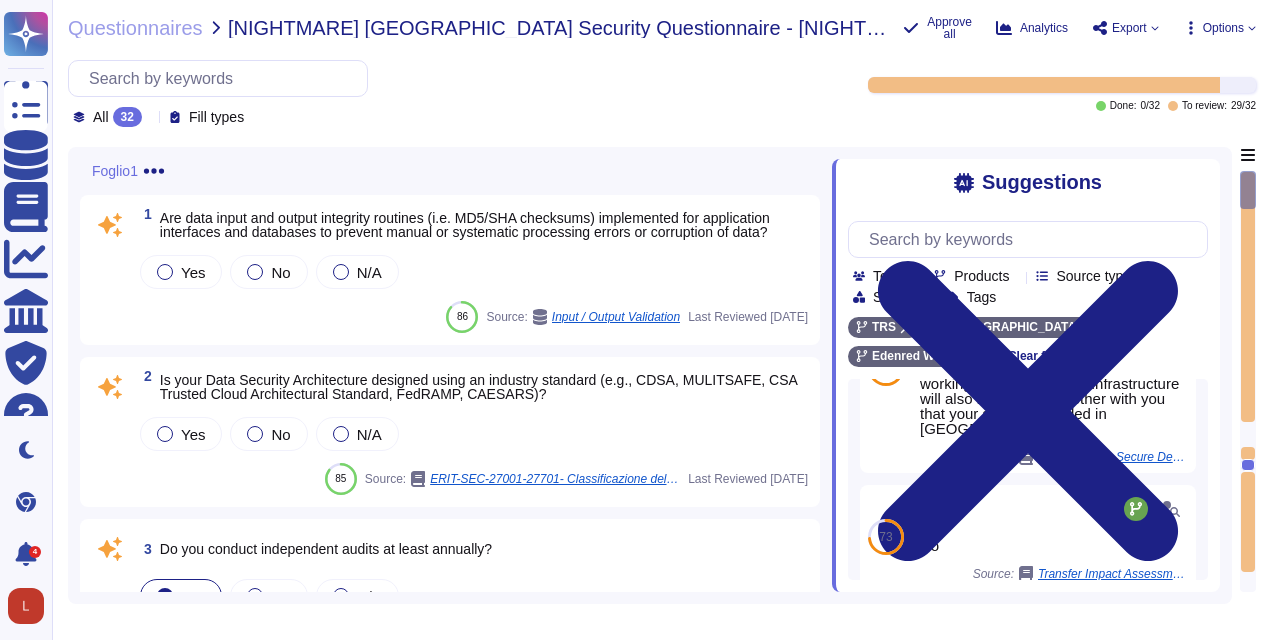 click on "Yes No N/A" at bounding box center (472, 272) 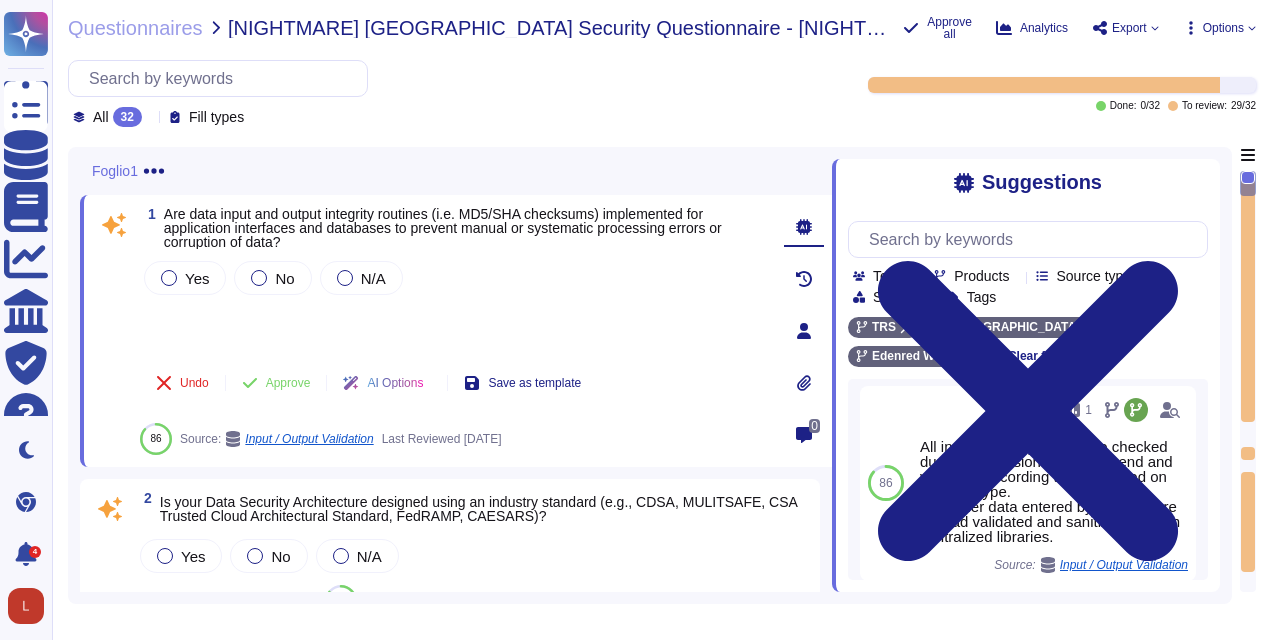 scroll, scrollTop: 0, scrollLeft: 0, axis: both 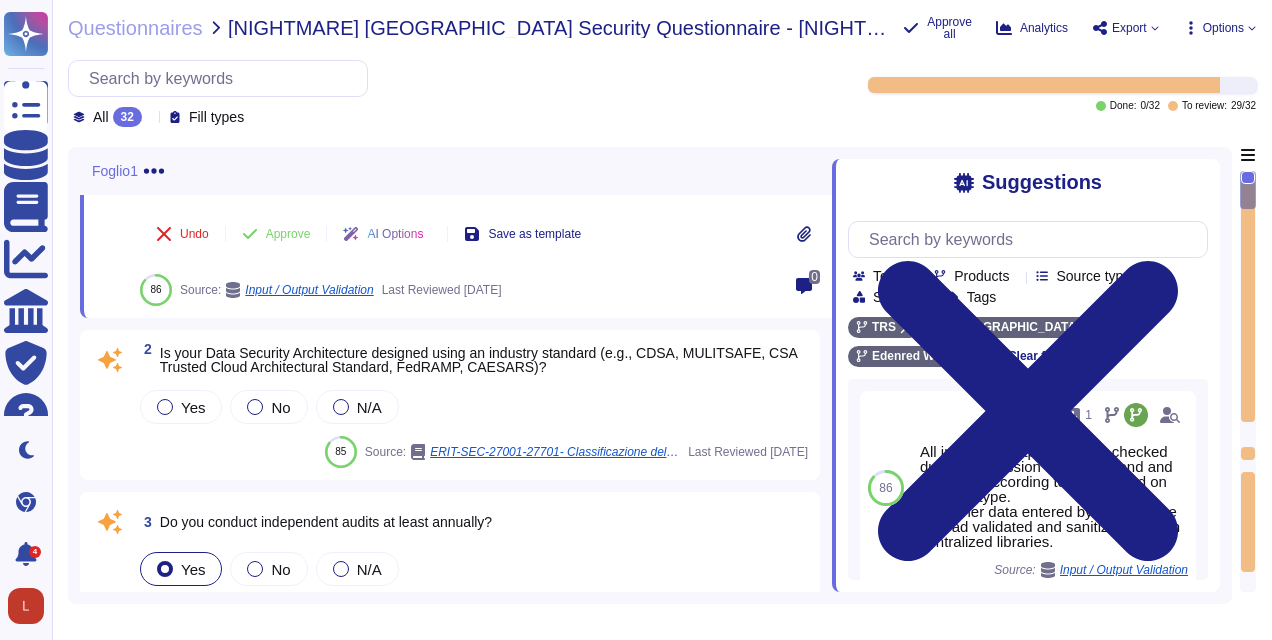 click on "2 Is your Data Security Architecture designed using an industry standard (e.g., CDSA, MULITSAFE, CSA Trusted Cloud Architectural Standard, FedRAMP, CAESARS)? Yes No N/A 85 Source: ERIT-SEC-27001-27701- Classificazione delle Informazioni.pdf Last Reviewed   [DATE]" at bounding box center (450, 405) 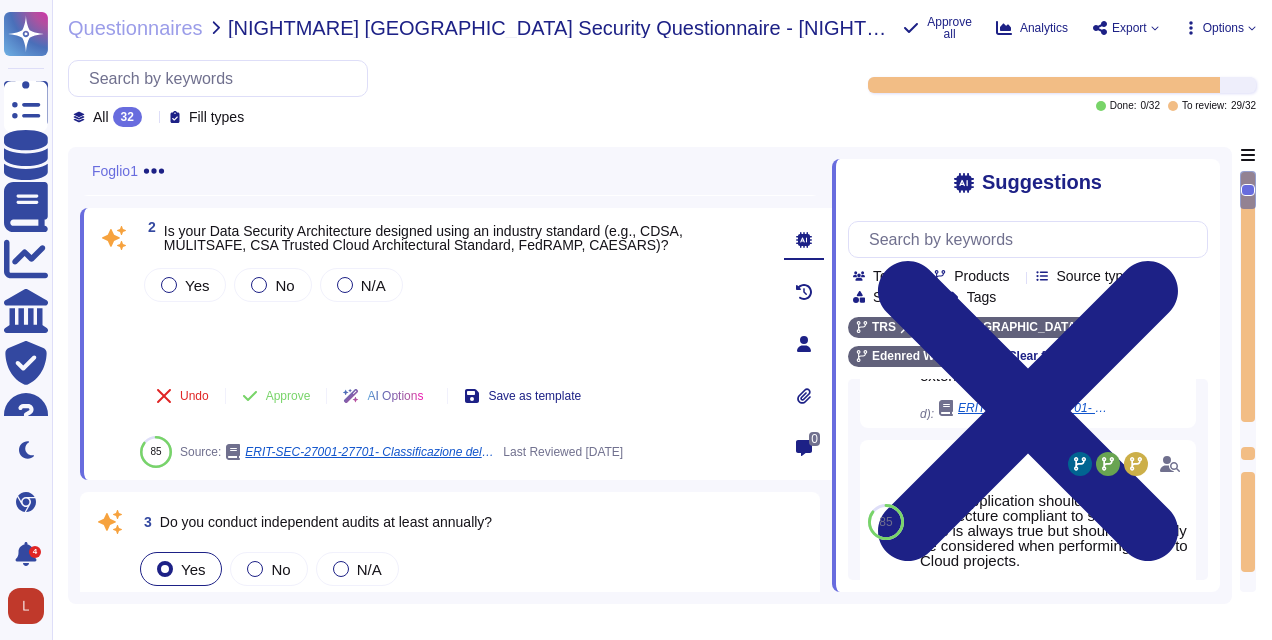scroll, scrollTop: 0, scrollLeft: 0, axis: both 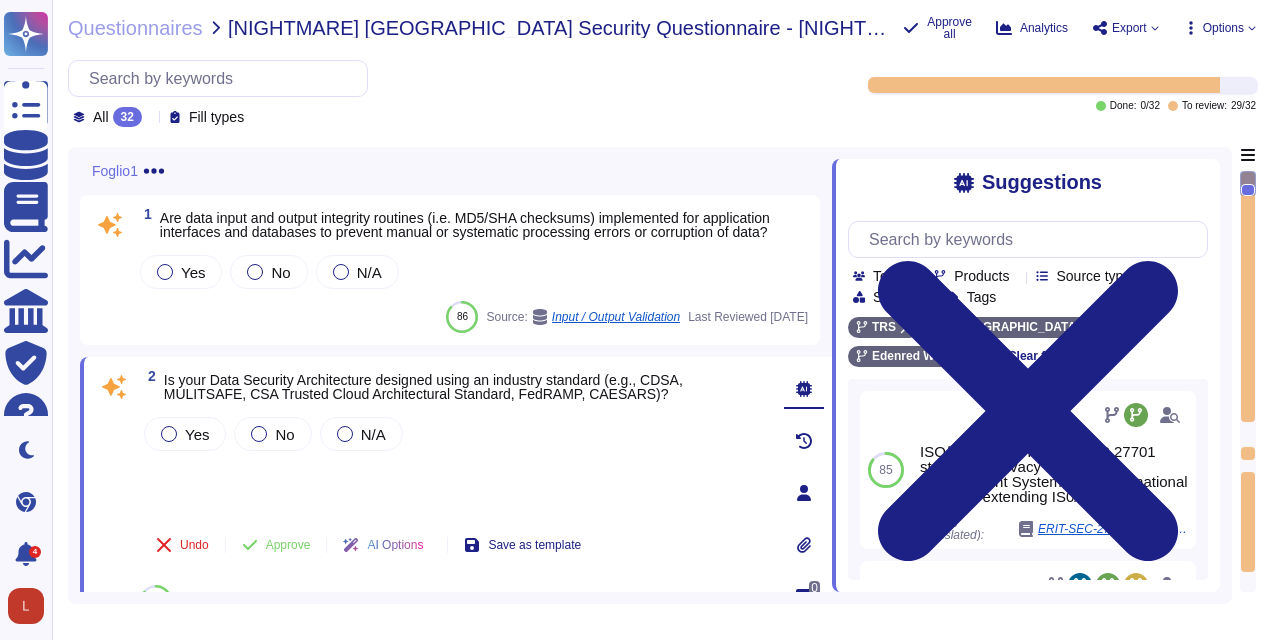 click on "Are data input and output integrity routines (i.e. MD5/SHA checksums) implemented for application interfaces and databases to prevent manual or systematic processing errors or corruption of data?" at bounding box center [465, 225] 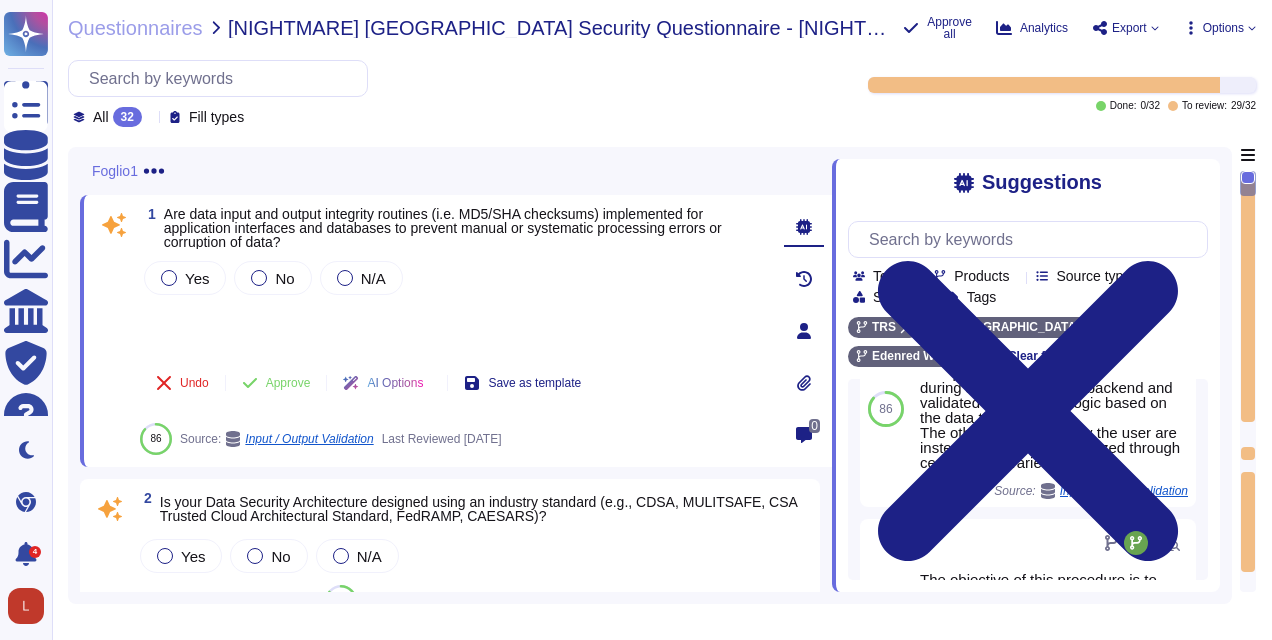 scroll, scrollTop: 49, scrollLeft: 0, axis: vertical 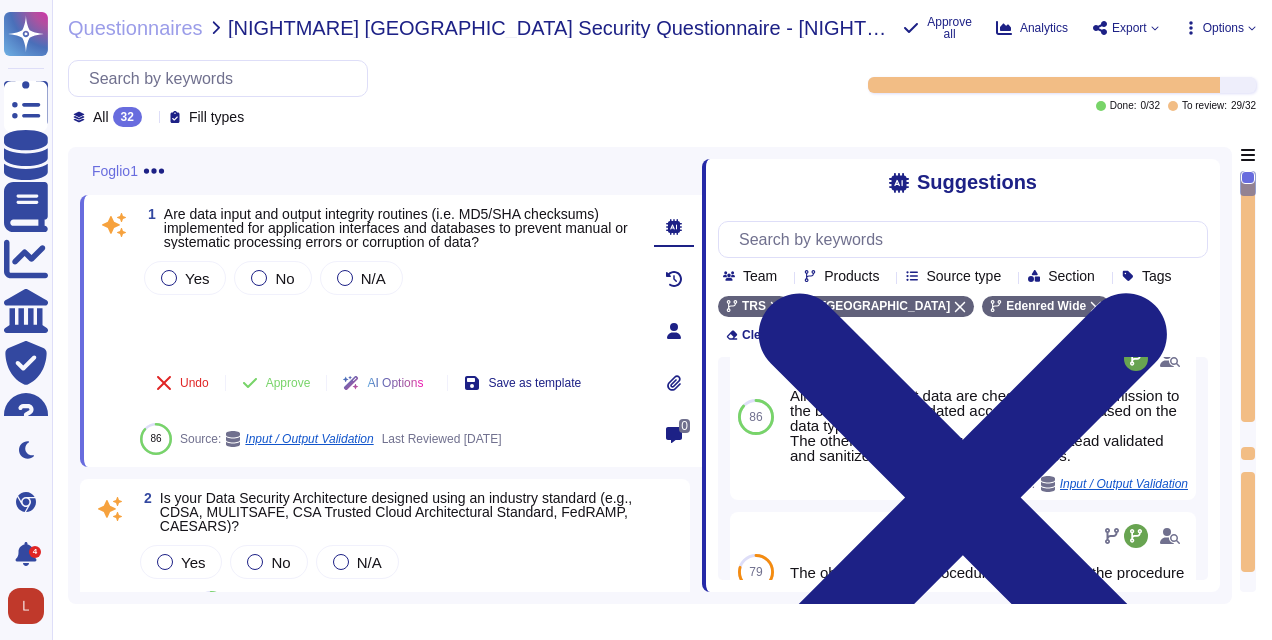drag, startPoint x: 828, startPoint y: 397, endPoint x: 700, endPoint y: 440, distance: 135.02963 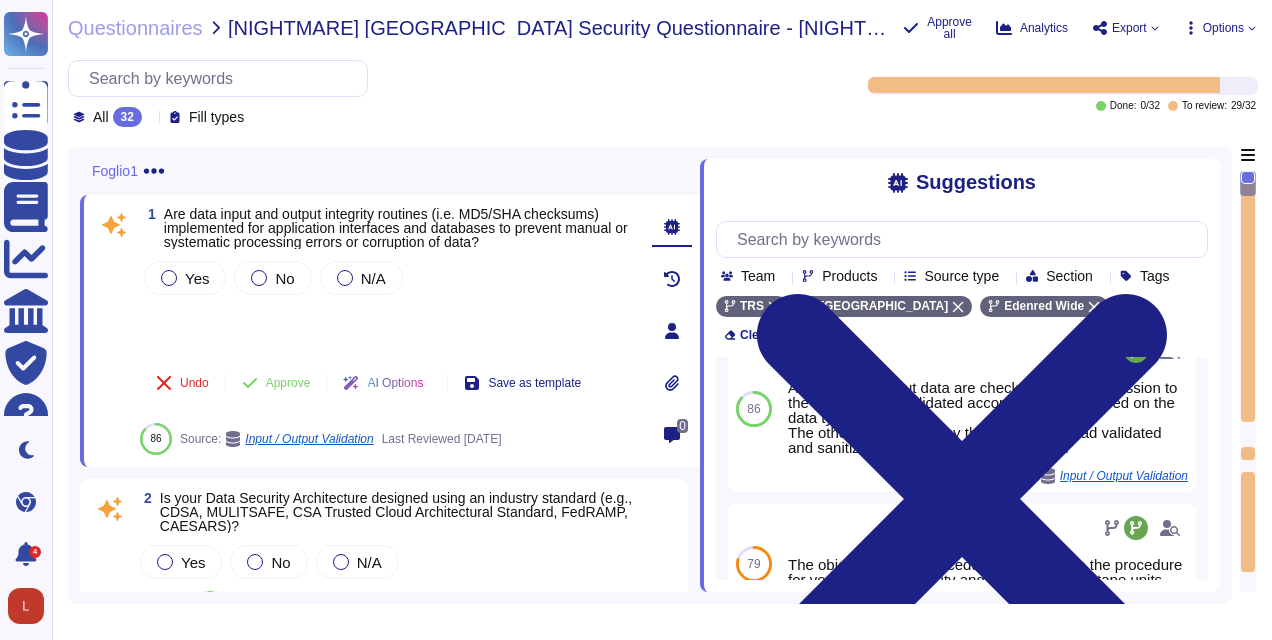 scroll, scrollTop: 34, scrollLeft: 0, axis: vertical 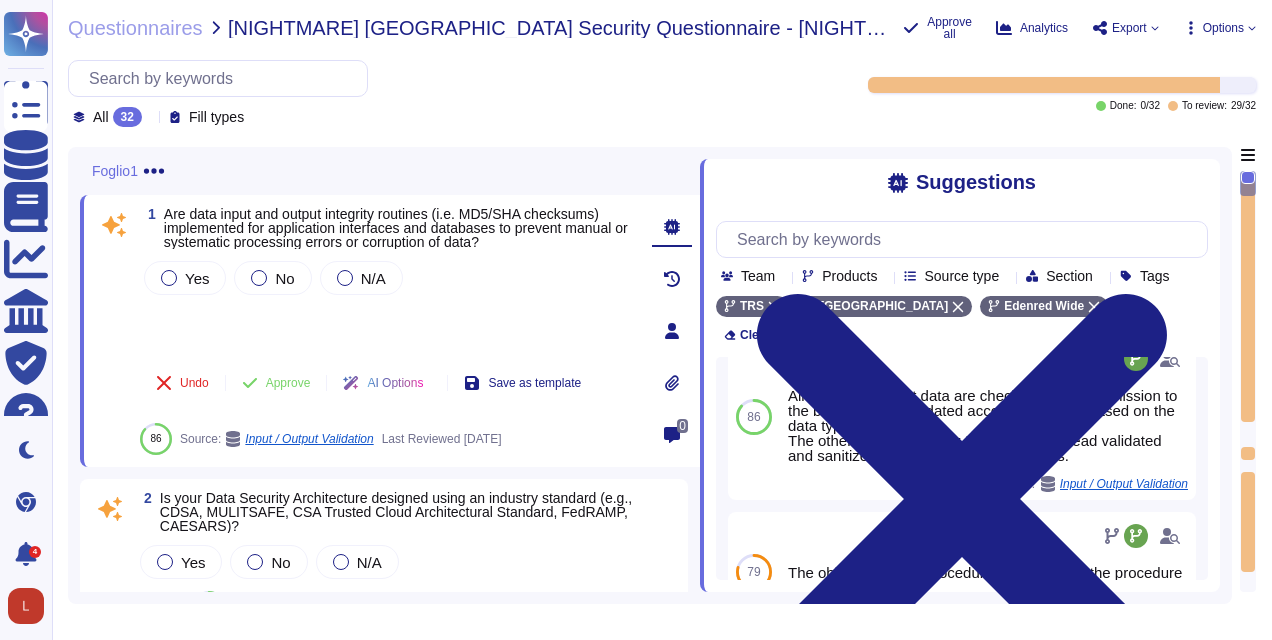 click on "Is your Data Security Architecture designed using an industry standard (e.g., CDSA, MULITSAFE, CSA Trusted Cloud Architectural Standard, FedRAMP, CAESARS)?" at bounding box center (396, 512) 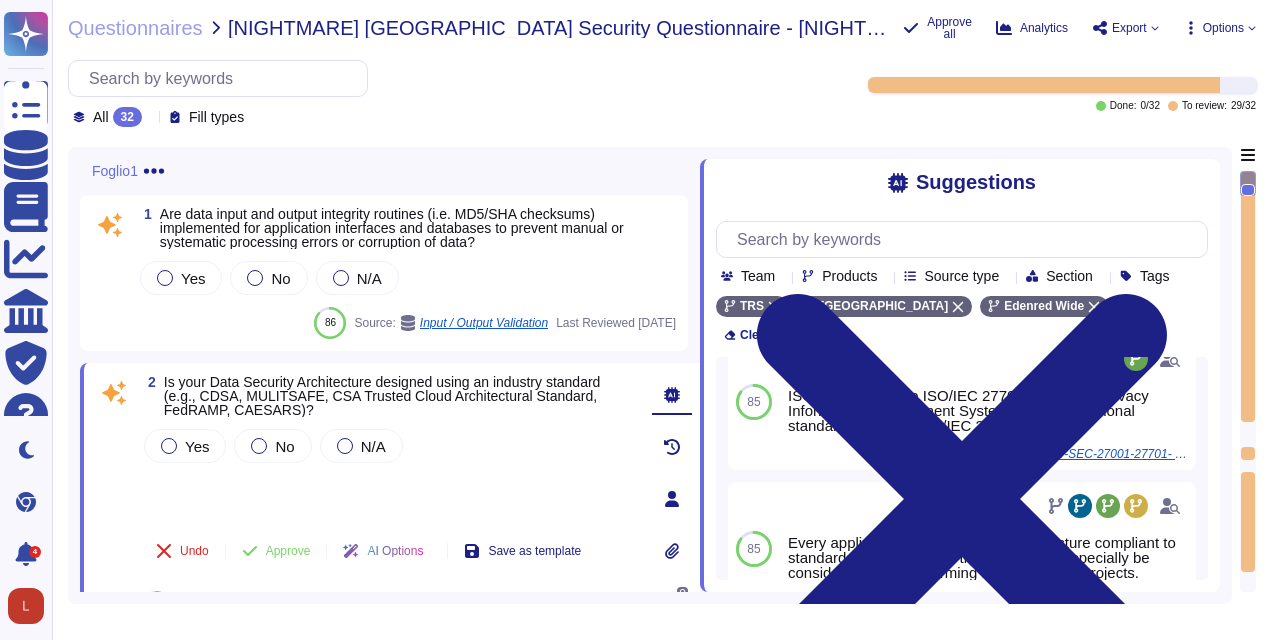 scroll, scrollTop: 26, scrollLeft: 0, axis: vertical 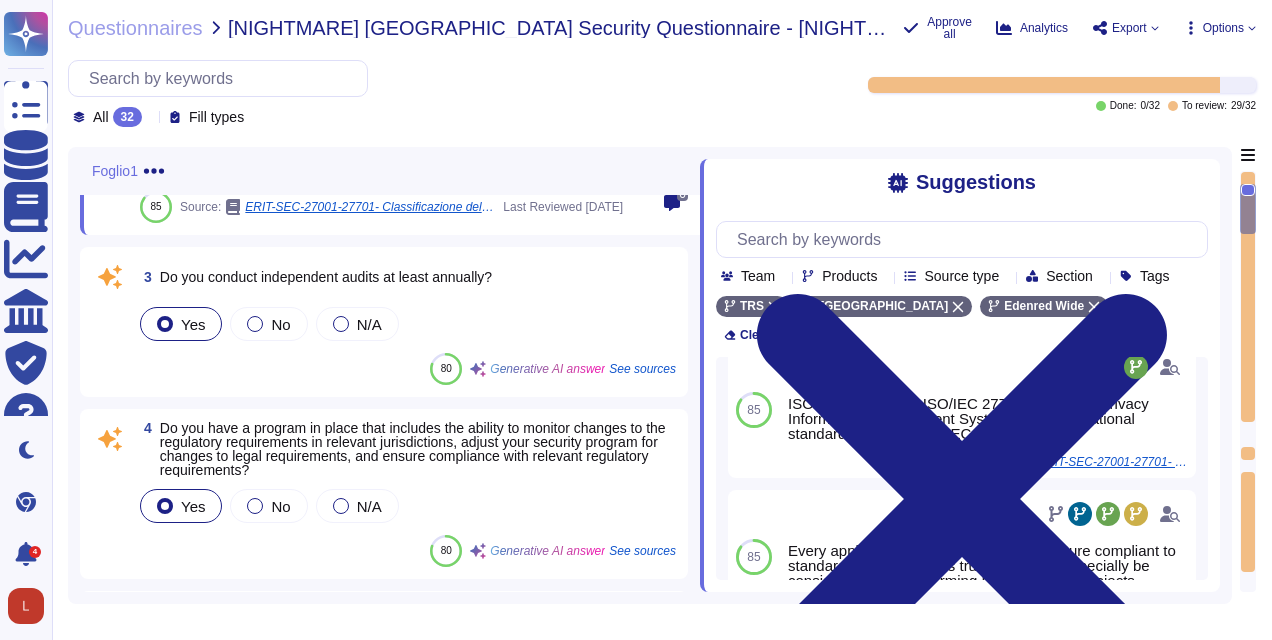 click on "Do you have a program in place that includes the ability to monitor changes to the regulatory requirements in relevant jurisdictions, adjust your security program for changes to legal requirements, and ensure compliance with relevant regulatory requirements?" at bounding box center (413, 449) 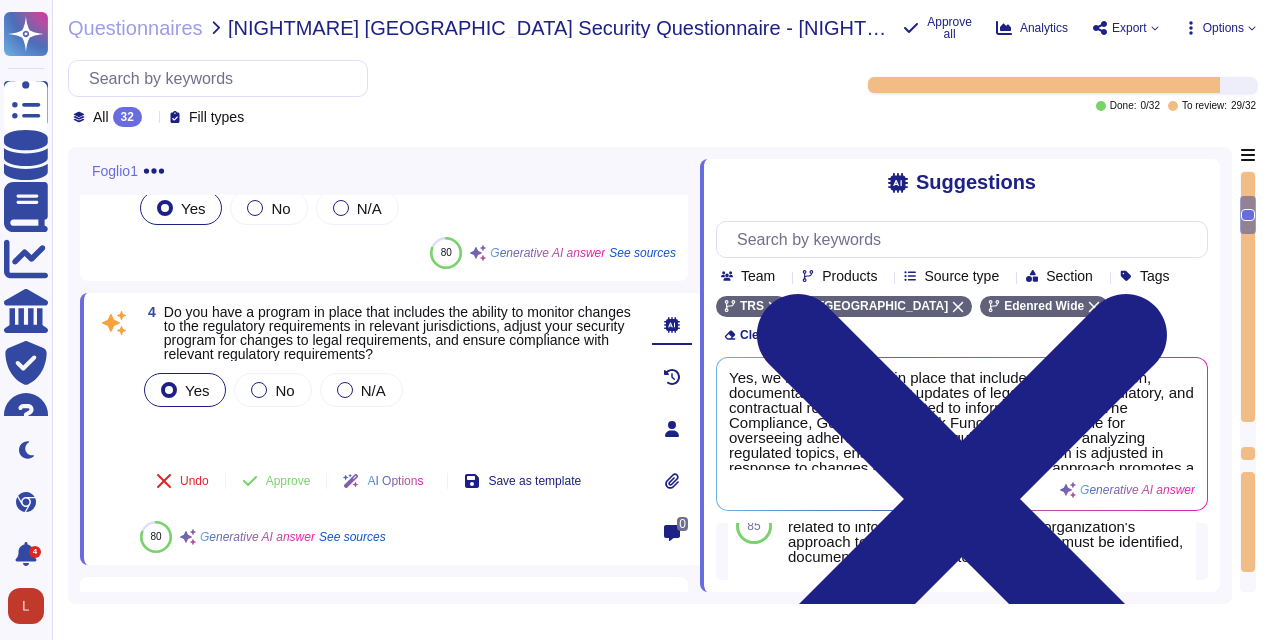 scroll, scrollTop: 70, scrollLeft: 0, axis: vertical 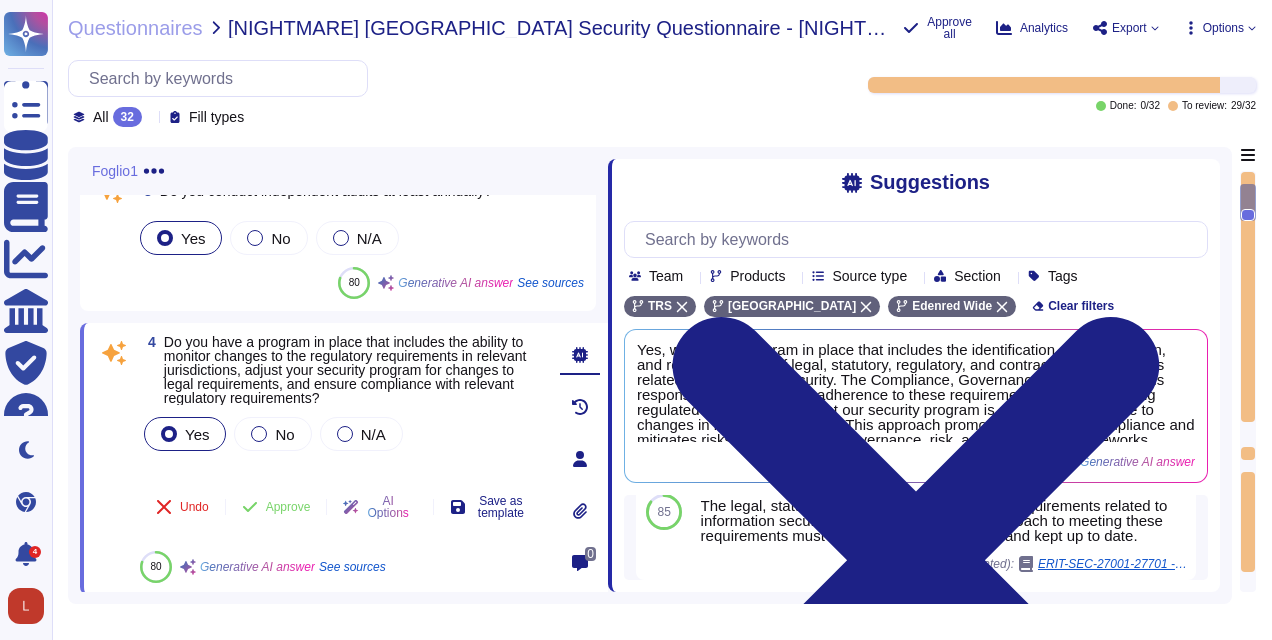 drag, startPoint x: 702, startPoint y: 392, endPoint x: 610, endPoint y: 395, distance: 92.0489 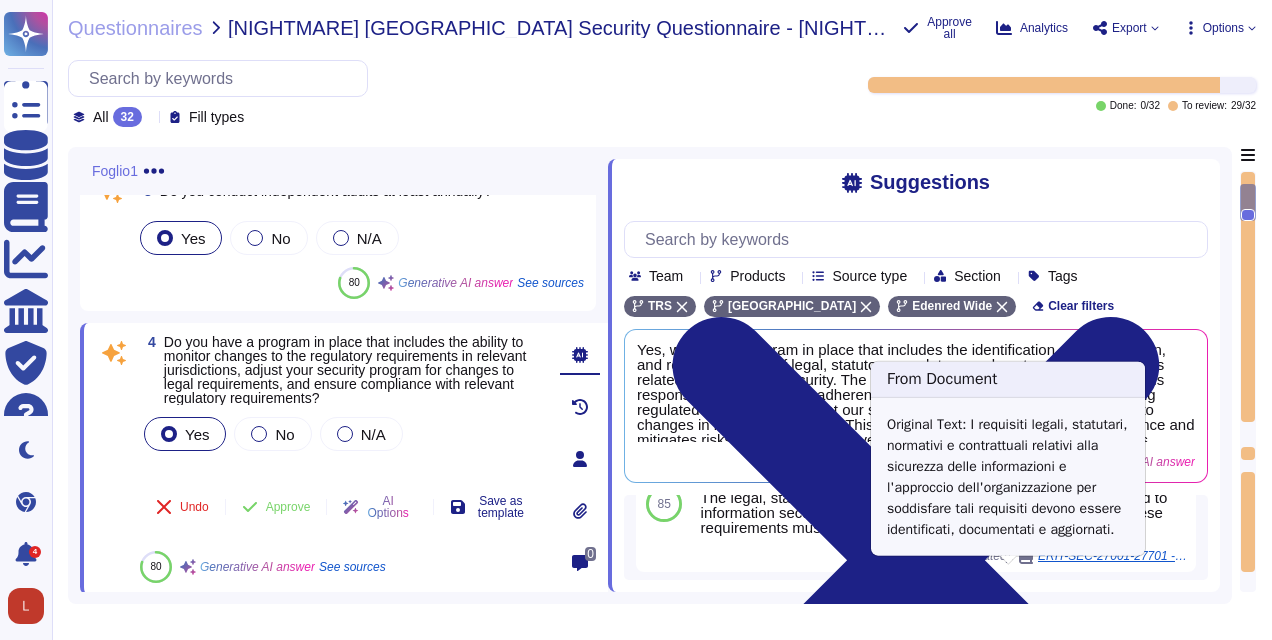 scroll, scrollTop: 62, scrollLeft: 0, axis: vertical 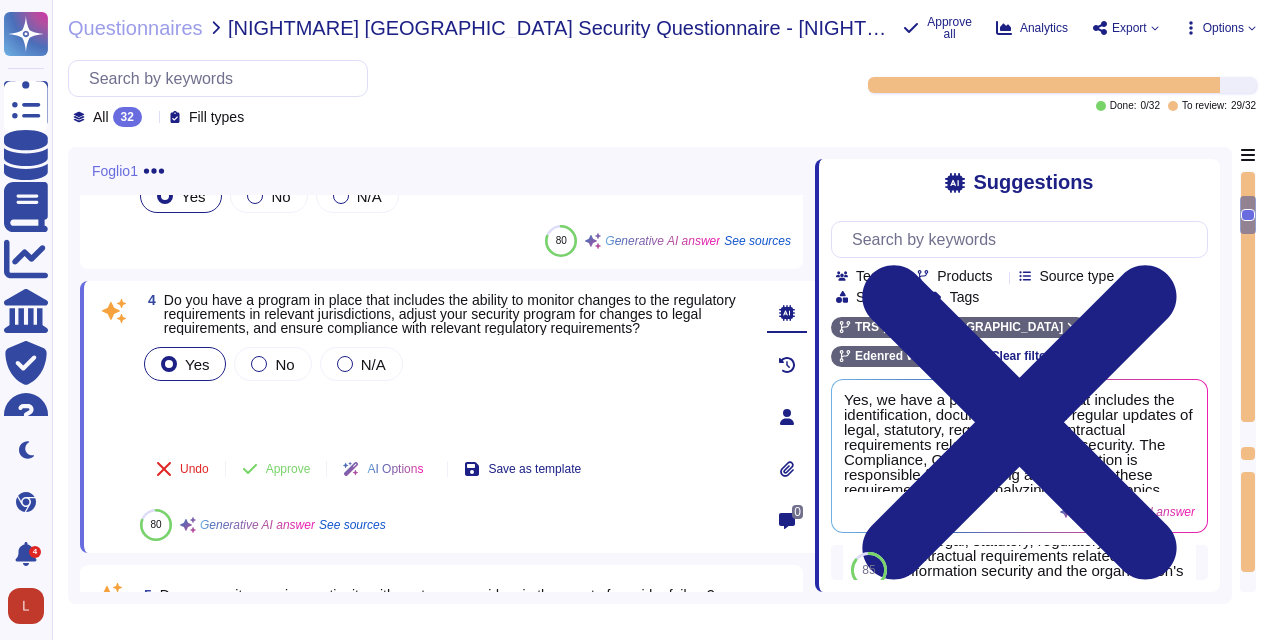 drag, startPoint x: 608, startPoint y: 411, endPoint x: 772, endPoint y: 425, distance: 164.59648 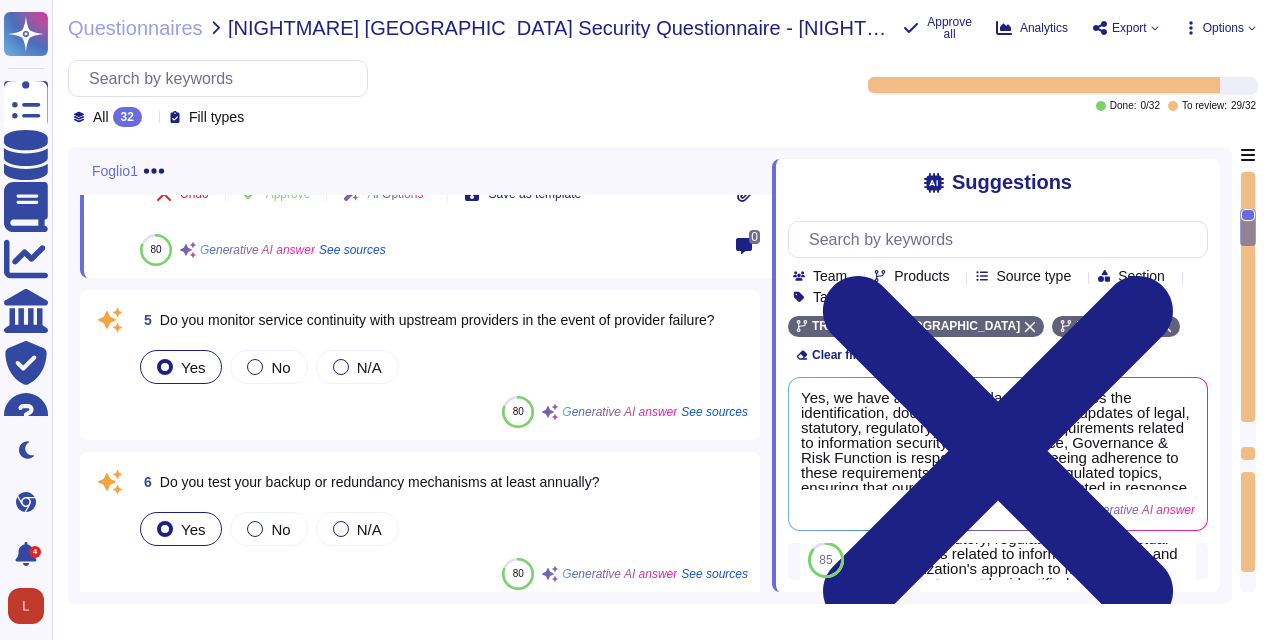 scroll, scrollTop: 700, scrollLeft: 0, axis: vertical 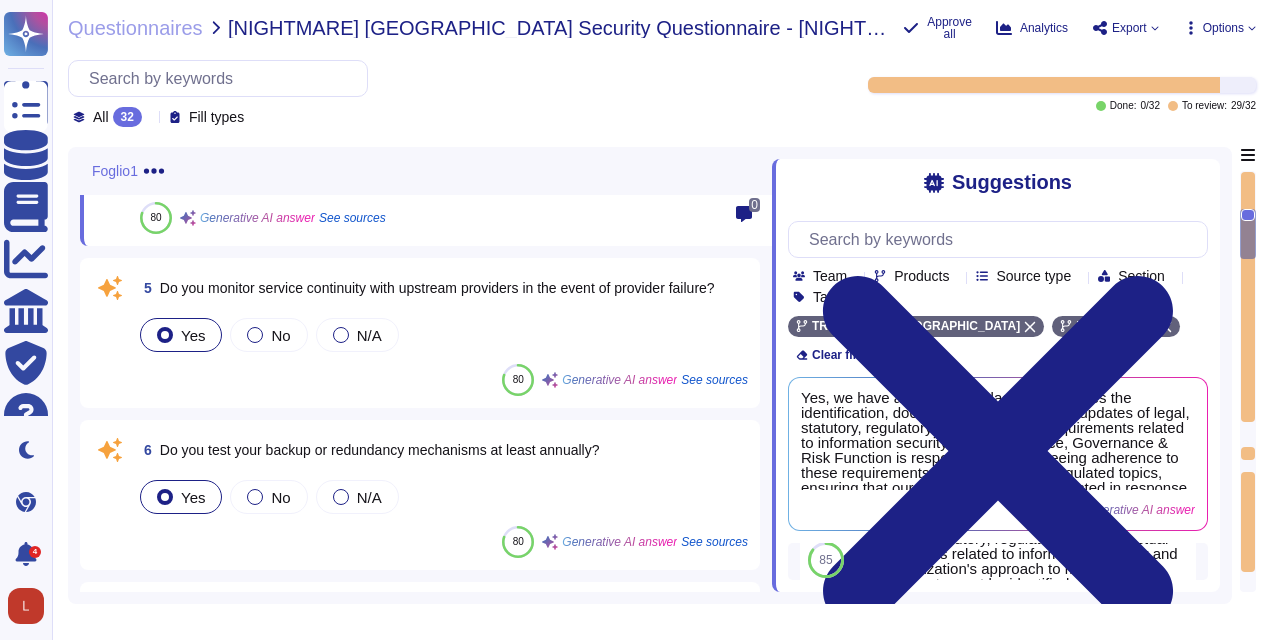 click on "Yes No N/A" at bounding box center [442, 335] 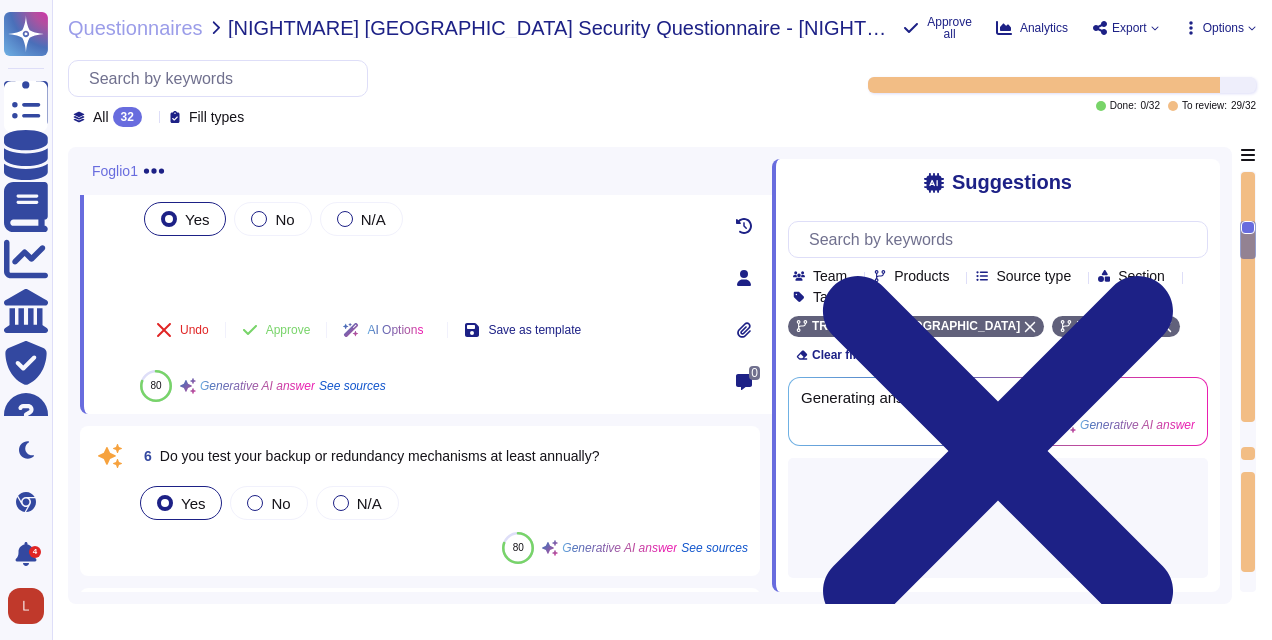 scroll, scrollTop: 0, scrollLeft: 0, axis: both 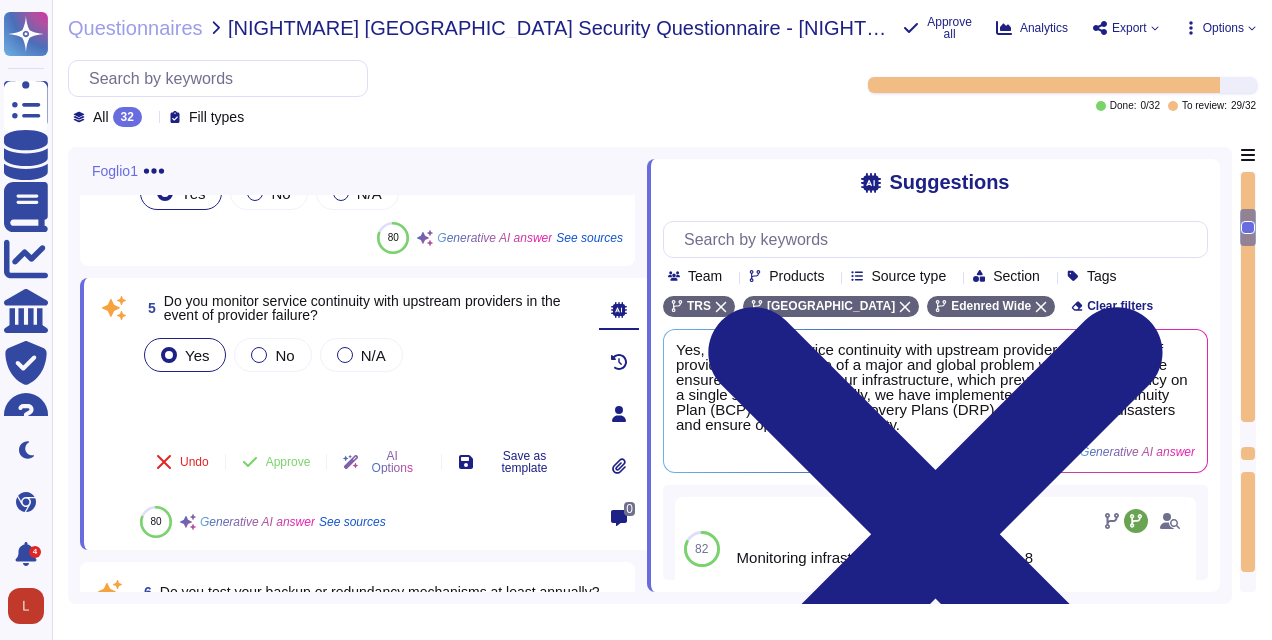 drag, startPoint x: 772, startPoint y: 454, endPoint x: 650, endPoint y: 447, distance: 122.20065 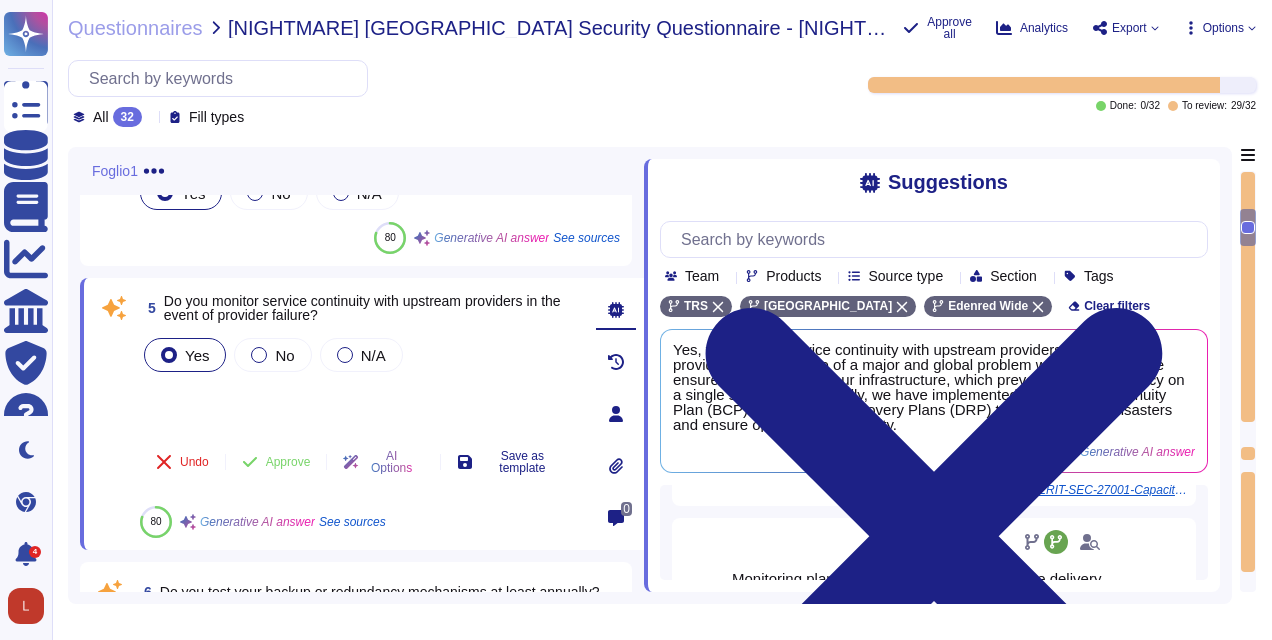 scroll, scrollTop: 0, scrollLeft: 0, axis: both 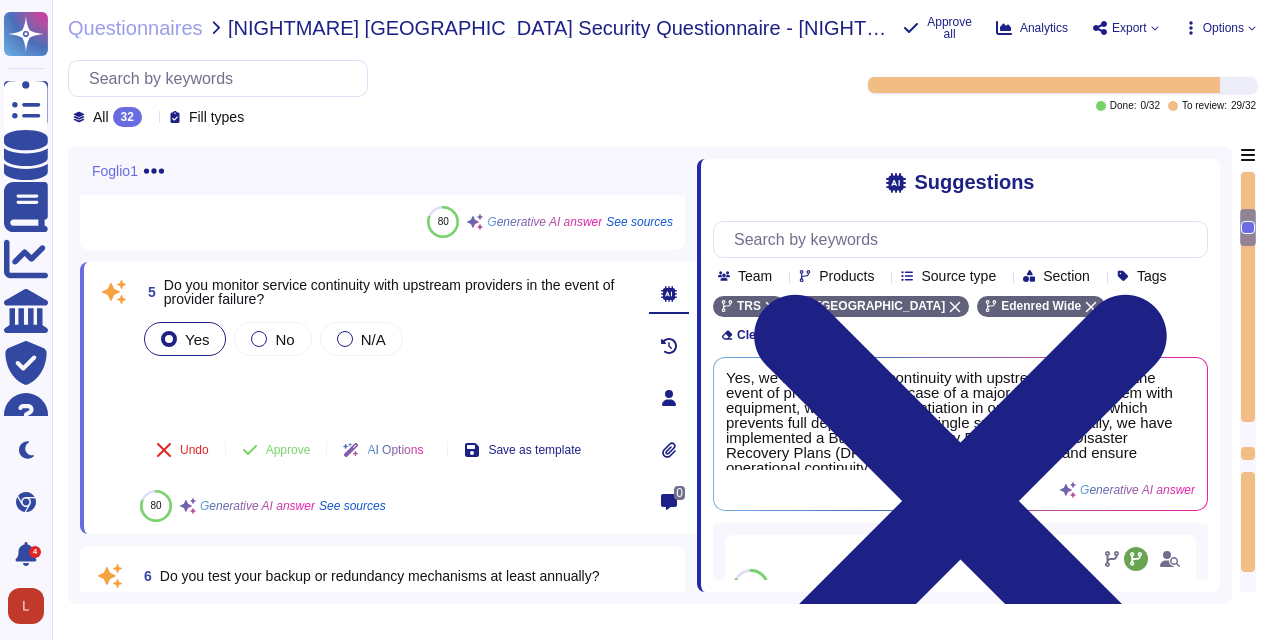 drag, startPoint x: 642, startPoint y: 365, endPoint x: 697, endPoint y: 405, distance: 68.007355 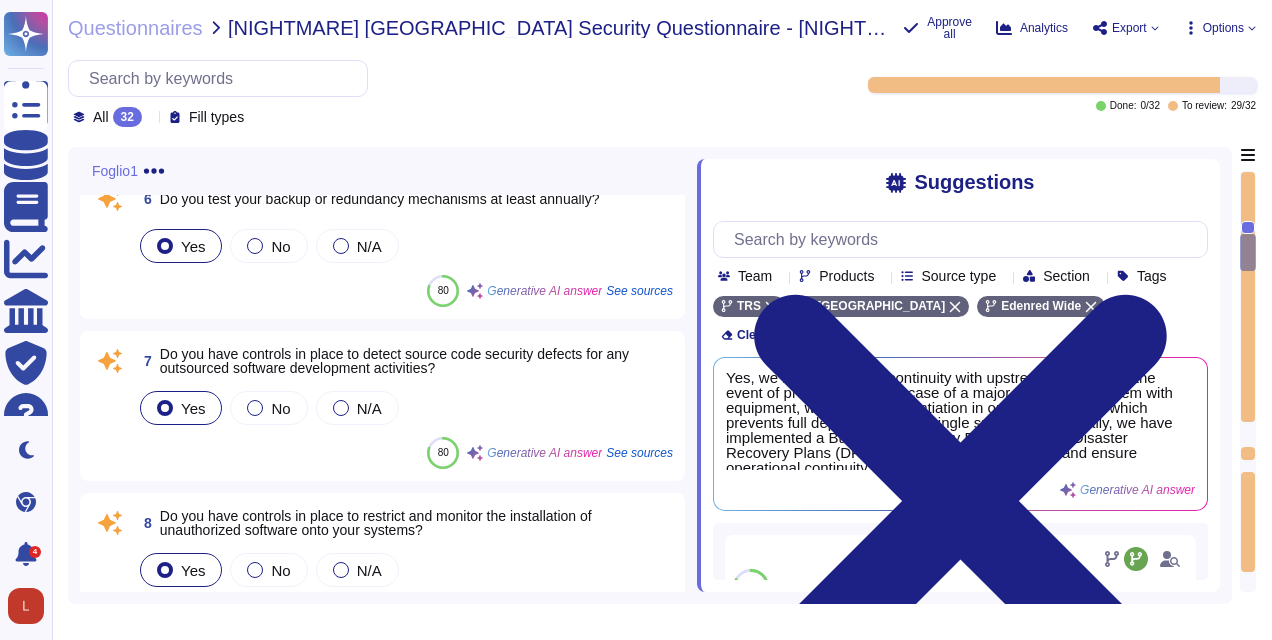 scroll, scrollTop: 1000, scrollLeft: 0, axis: vertical 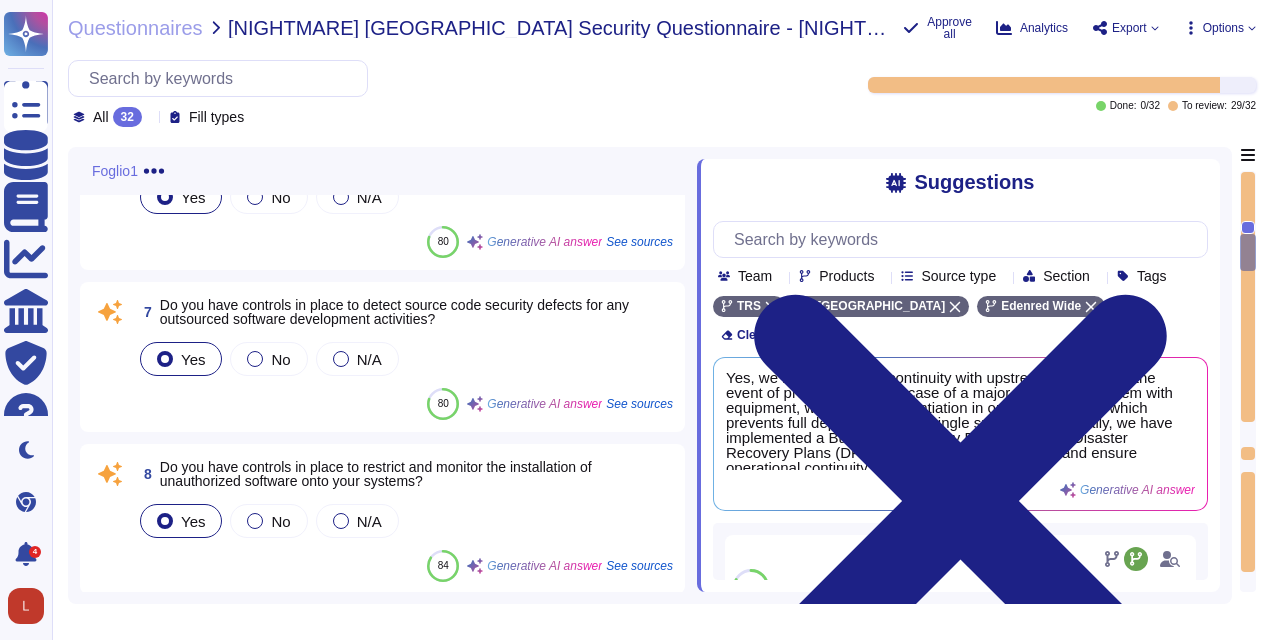 click on "7 Do you have controls in place to detect source code security defects for any outsourced software development activities?" at bounding box center (404, 312) 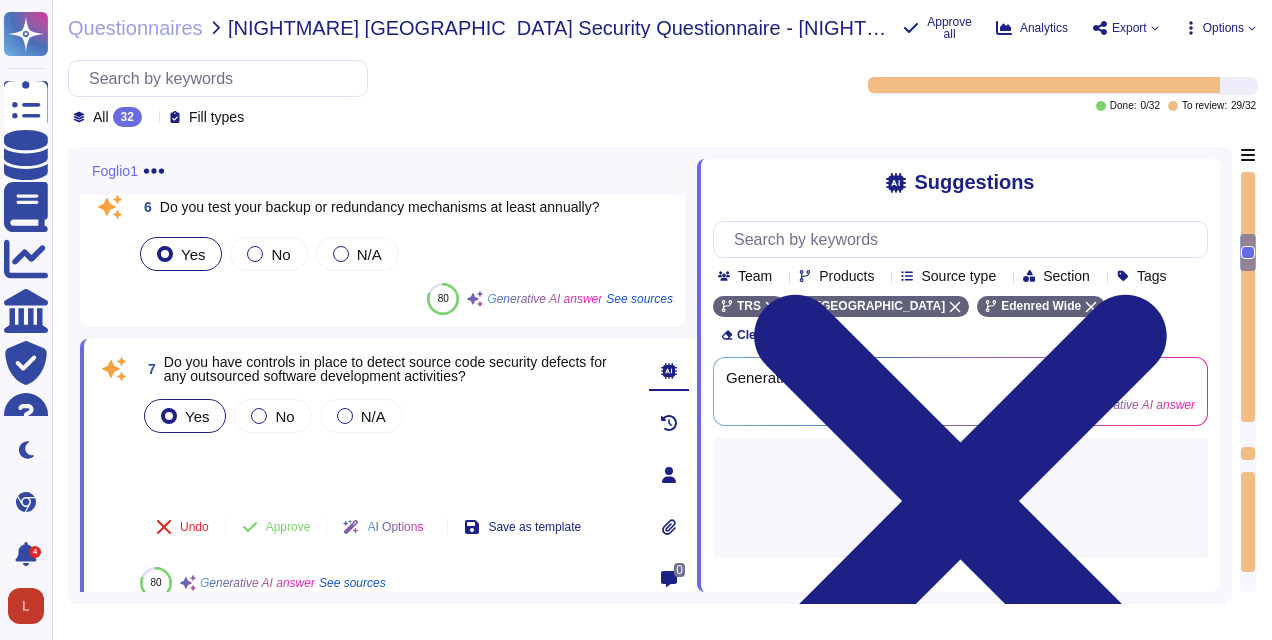 scroll, scrollTop: 800, scrollLeft: 0, axis: vertical 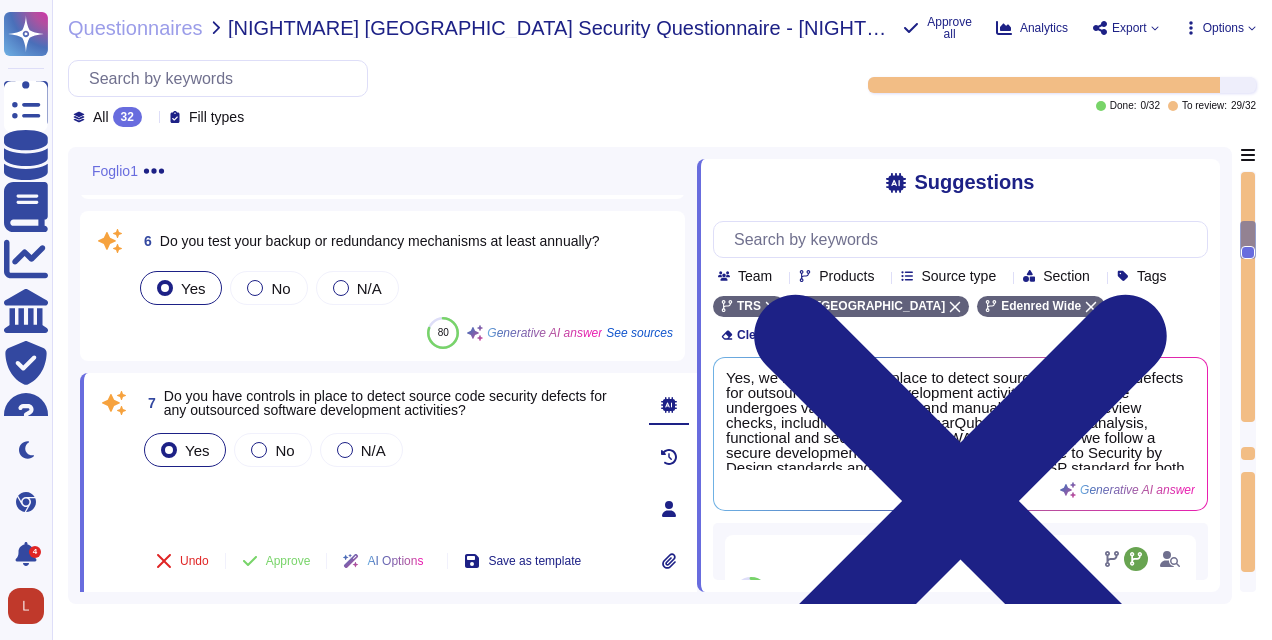 click on "7 Do you have controls in place to detect source code security defects for any outsourced software development activities? Yes No N/A Undo Approve AI Options Save as template 80 Generative AI answer See sources" at bounding box center (364, 509) 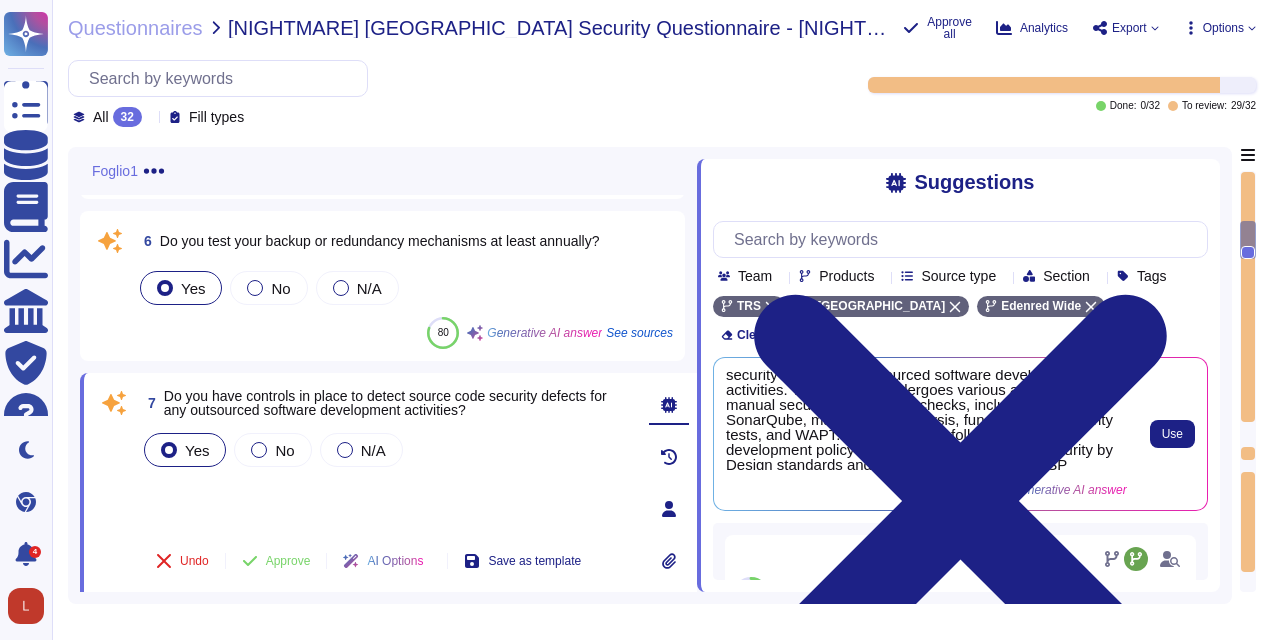 scroll, scrollTop: 0, scrollLeft: 0, axis: both 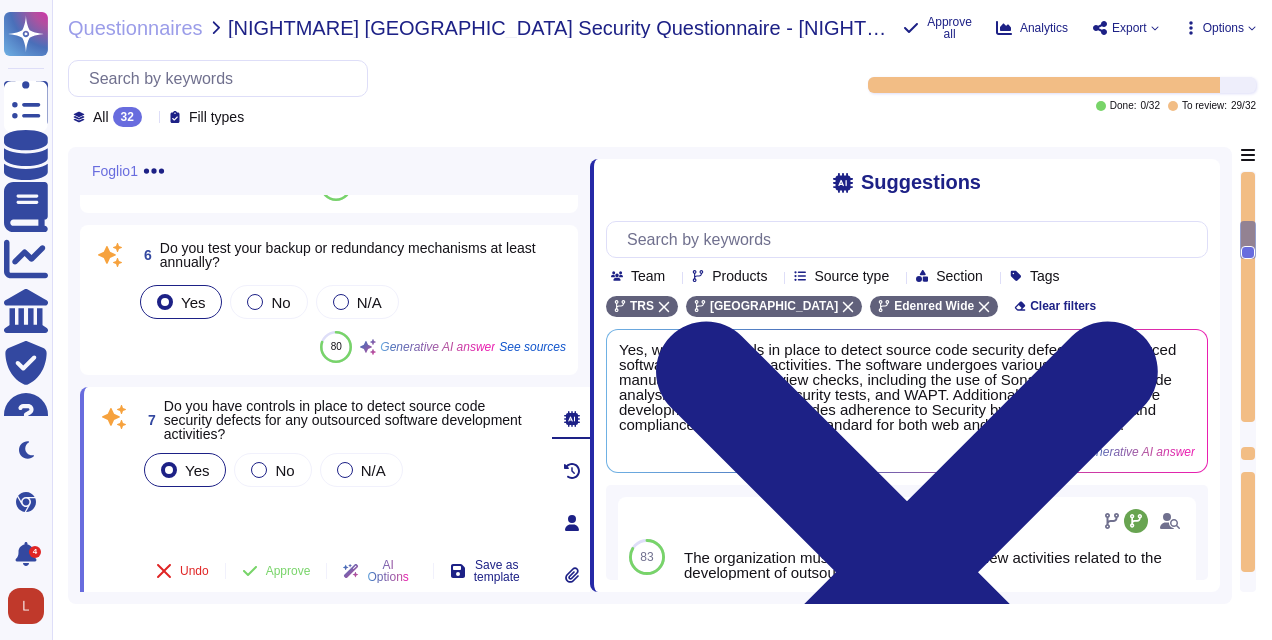 drag, startPoint x: 697, startPoint y: 431, endPoint x: 590, endPoint y: 434, distance: 107.042046 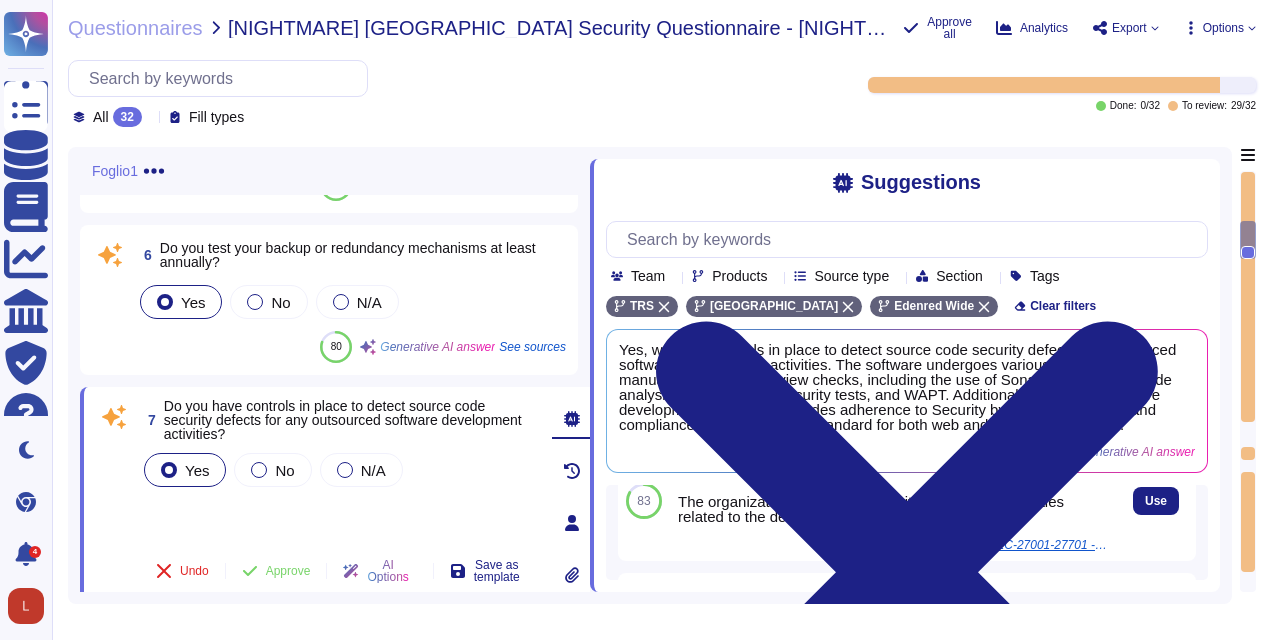 scroll, scrollTop: 0, scrollLeft: 0, axis: both 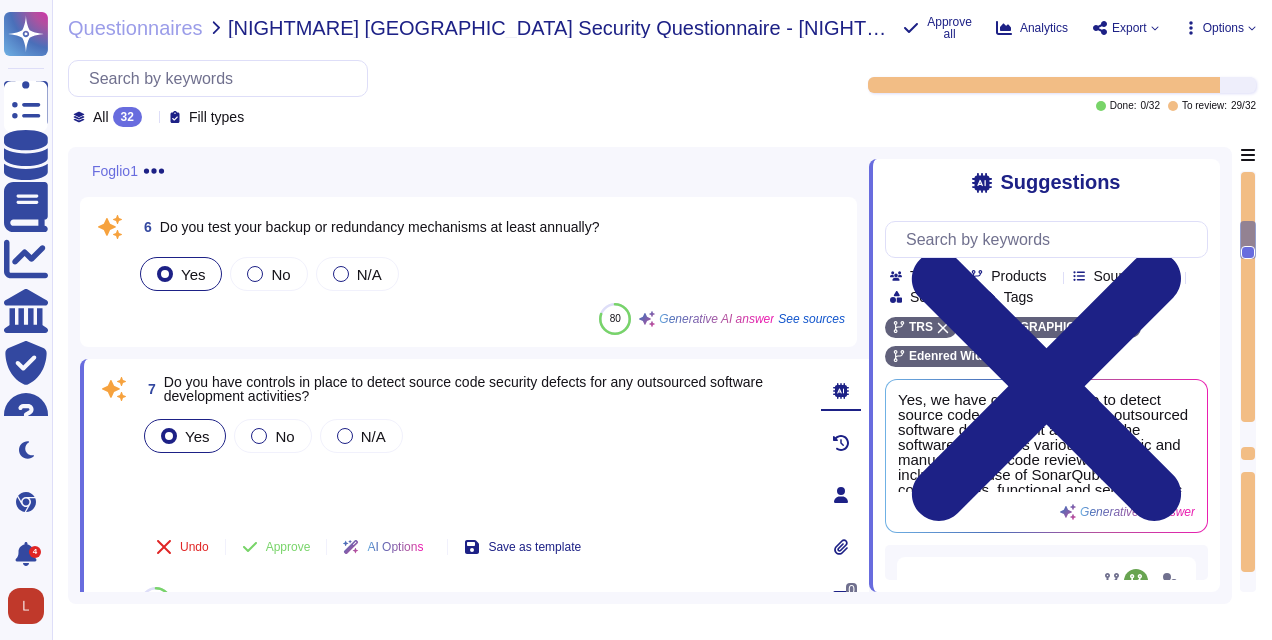 drag, startPoint x: 589, startPoint y: 329, endPoint x: 1022, endPoint y: 358, distance: 433.97003 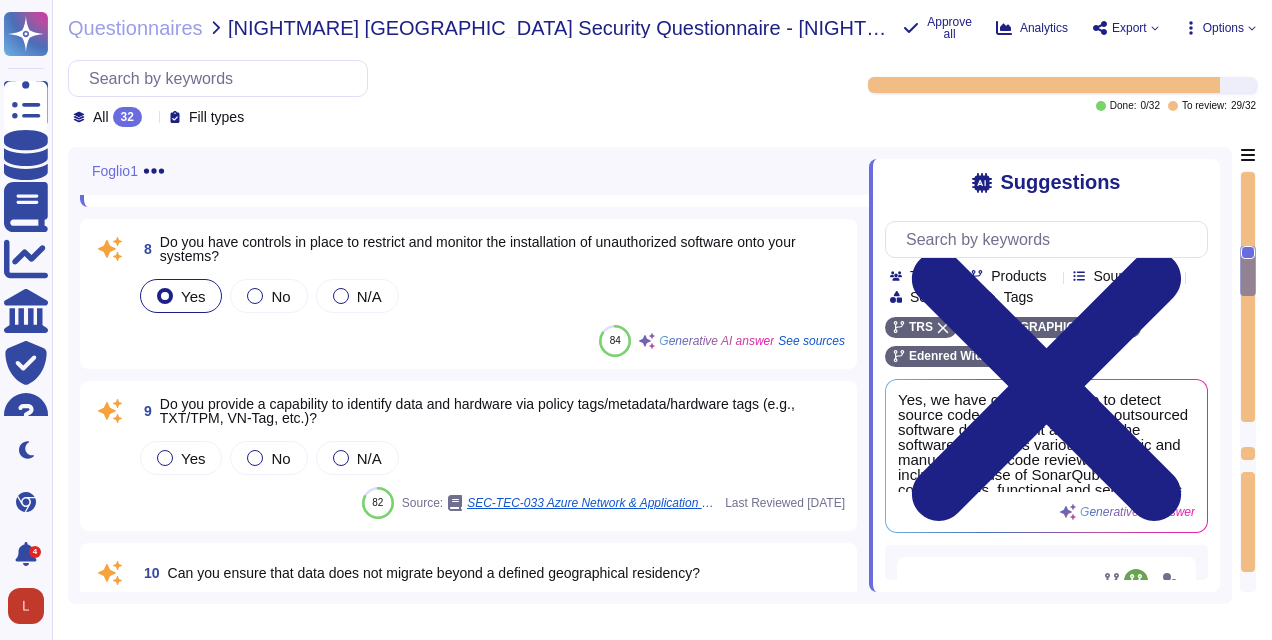 scroll, scrollTop: 1200, scrollLeft: 0, axis: vertical 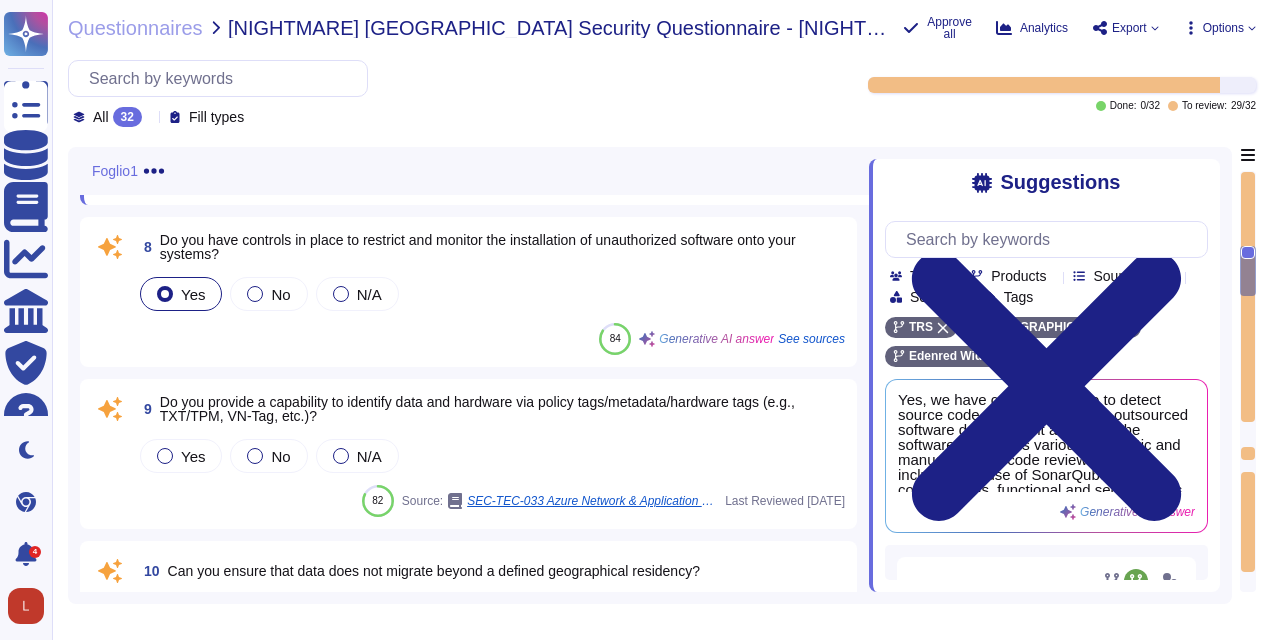 click on "8 Do you have controls in place to restrict and monitor the installation of unauthorized software onto your systems?" at bounding box center [490, 247] 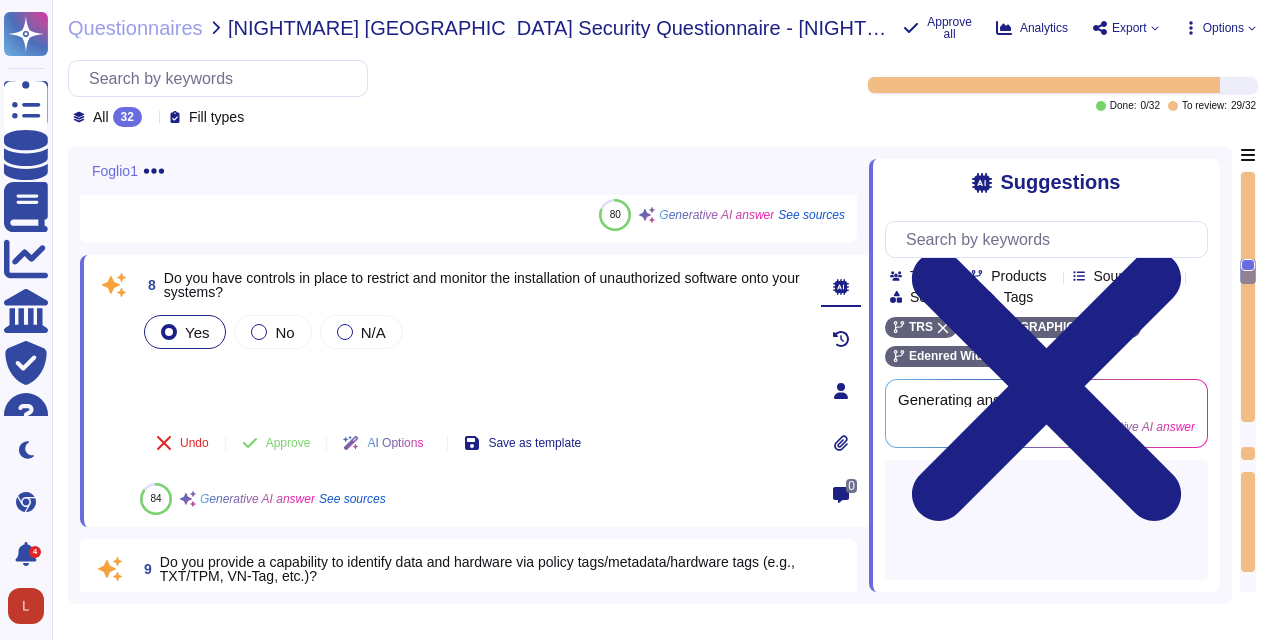 scroll, scrollTop: 1000, scrollLeft: 0, axis: vertical 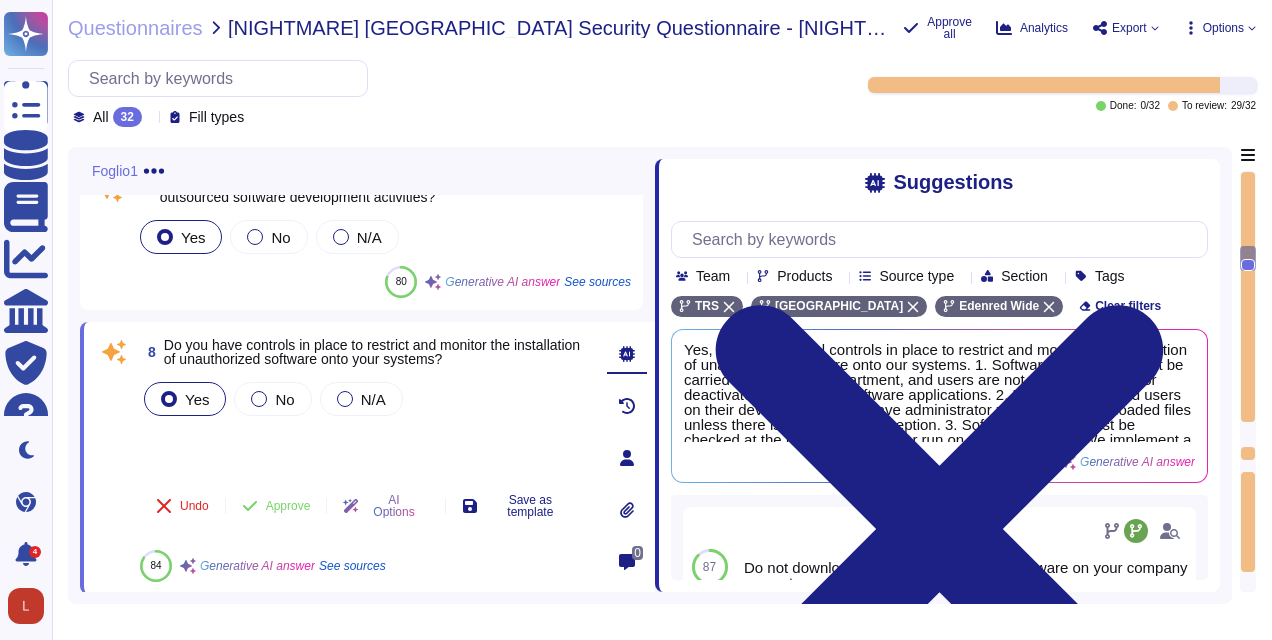 drag, startPoint x: 870, startPoint y: 416, endPoint x: 623, endPoint y: 420, distance: 247.03238 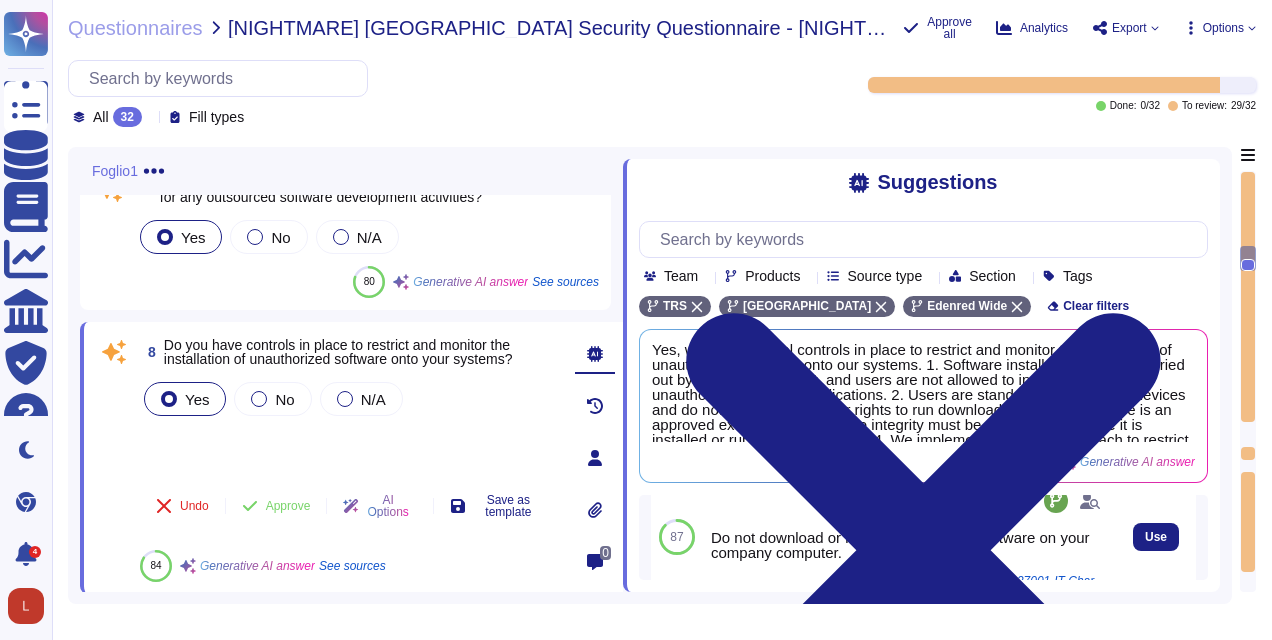 scroll, scrollTop: 0, scrollLeft: 0, axis: both 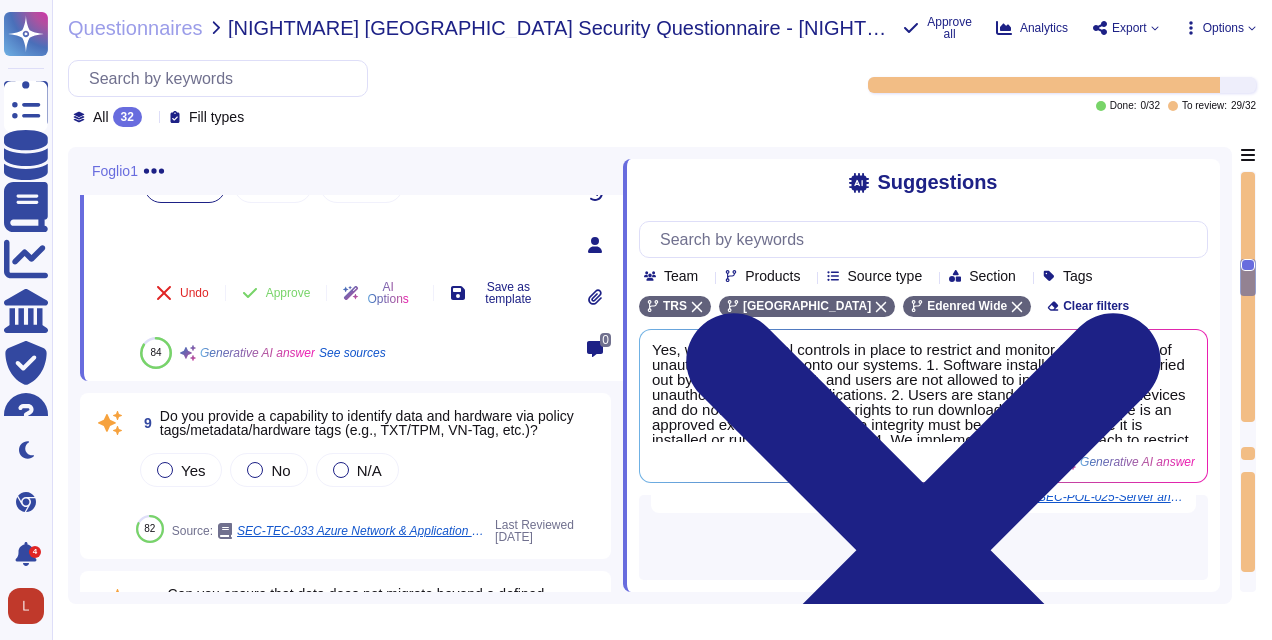 click on "Do you provide a capability to identify data and hardware via policy tags/metadata/hardware tags (e.g., TXT/TPM, VN-Tag, etc.)?" at bounding box center (367, 423) 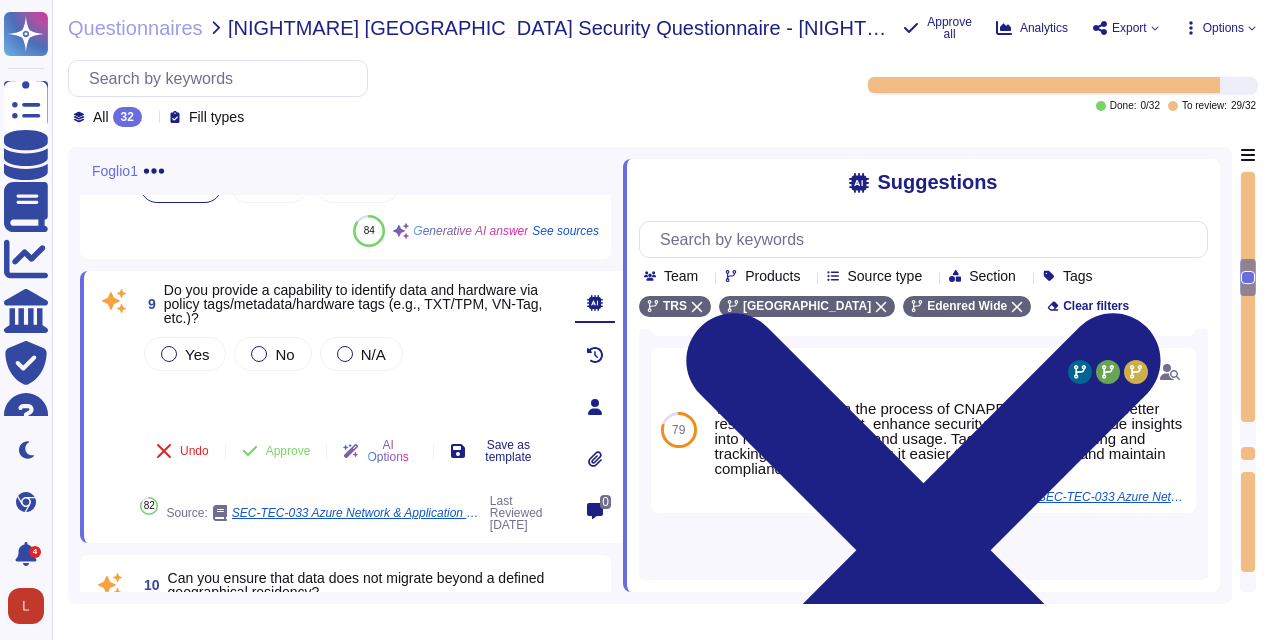 scroll, scrollTop: 598, scrollLeft: 0, axis: vertical 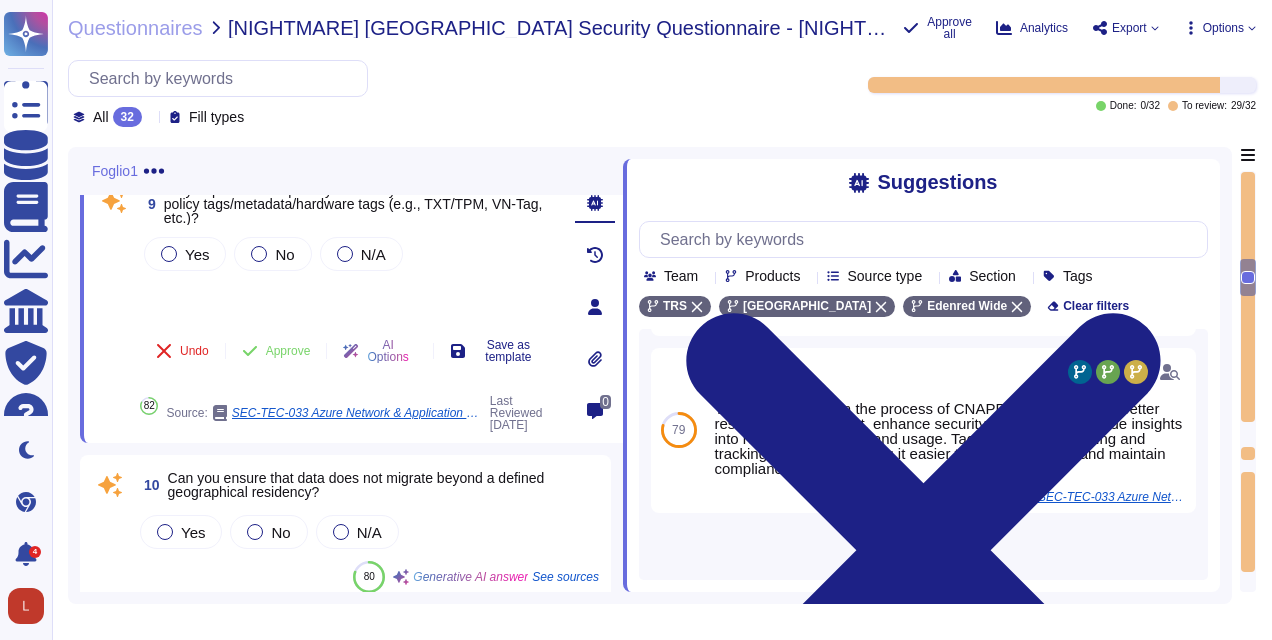 click on "Can you ensure that data does not migrate beyond a defined geographical residency?" at bounding box center (383, 485) 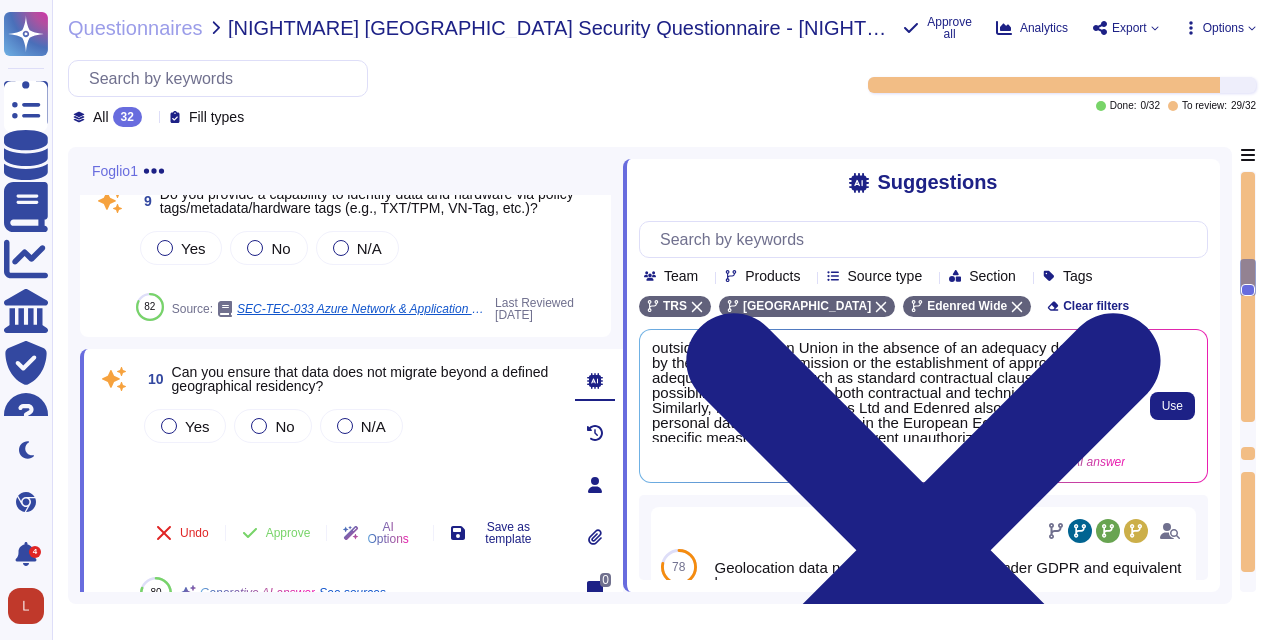 scroll, scrollTop: 0, scrollLeft: 0, axis: both 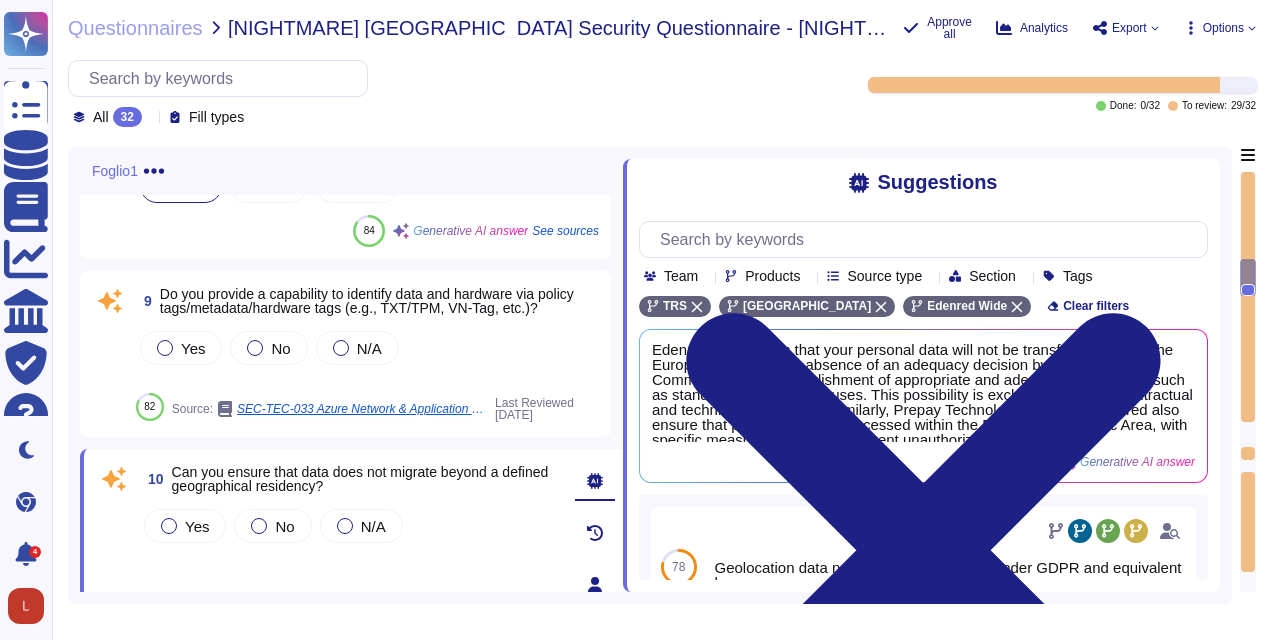 click on "Do you provide a capability to identify data and hardware via policy tags/metadata/hardware tags (e.g., TXT/TPM, VN-Tag, etc.)?" at bounding box center (367, 301) 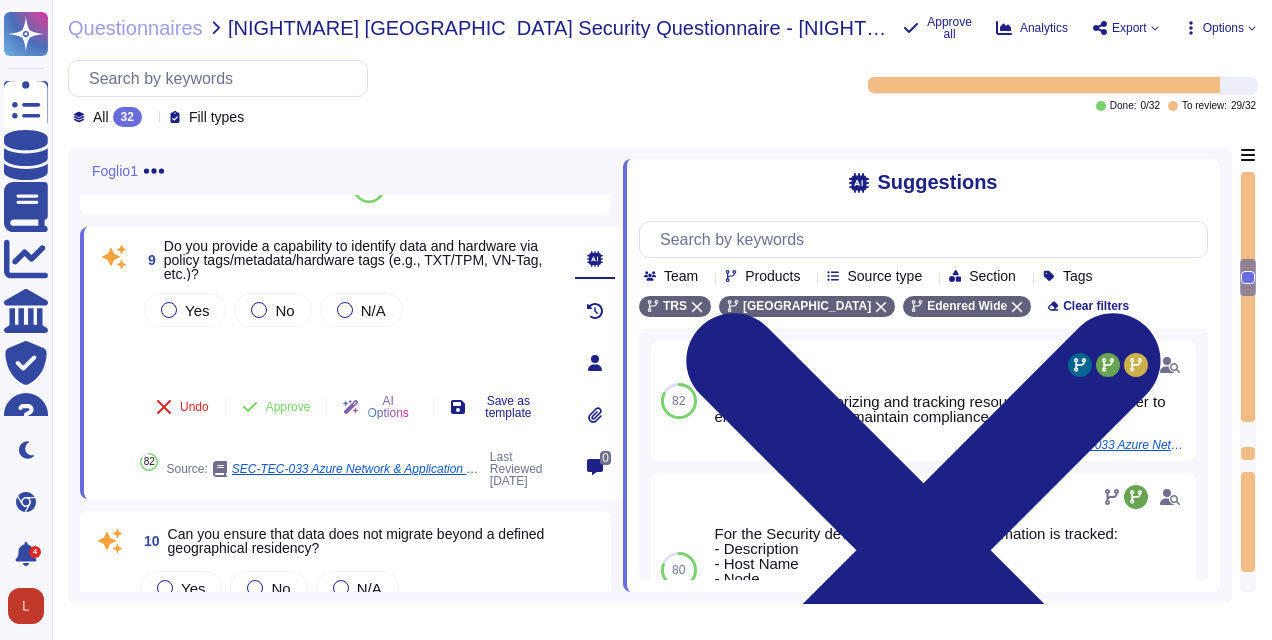 scroll, scrollTop: 1200, scrollLeft: 0, axis: vertical 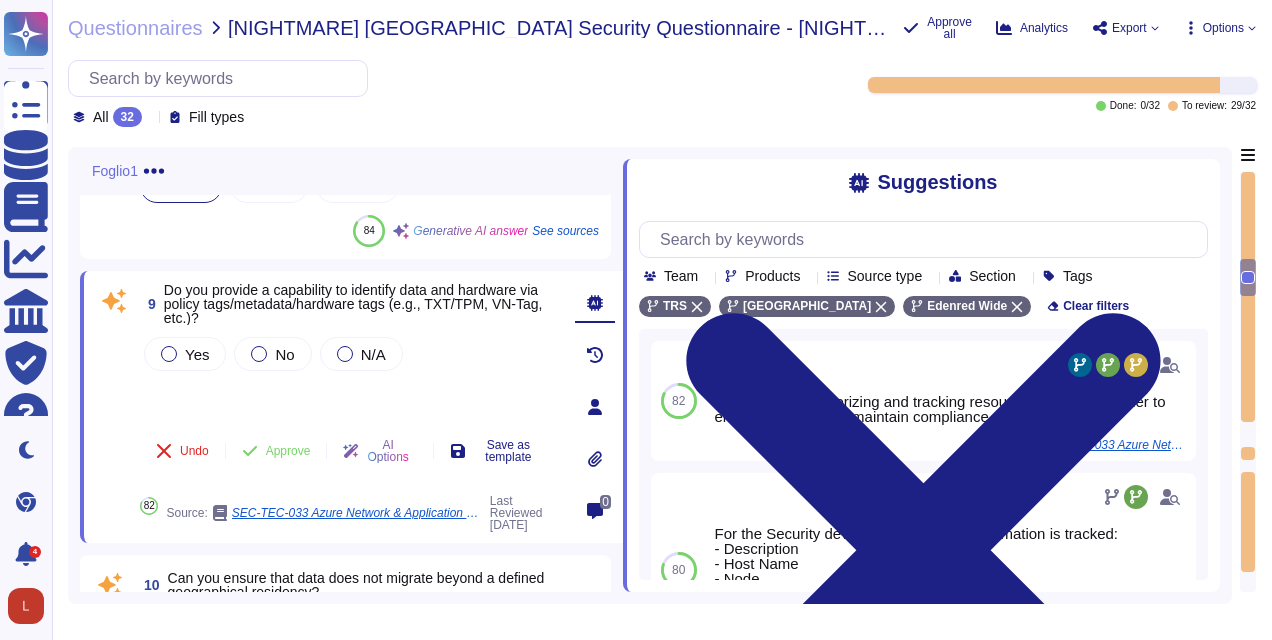 click on "Do you provide a capability to identify data and hardware via policy tags/metadata/hardware tags (e.g., TXT/TPM, VN-Tag, etc.)?" at bounding box center [361, 304] 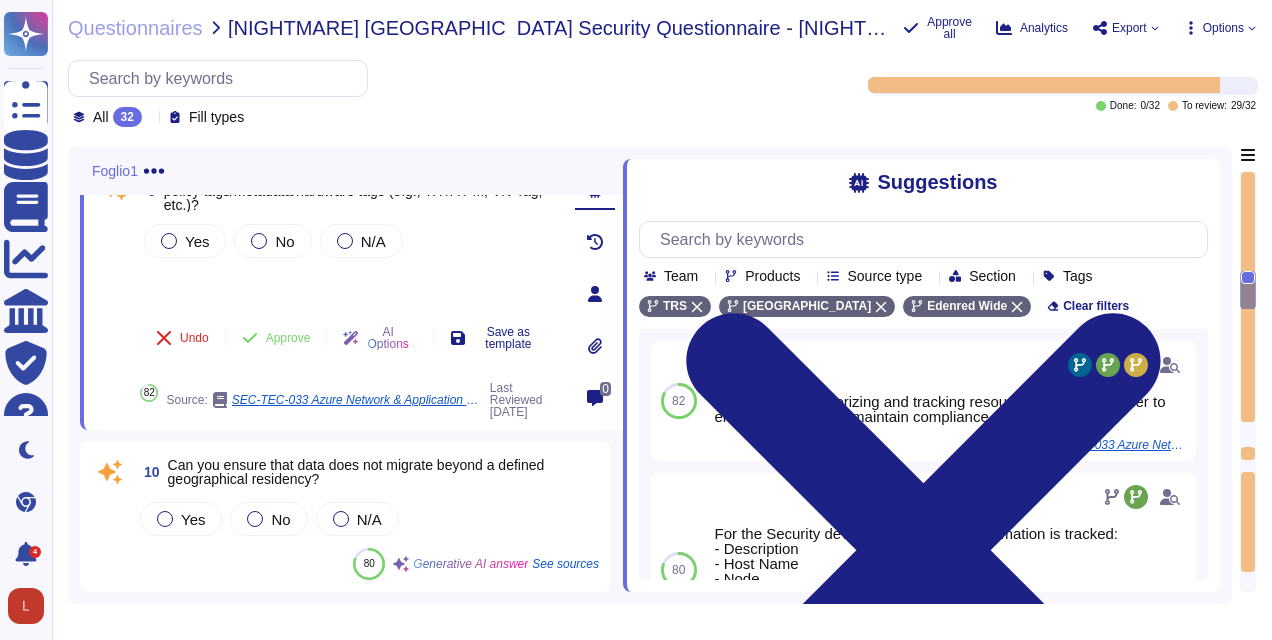 scroll, scrollTop: 1400, scrollLeft: 0, axis: vertical 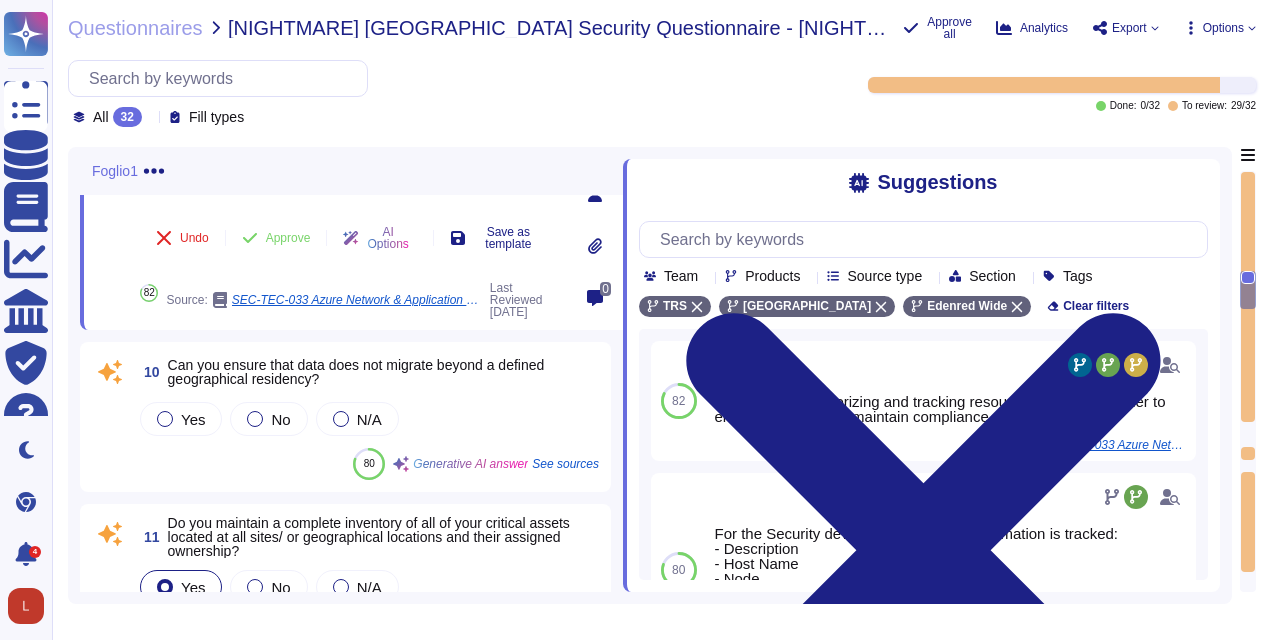 click on "10 Can you ensure that data does not migrate beyond a defined geographical residency?" at bounding box center (367, 372) 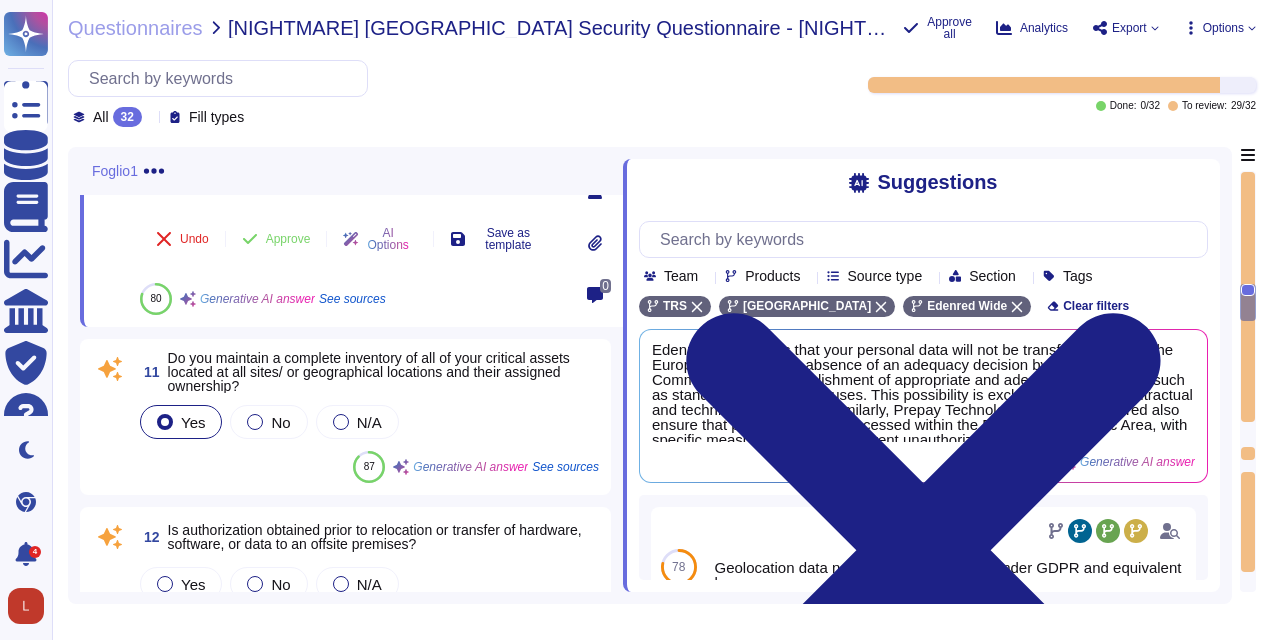 scroll, scrollTop: 1600, scrollLeft: 0, axis: vertical 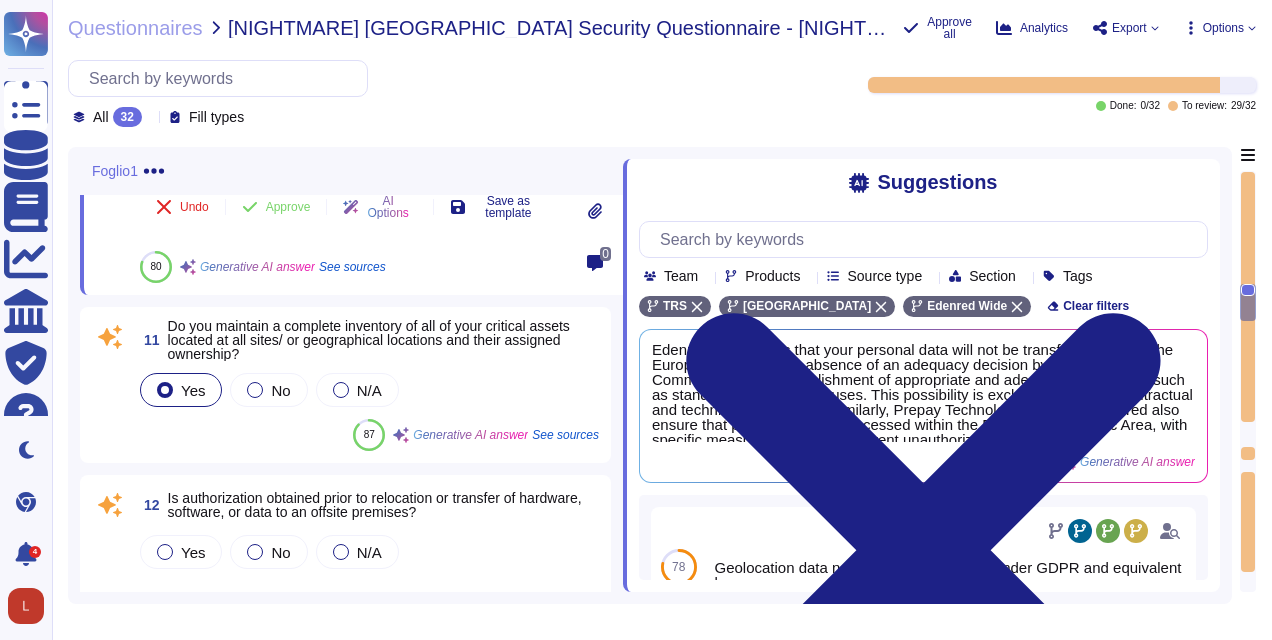 click on "Do you maintain a complete inventory of all of your critical assets located at all sites/ or geographical locations and their assigned ownership?" at bounding box center (369, 340) 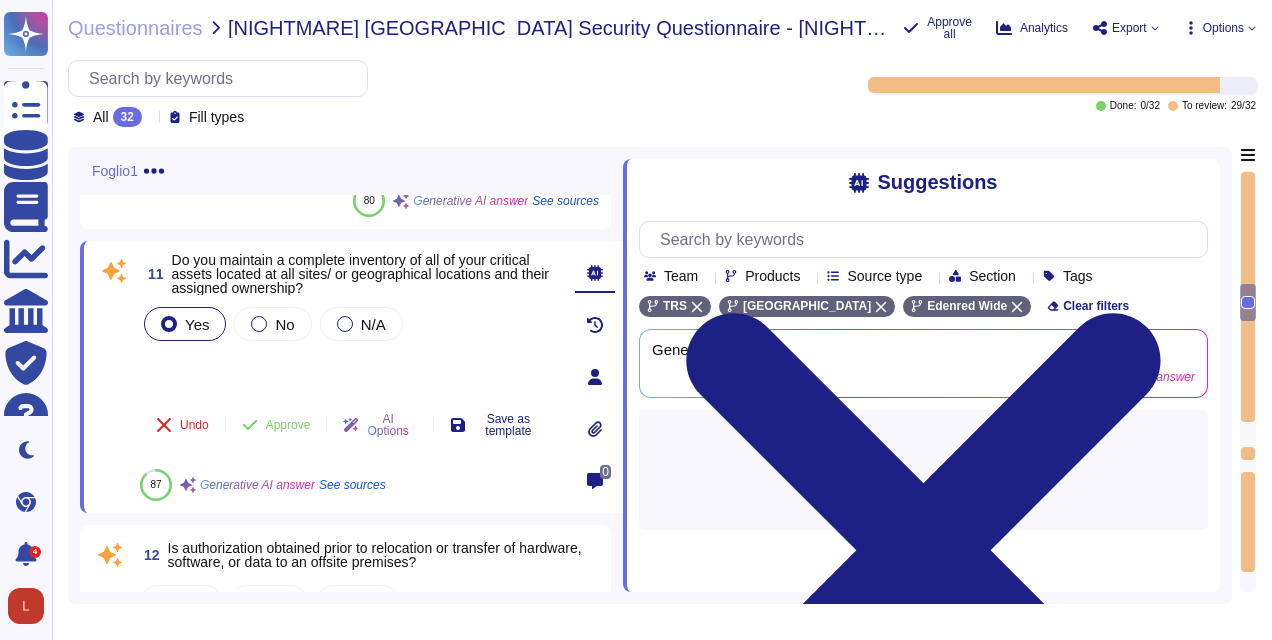 scroll, scrollTop: 1500, scrollLeft: 0, axis: vertical 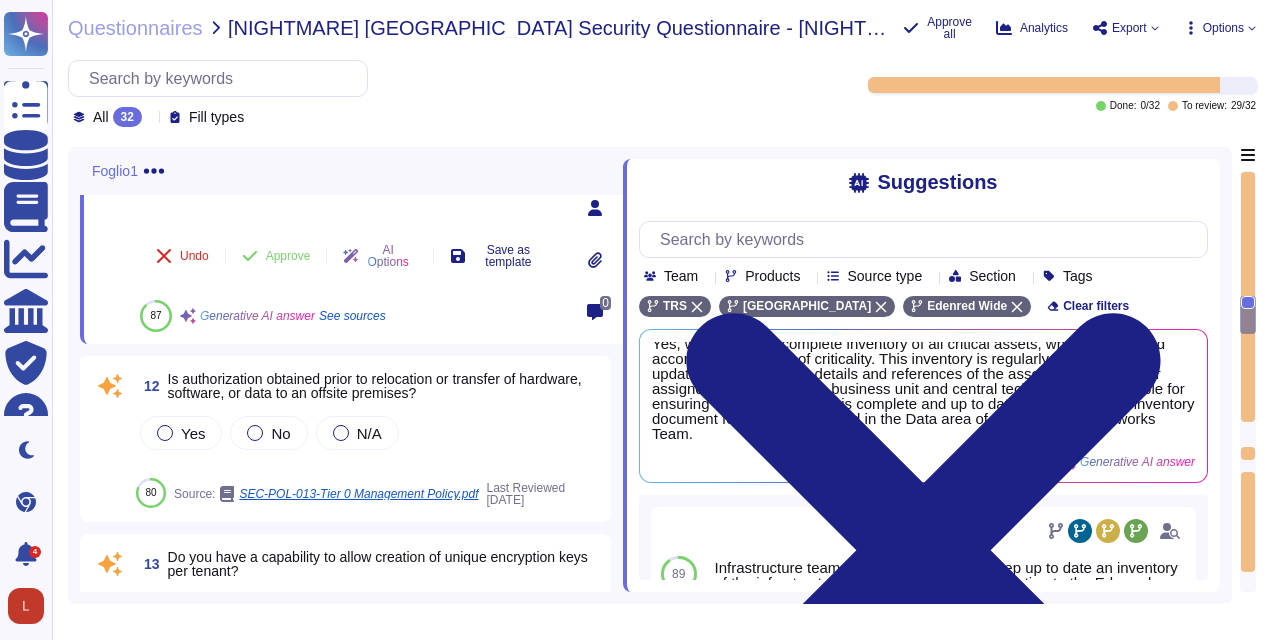 click on "Is authorization obtained prior to relocation or transfer of hardware, software, or data to an offsite premises?" at bounding box center [375, 386] 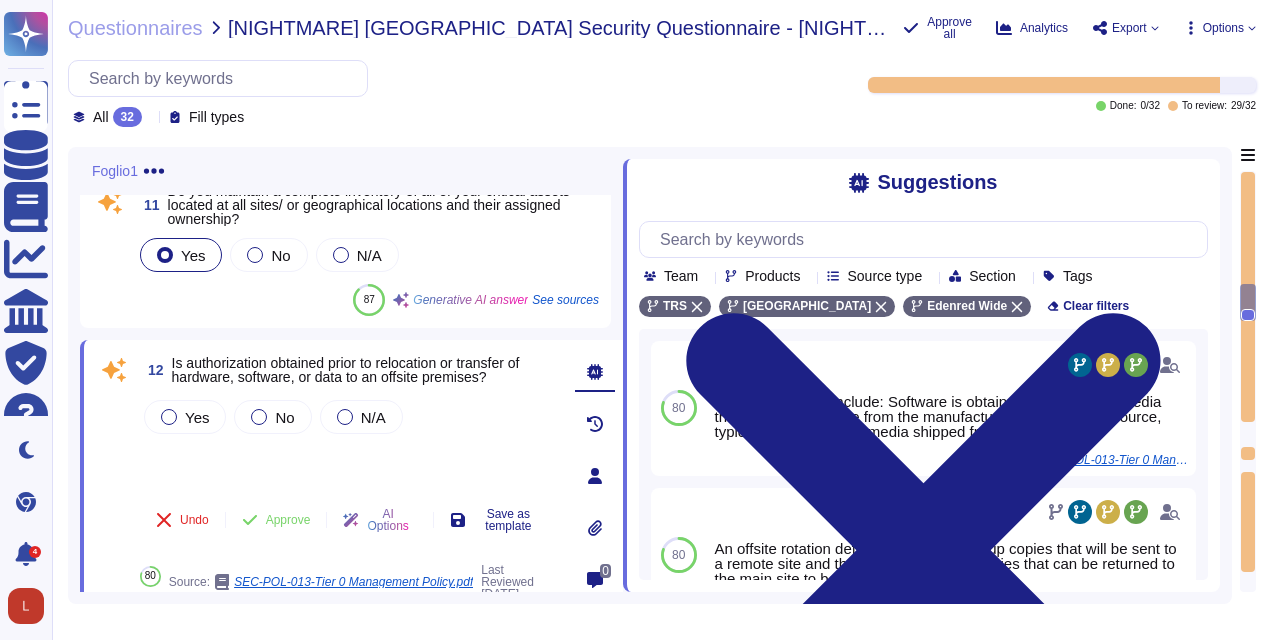 scroll, scrollTop: 1700, scrollLeft: 0, axis: vertical 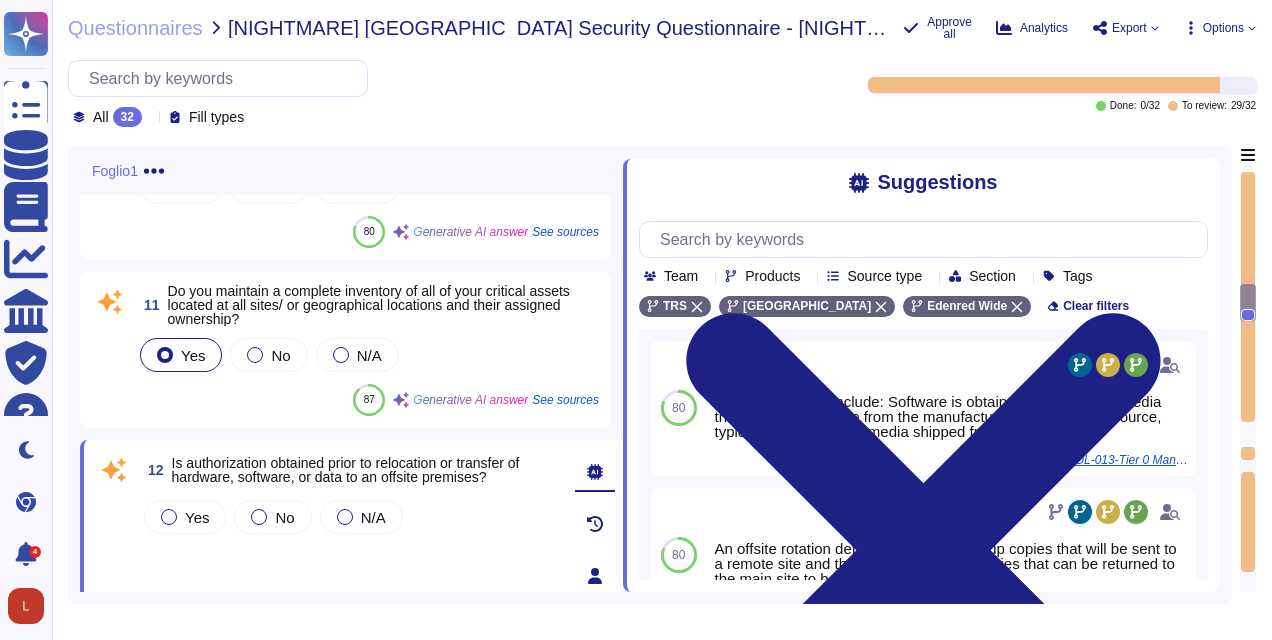 click on "Do you maintain a complete inventory of all of your critical assets located at all sites/ or geographical locations and their assigned ownership?" at bounding box center [369, 305] 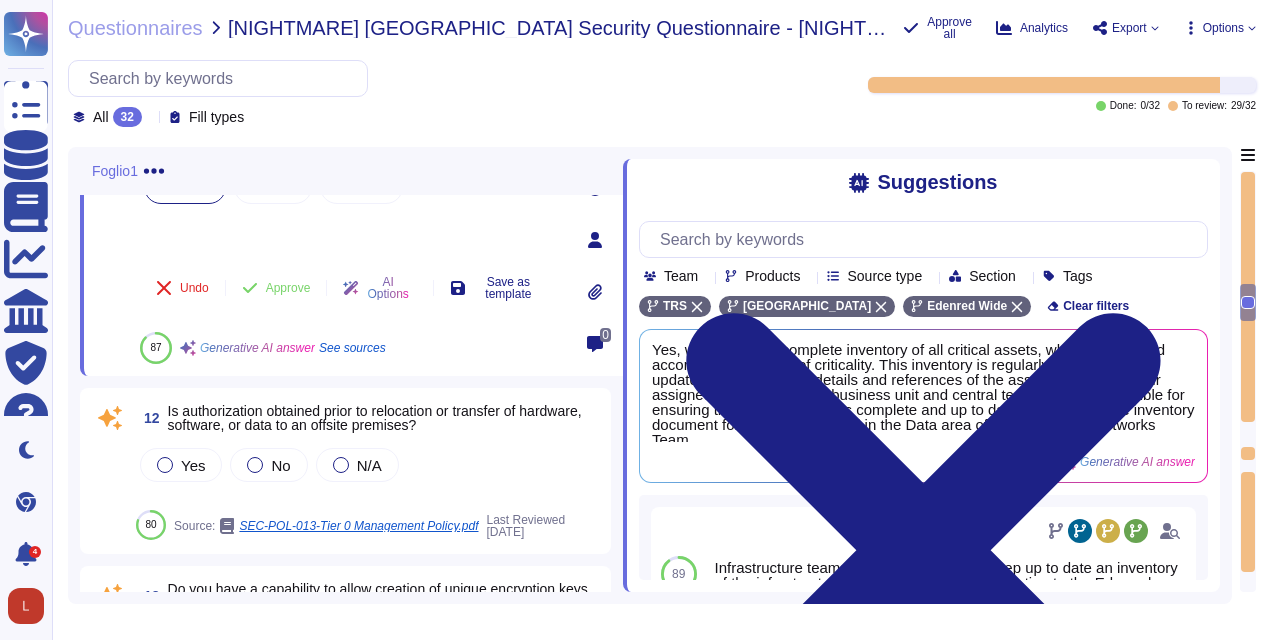 scroll, scrollTop: 1700, scrollLeft: 0, axis: vertical 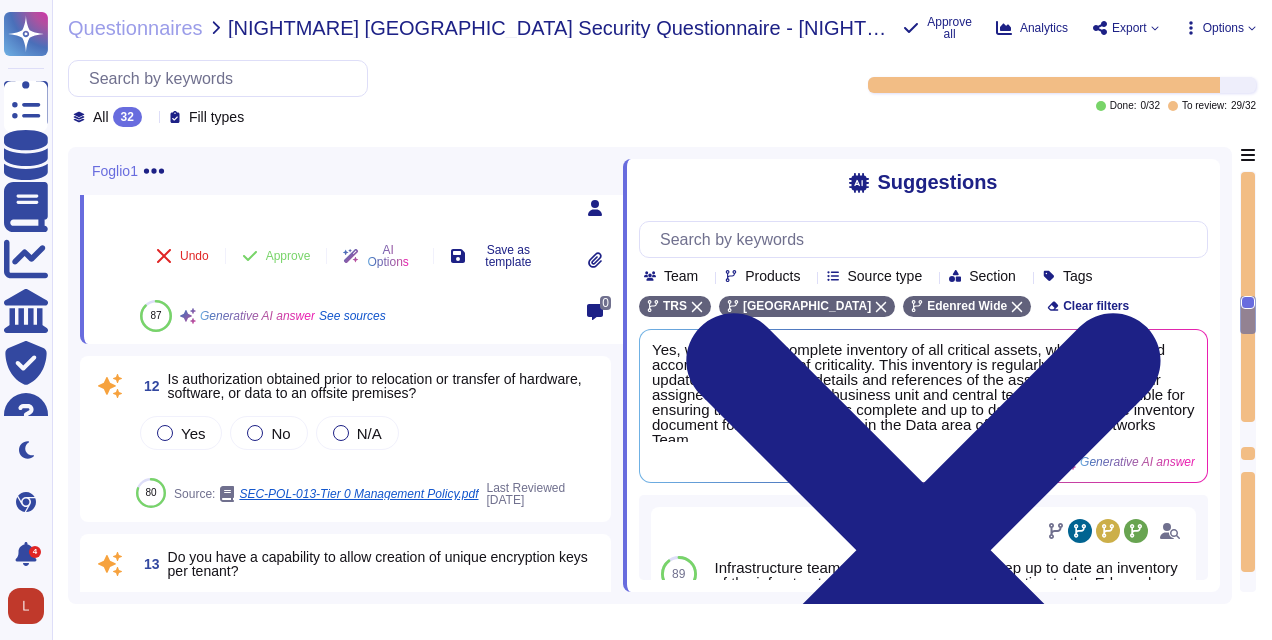click on "Is authorization obtained prior to relocation or transfer of hardware, software, or data to an offsite premises?" at bounding box center [375, 386] 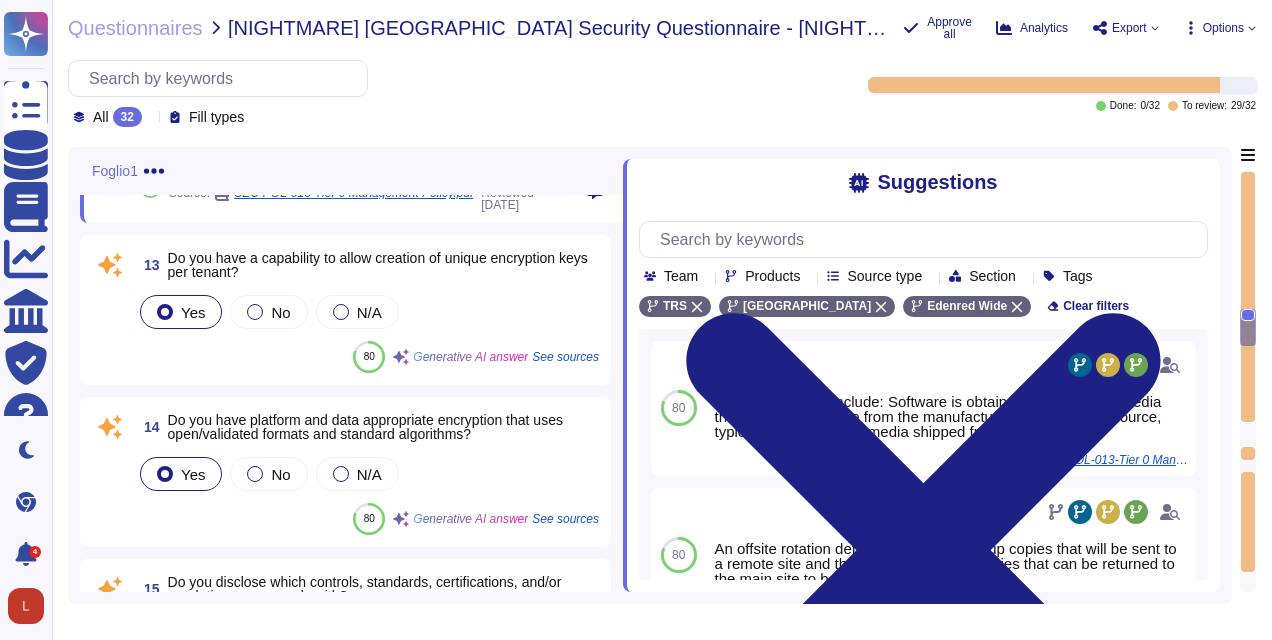 scroll, scrollTop: 1964, scrollLeft: 0, axis: vertical 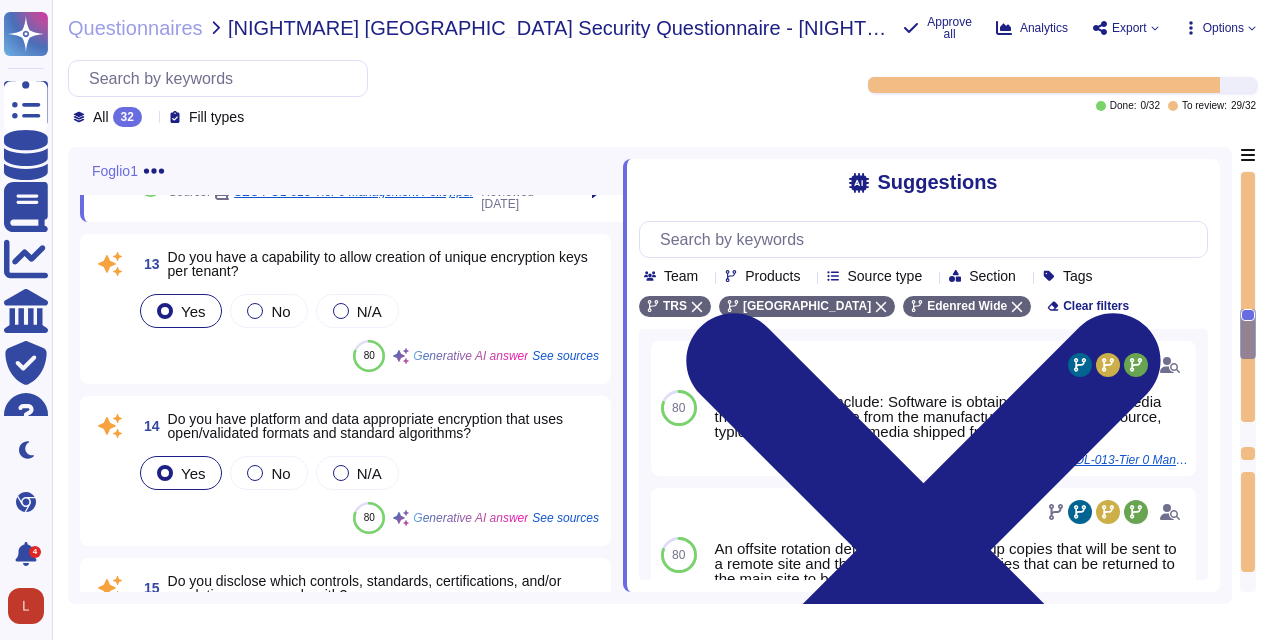 click on "Do you have a capability to allow creation of unique encryption keys per tenant?" at bounding box center (383, 264) 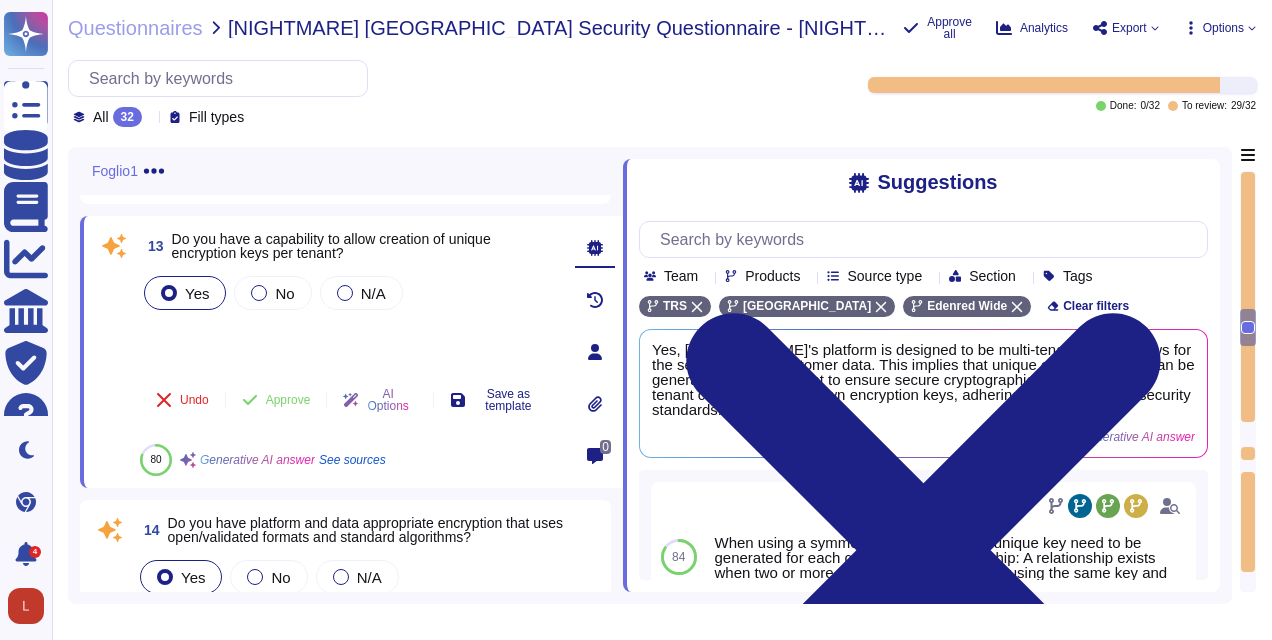 scroll, scrollTop: 1875, scrollLeft: 0, axis: vertical 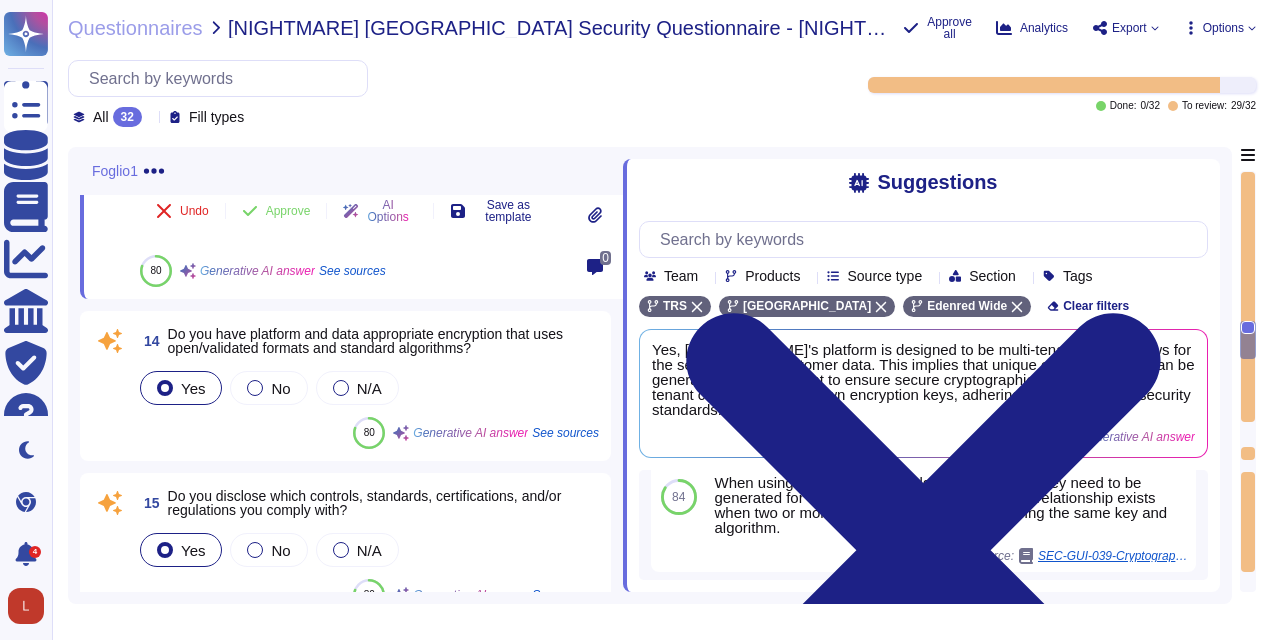 click on "Do you have platform and data appropriate encryption that uses open/validated formats and standard algorithms?" at bounding box center (365, 341) 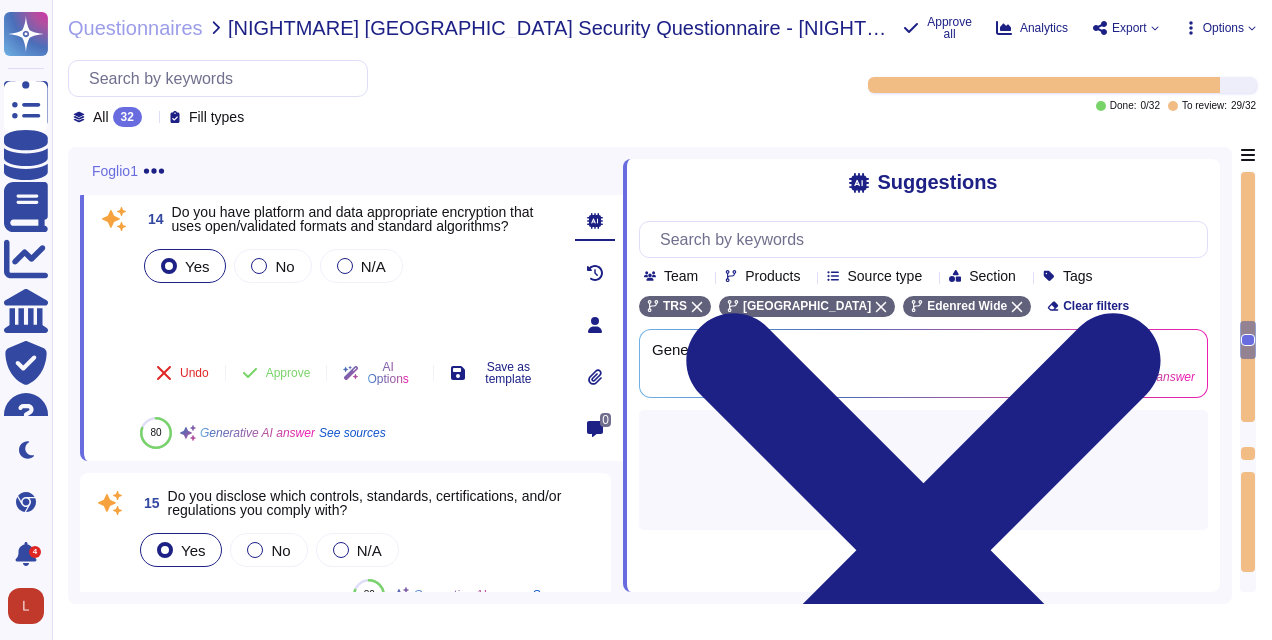 scroll, scrollTop: 0, scrollLeft: 0, axis: both 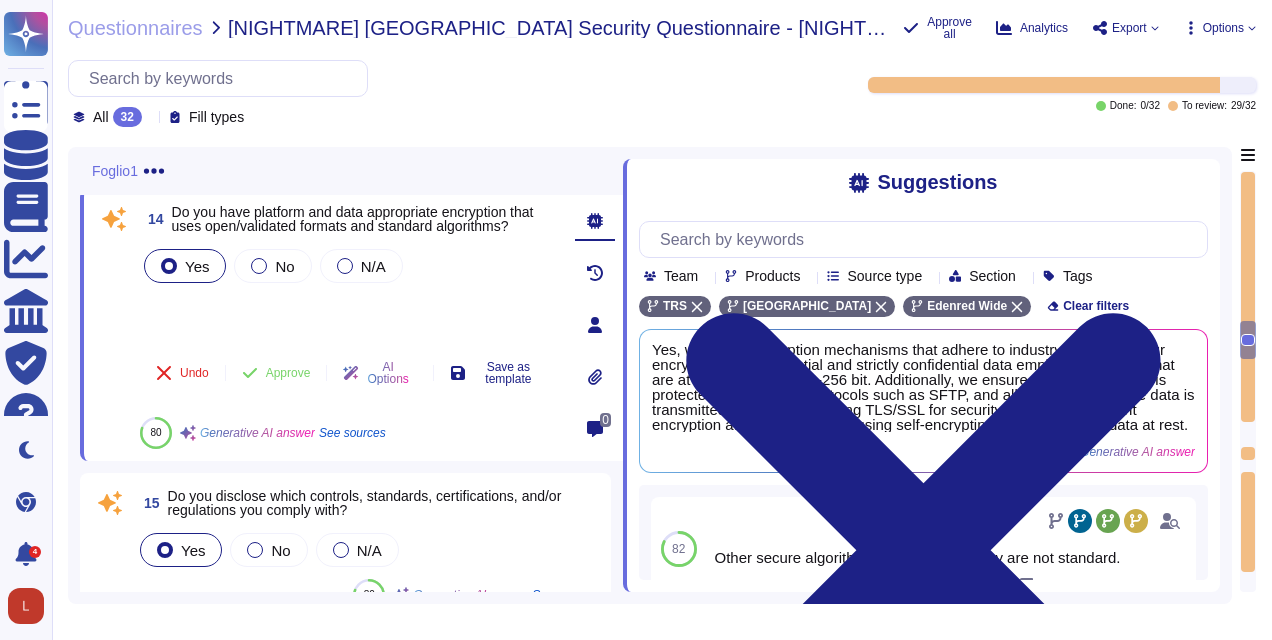 click on "Do you disclose which controls, standards, certifications, and/or regulations you comply with?" at bounding box center [365, 503] 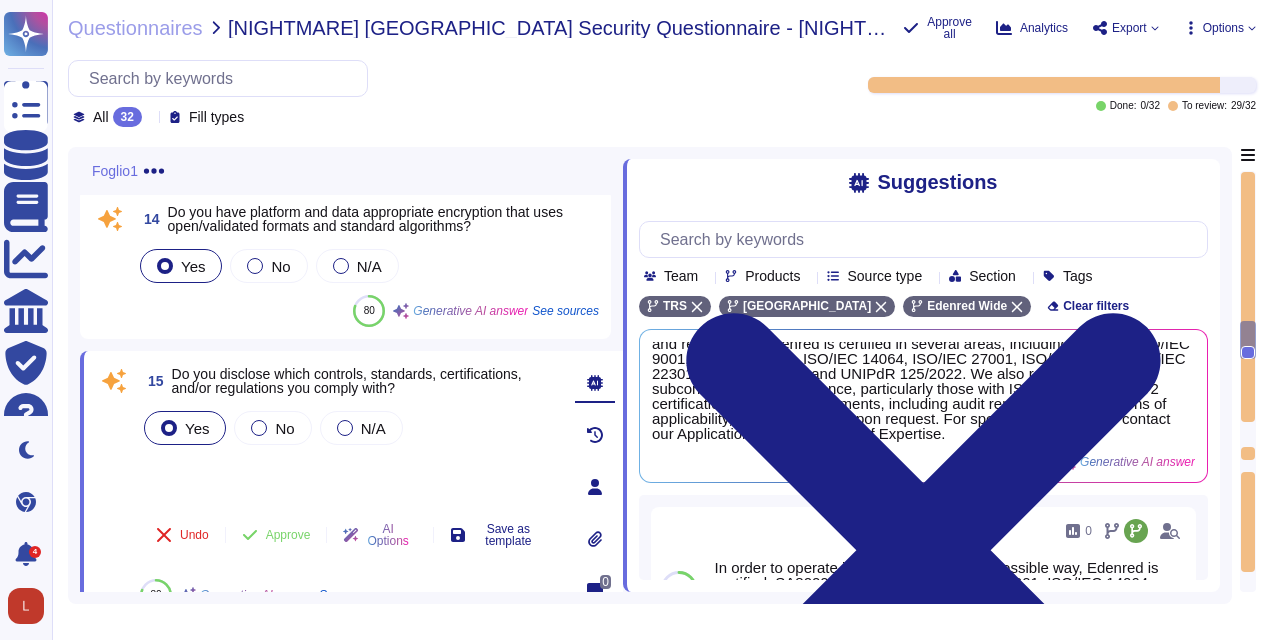 scroll, scrollTop: 22, scrollLeft: 0, axis: vertical 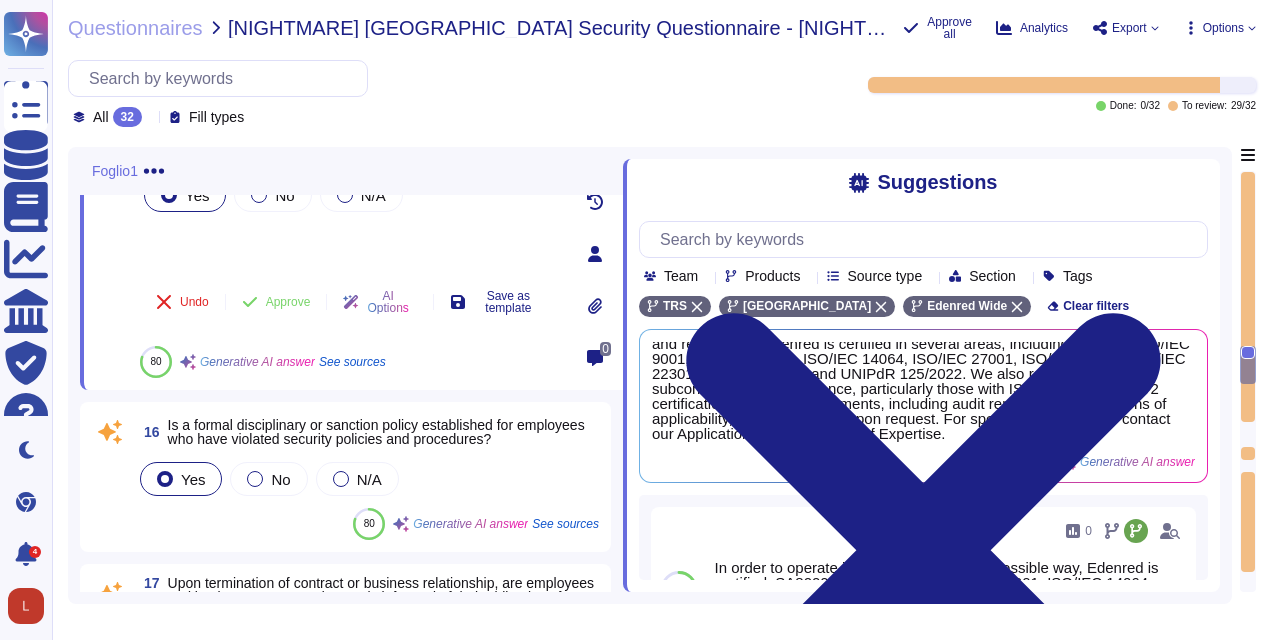 click on "Is a formal disciplinary or sanction policy established for employees who have violated security policies and procedures?" at bounding box center [376, 432] 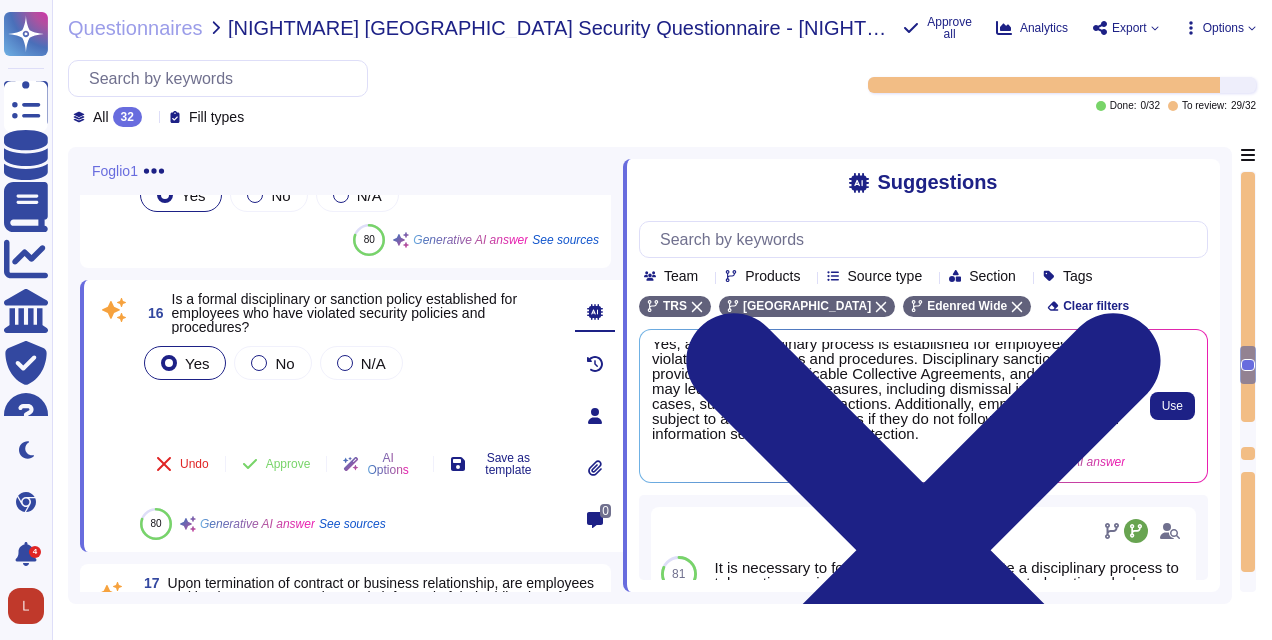 scroll, scrollTop: 7, scrollLeft: 0, axis: vertical 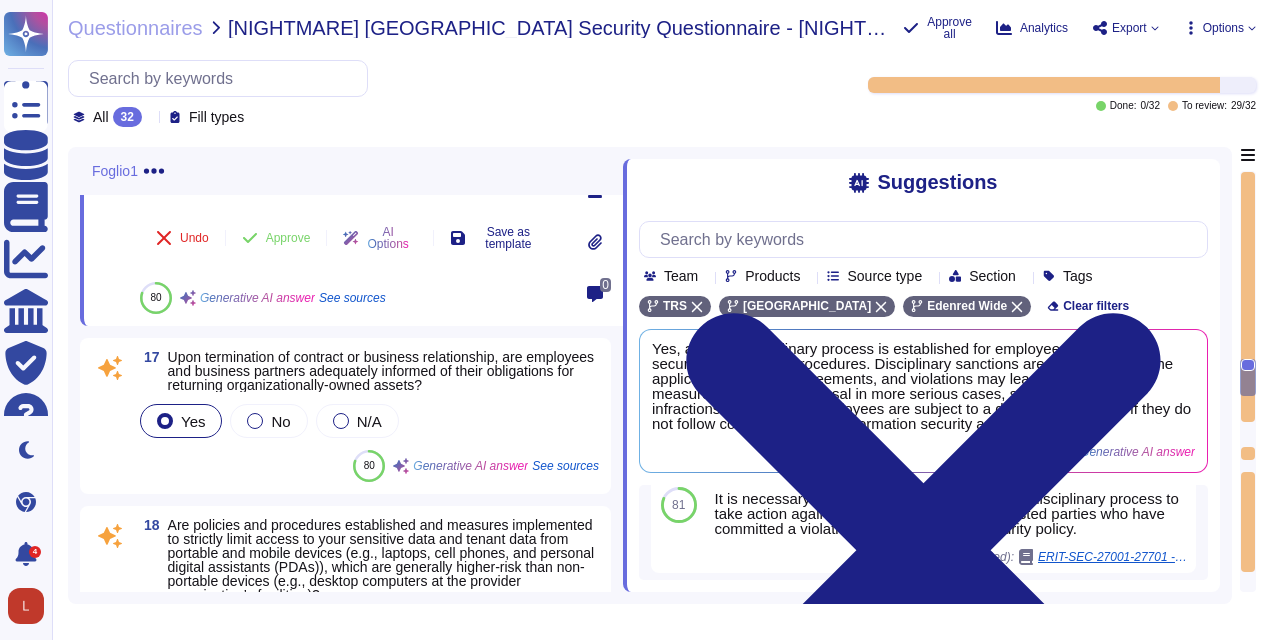 click on "17 Upon termination of contract or business relationship, are employees and business partners adequately informed of their obligations for returning organizationally-owned assets? Yes No N/A 80 Generative AI answer See sources" at bounding box center (345, 416) 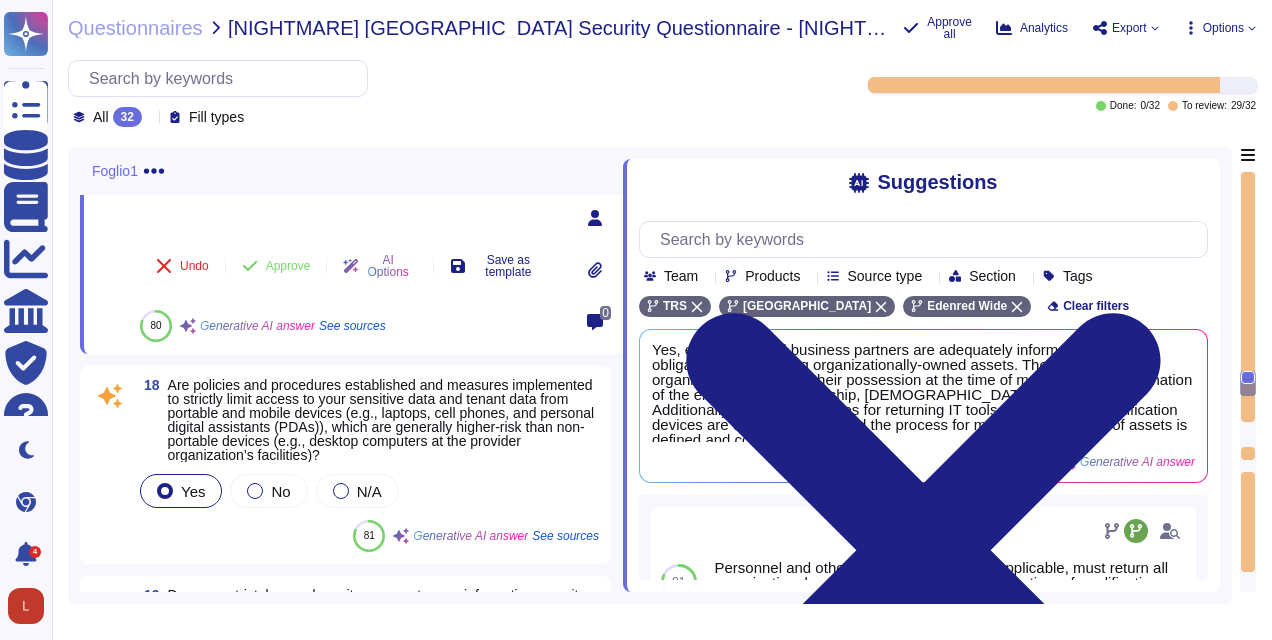 scroll, scrollTop: 2610, scrollLeft: 0, axis: vertical 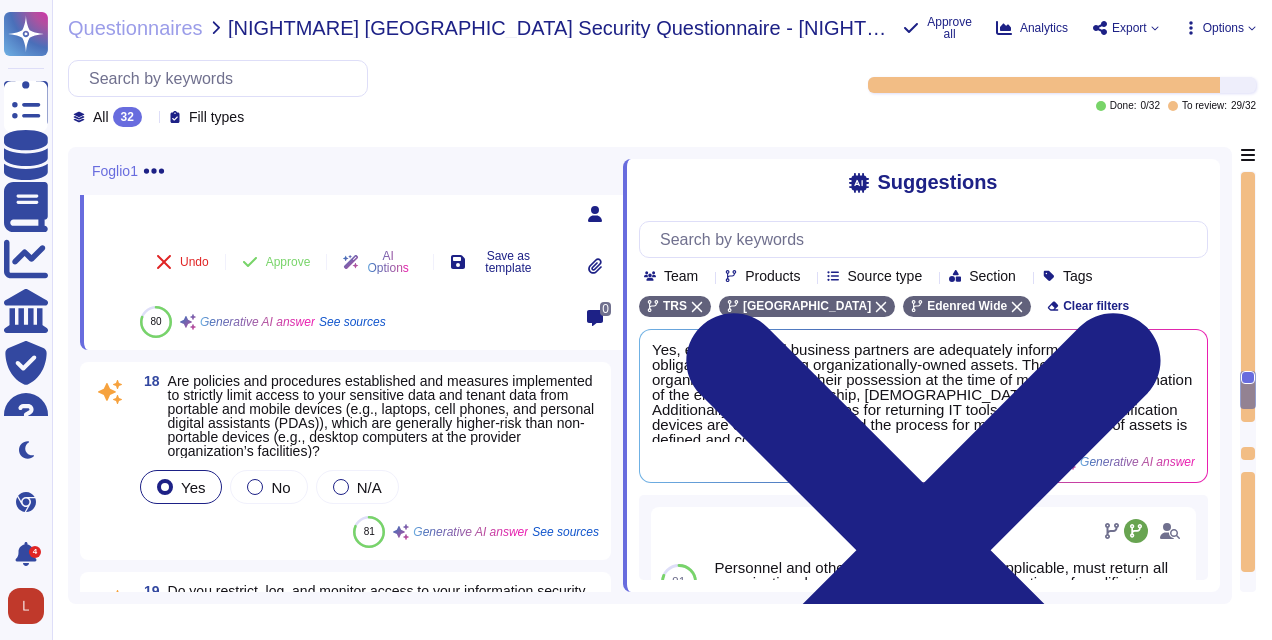 click on "Are policies and procedures established and measures implemented to strictly limit access to your sensitive data and tenant data from portable and mobile devices (e.g., laptops, cell phones, and personal digital assistants (PDAs)), which are generally higher-risk than non-portable devices (e.g., desktop computers at the provider organization’s facilities)?" at bounding box center (381, 416) 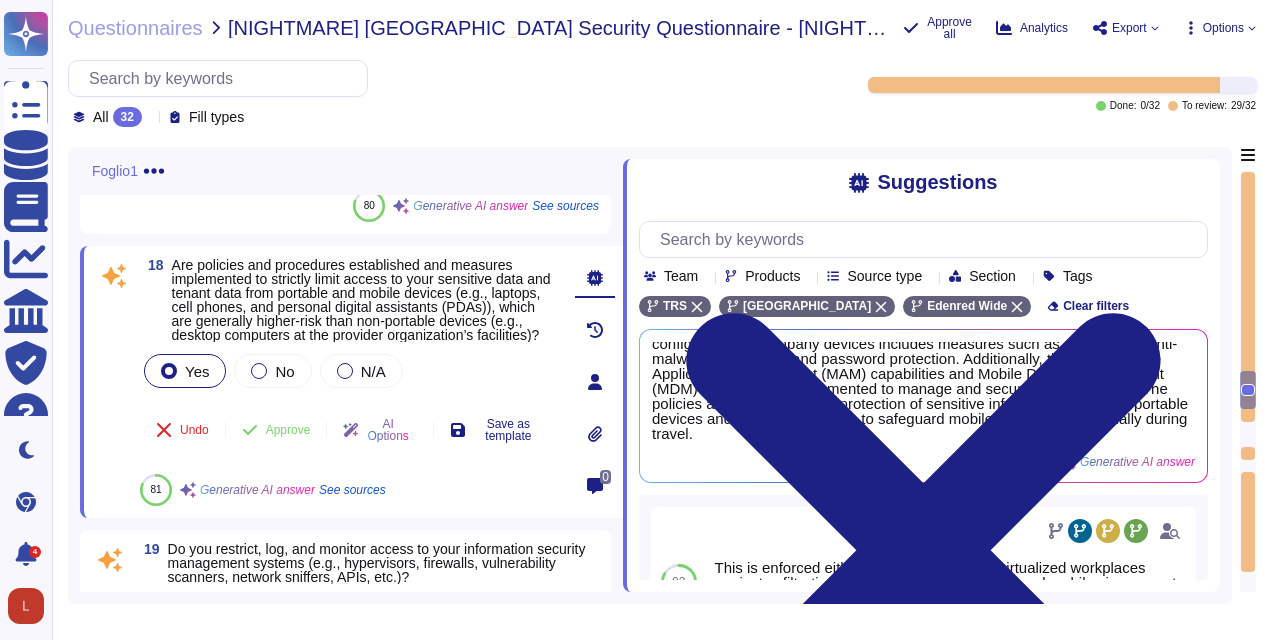 scroll, scrollTop: 67, scrollLeft: 0, axis: vertical 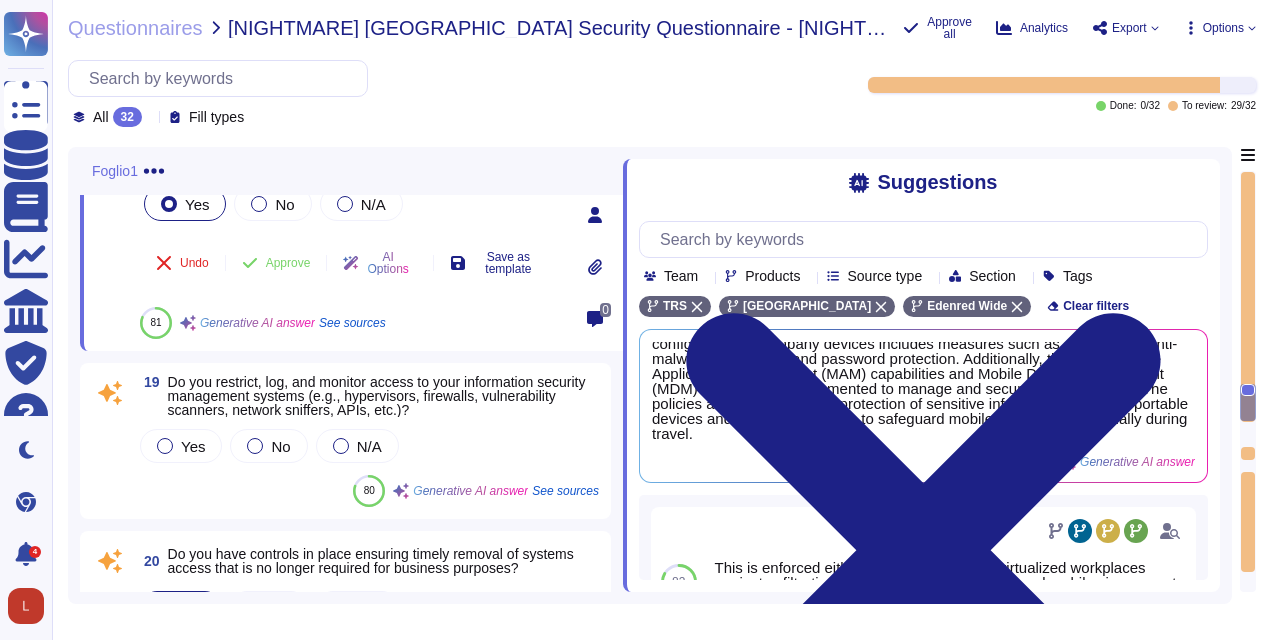 click on "Do you restrict, log, and monitor access to your information security management systems (e.g., hypervisors, firewalls, vulnerability scanners, network sniffers, APIs, etc.)?" at bounding box center (377, 396) 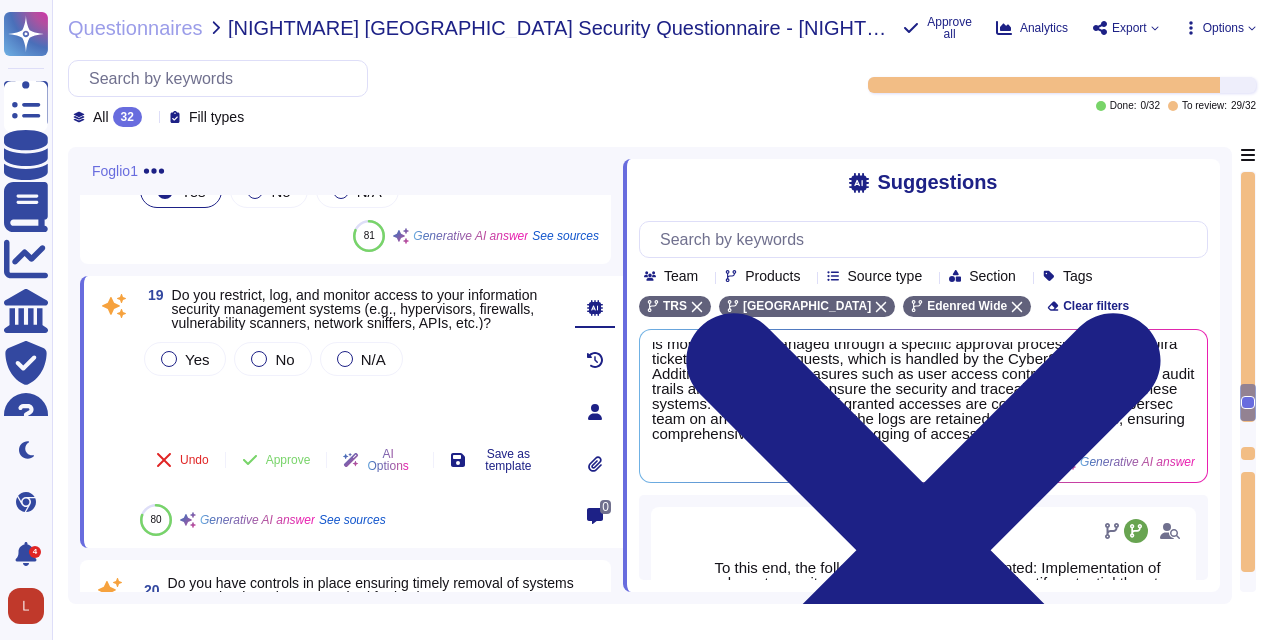 scroll, scrollTop: 80, scrollLeft: 0, axis: vertical 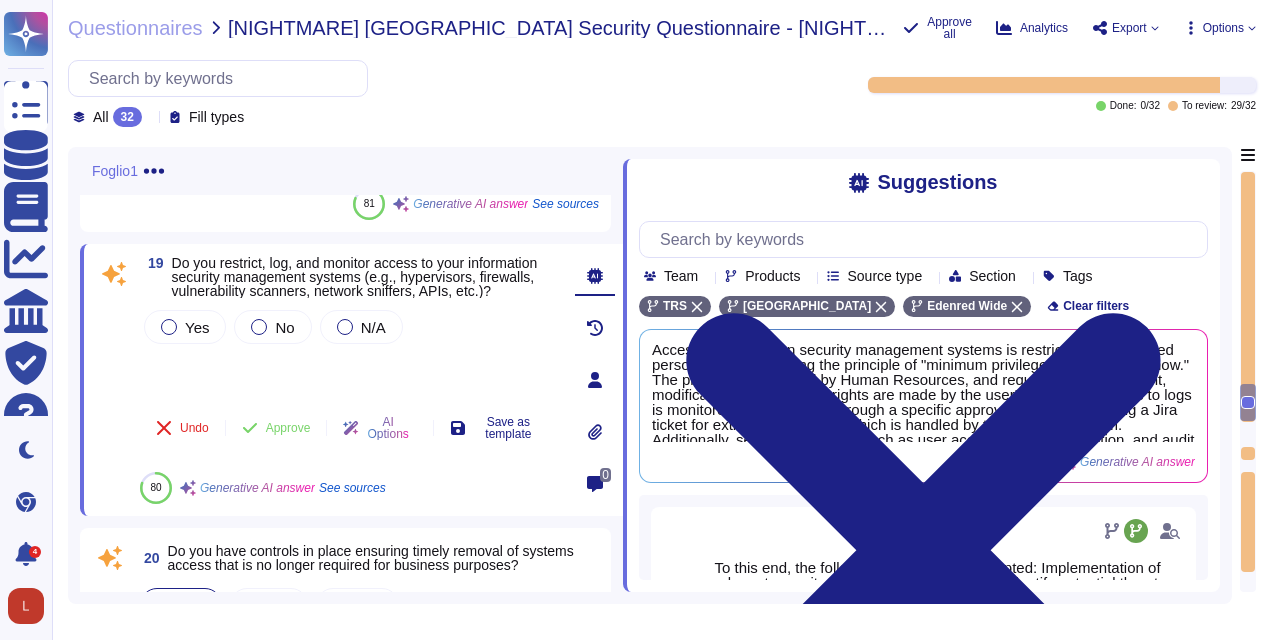 click on "Do you have controls in place ensuring timely removal of systems access that is no longer required for business purposes?" at bounding box center [371, 558] 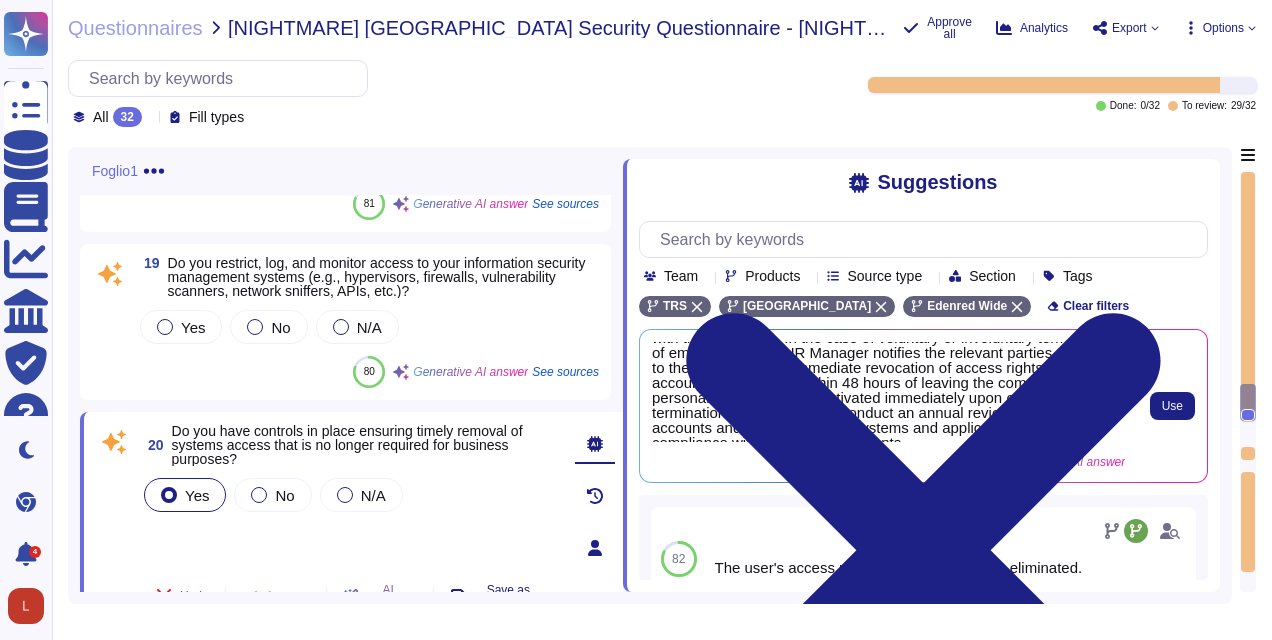 scroll, scrollTop: 67, scrollLeft: 0, axis: vertical 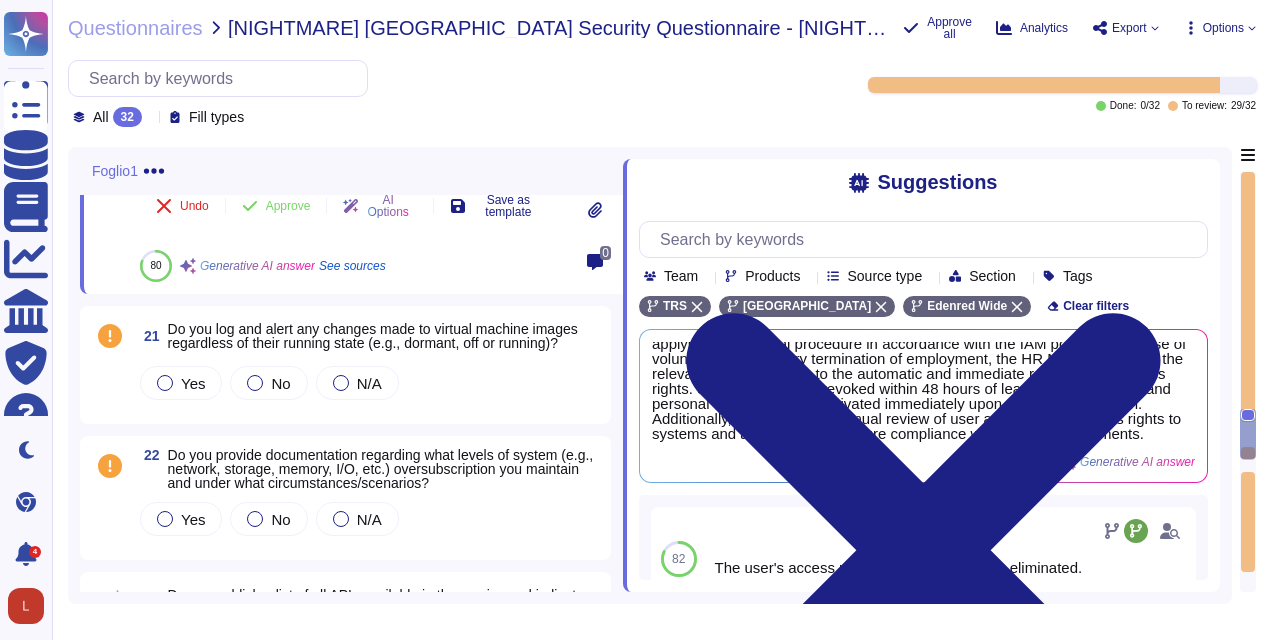 click on "Do you log and alert any changes made to virtual machine images regardless of their running state (e.g., dormant, off or running)?" at bounding box center [373, 336] 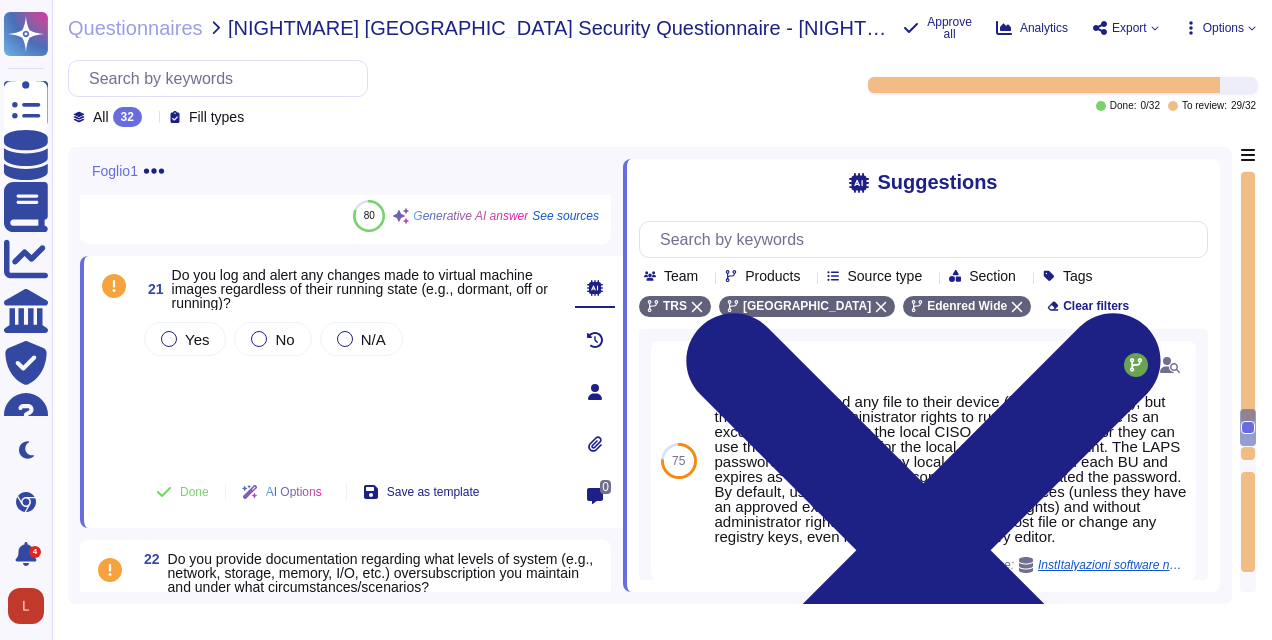 scroll, scrollTop: 3085, scrollLeft: 0, axis: vertical 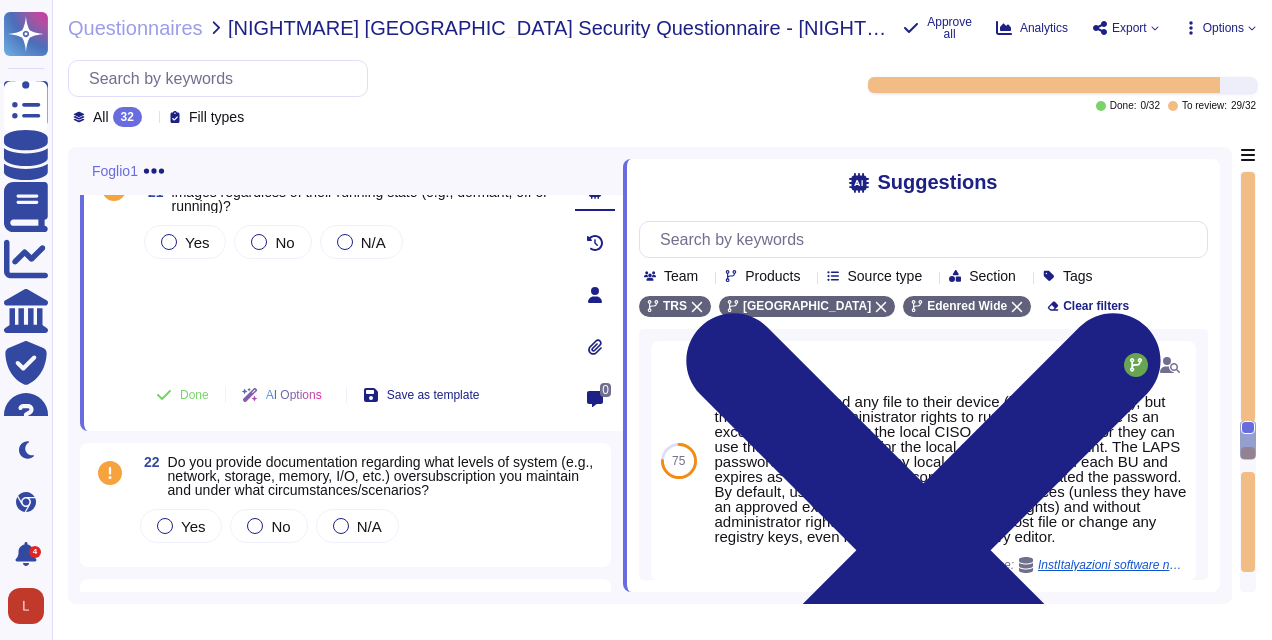 click on "Do you provide documentation regarding what levels of system (e.g., network, storage, memory, I/O, etc.) oversubscription you maintain and under what circumstances/scenarios?" at bounding box center [381, 476] 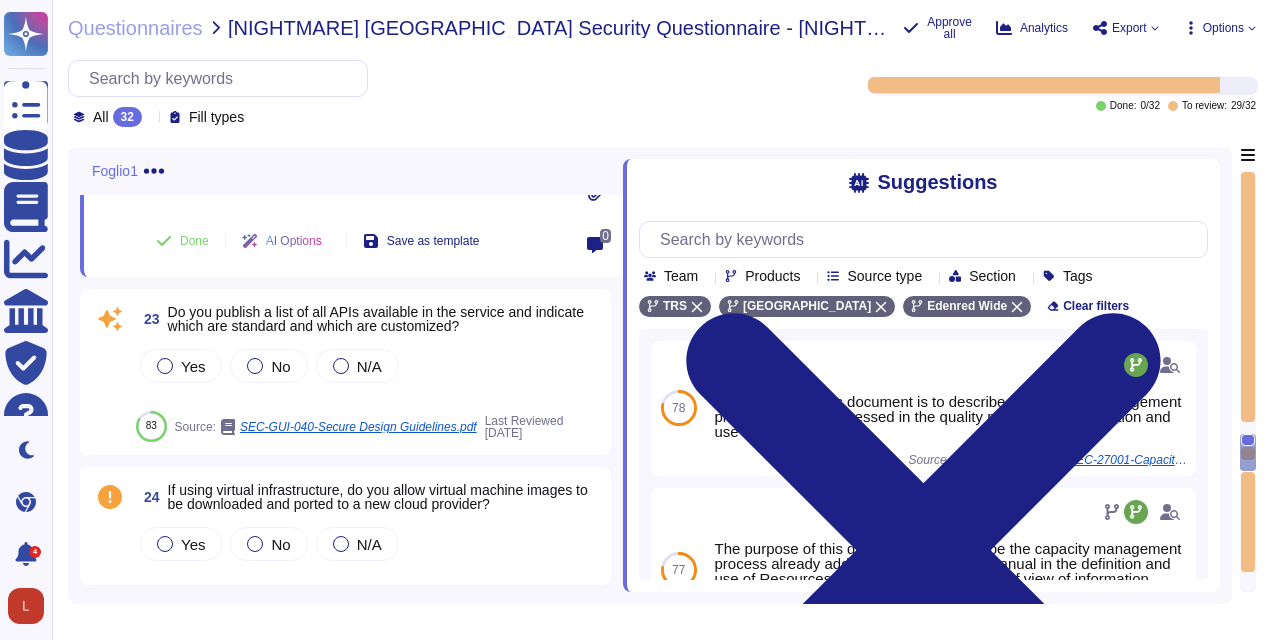 scroll, scrollTop: 3485, scrollLeft: 0, axis: vertical 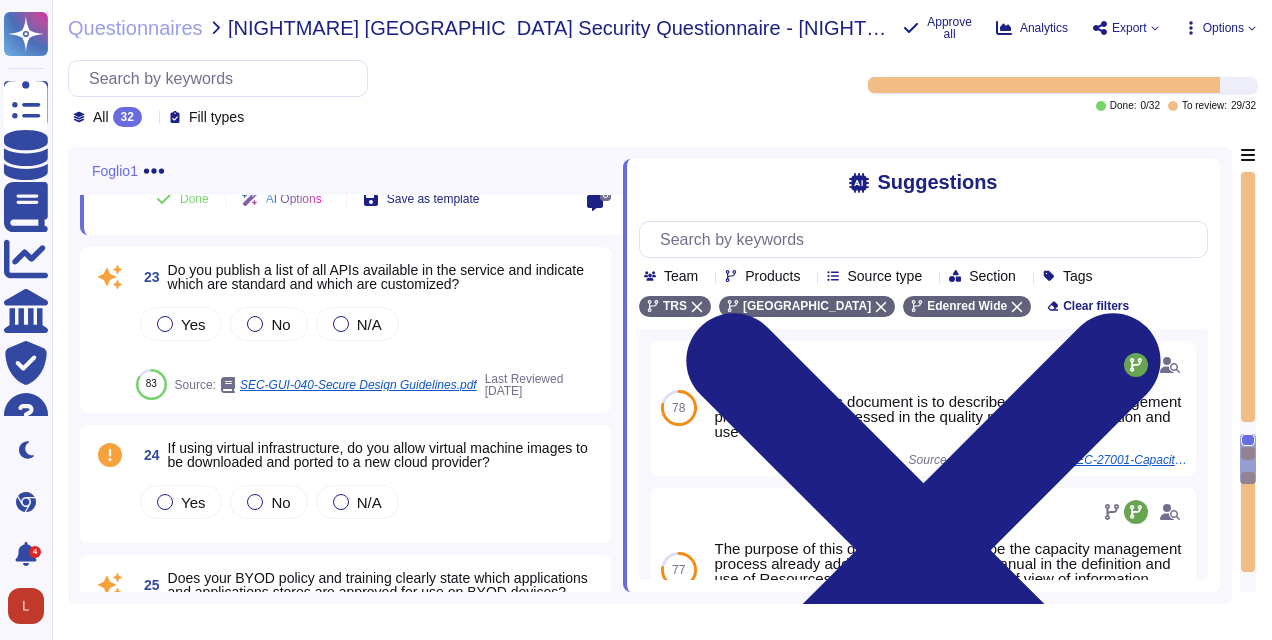 click on "Do you publish a list of all APIs available in the service and indicate which are standard and which are customized?" at bounding box center (383, 277) 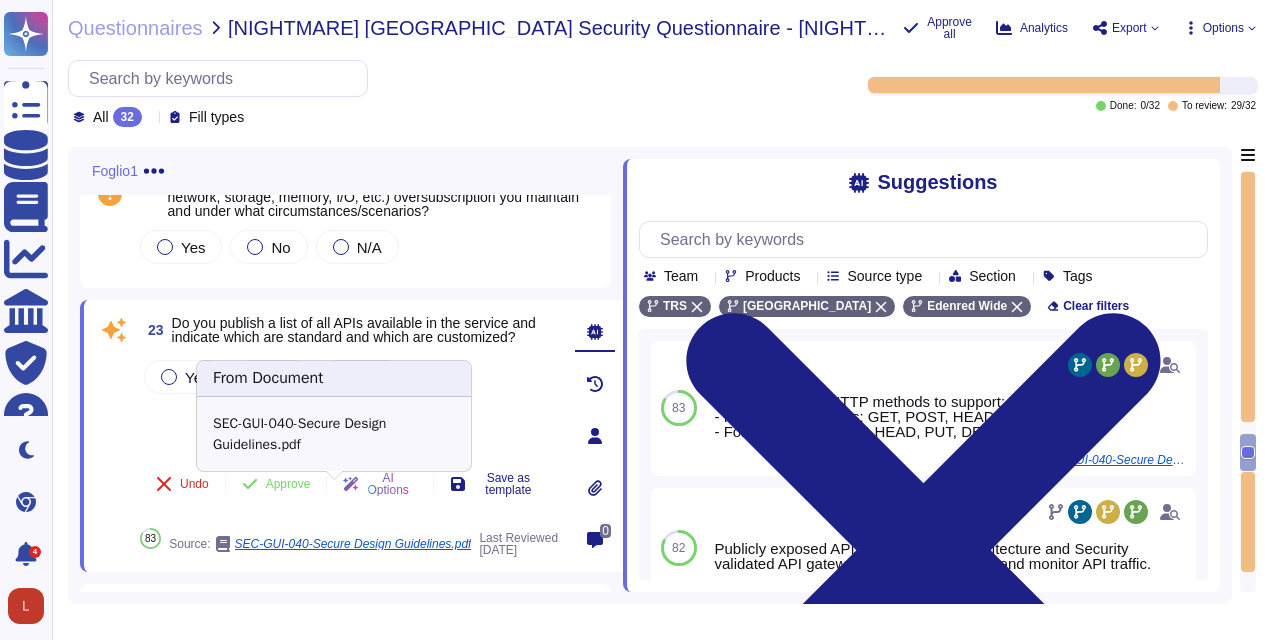 scroll, scrollTop: 3285, scrollLeft: 0, axis: vertical 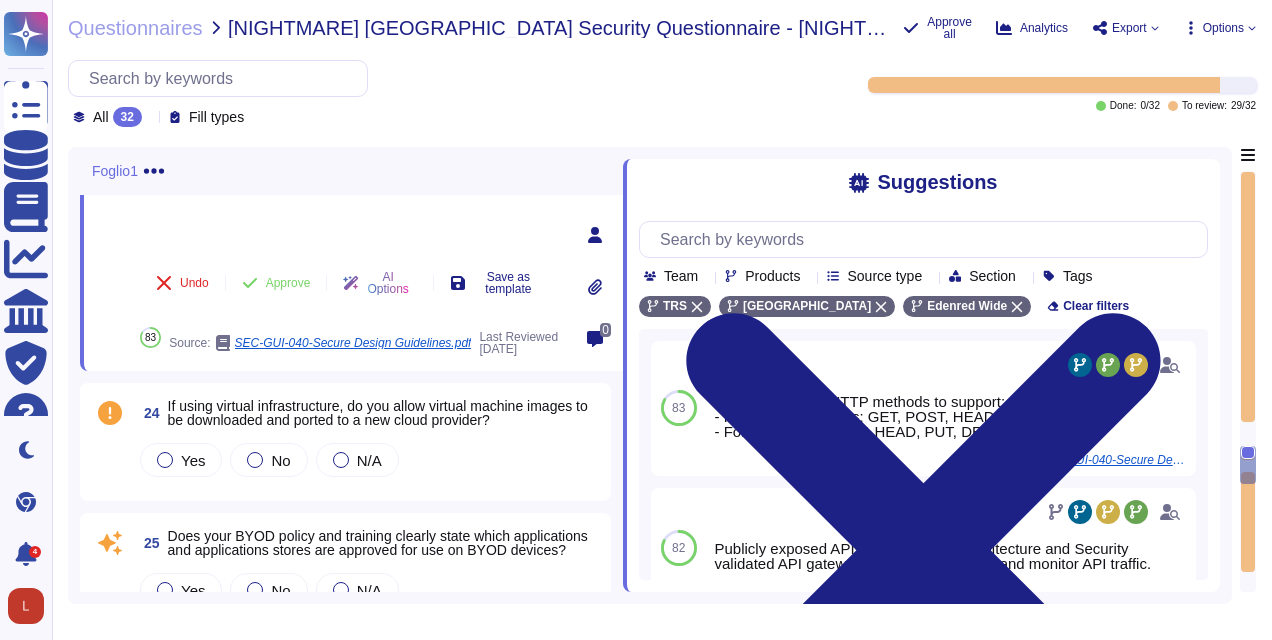 click on "If using virtual infrastructure, do you allow virtual machine images to be downloaded and ported to a new cloud provider?" at bounding box center (378, 413) 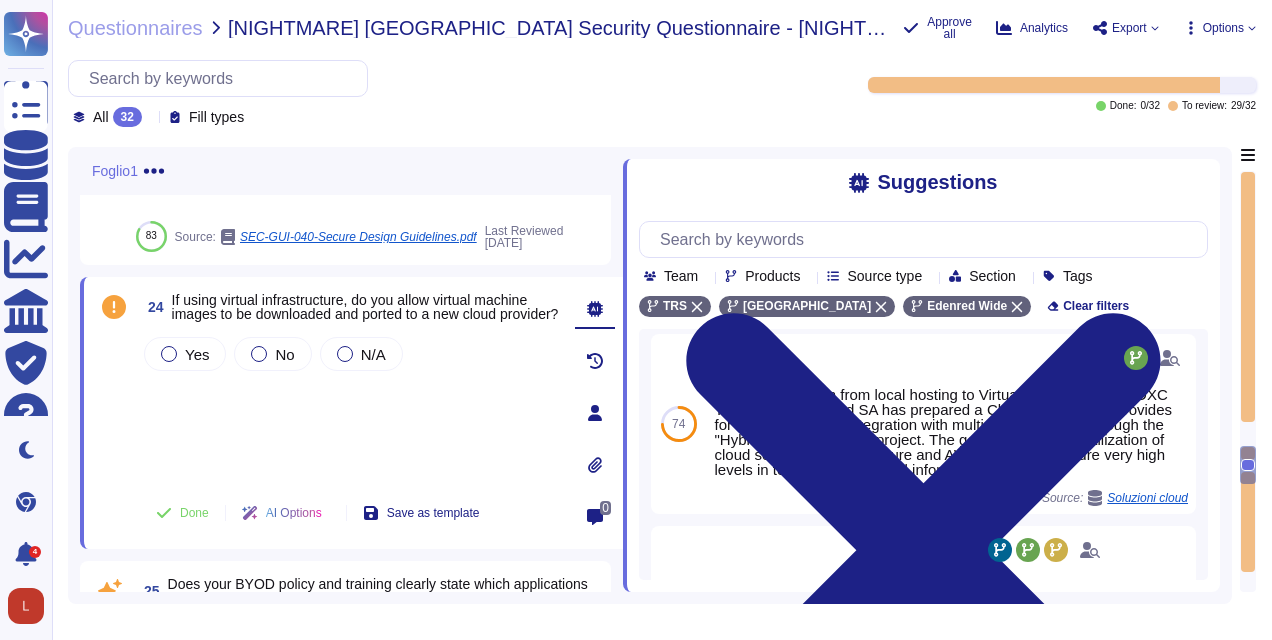 scroll, scrollTop: 0, scrollLeft: 0, axis: both 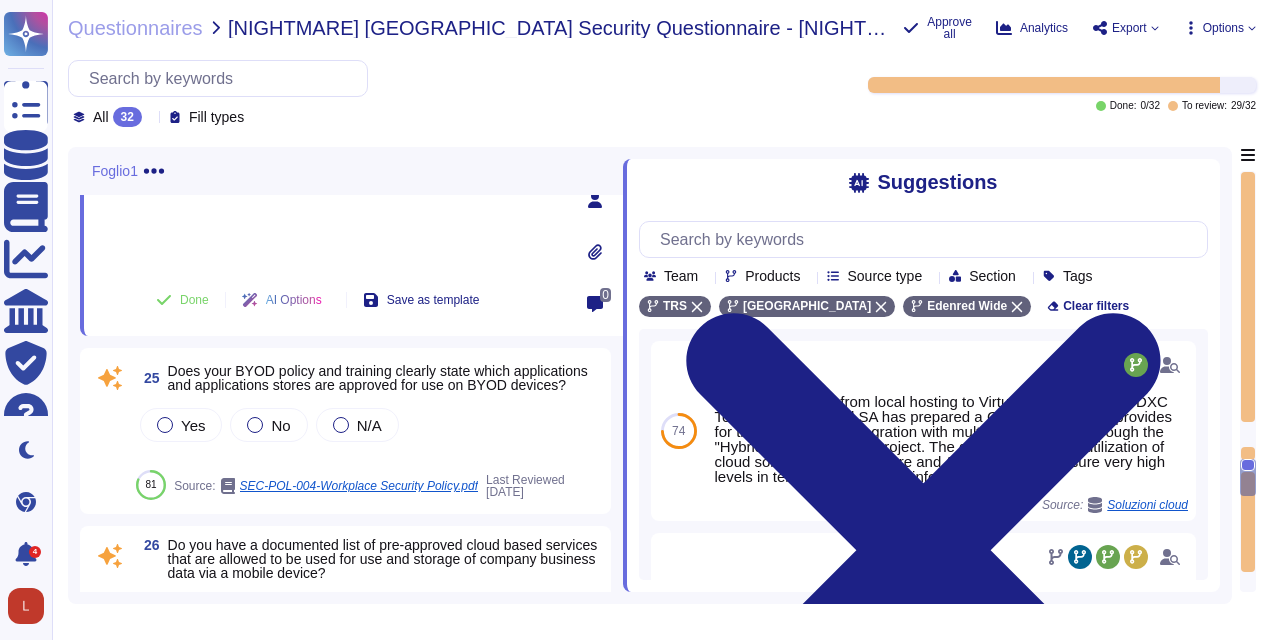 click on "Does your BYOD policy and training clearly state which applications and applications stores are approved for use on BYOD devices?" at bounding box center (378, 378) 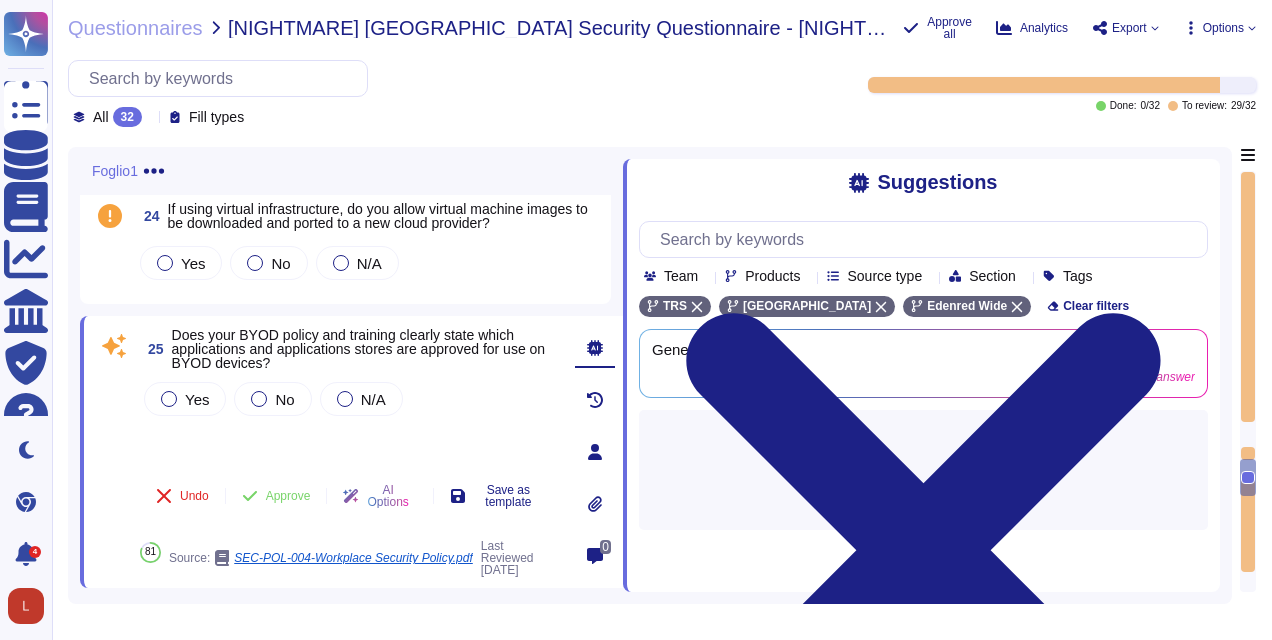scroll, scrollTop: 3485, scrollLeft: 0, axis: vertical 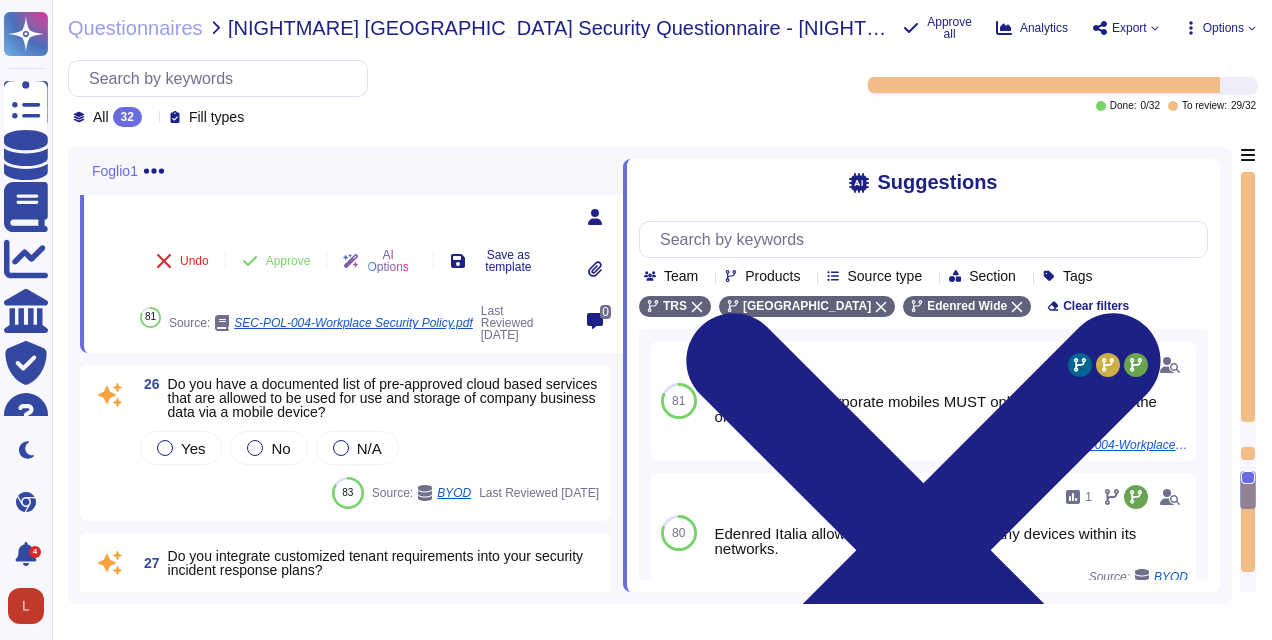 click on "Do you have a documented list of pre-approved cloud based services that are allowed to be used for use and storage of company business data via a mobile device?" at bounding box center (383, 398) 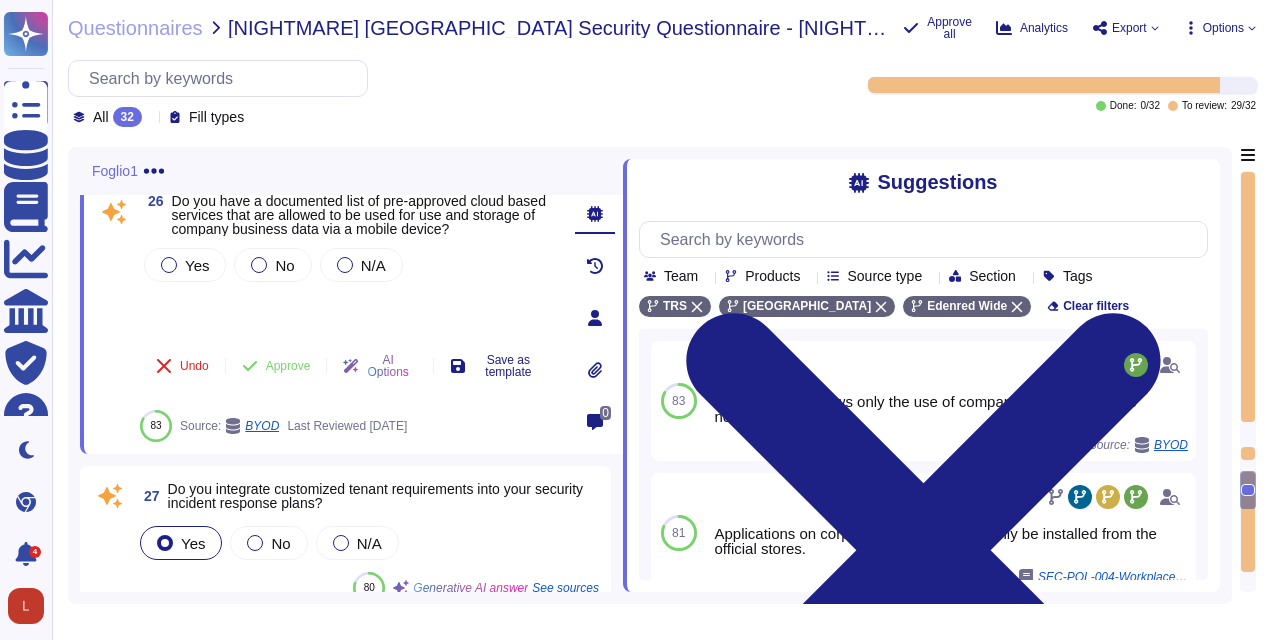 scroll, scrollTop: 3885, scrollLeft: 0, axis: vertical 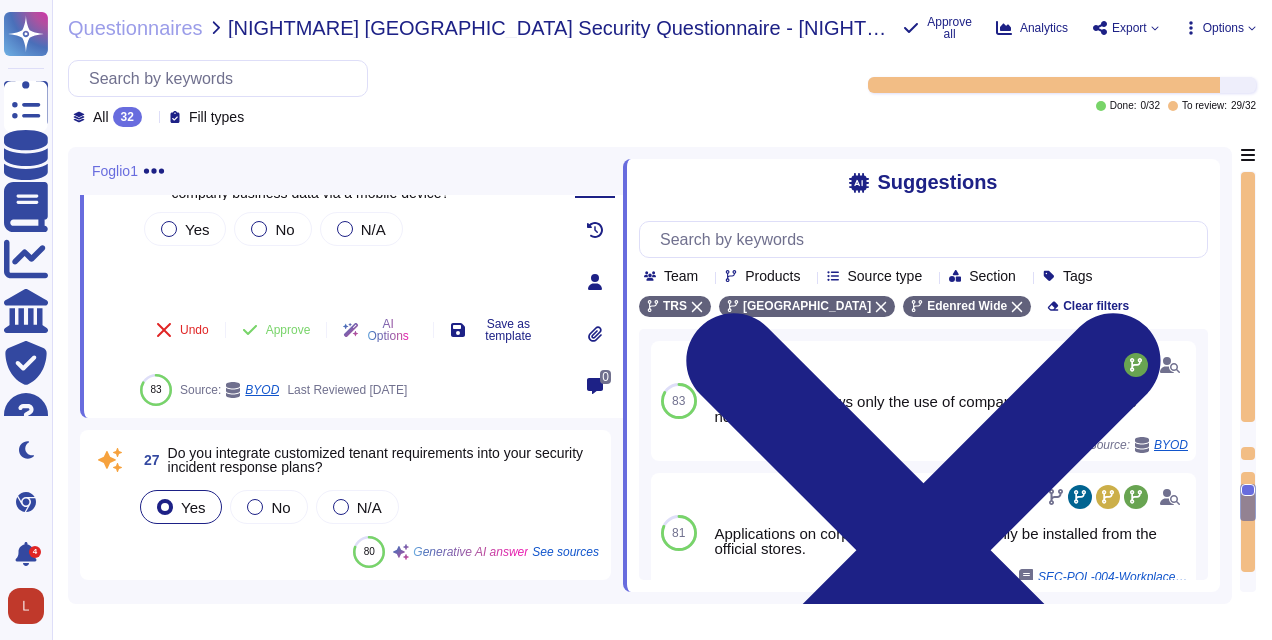 click on "Do you integrate customized tenant requirements into your security incident response plans?" at bounding box center (376, 460) 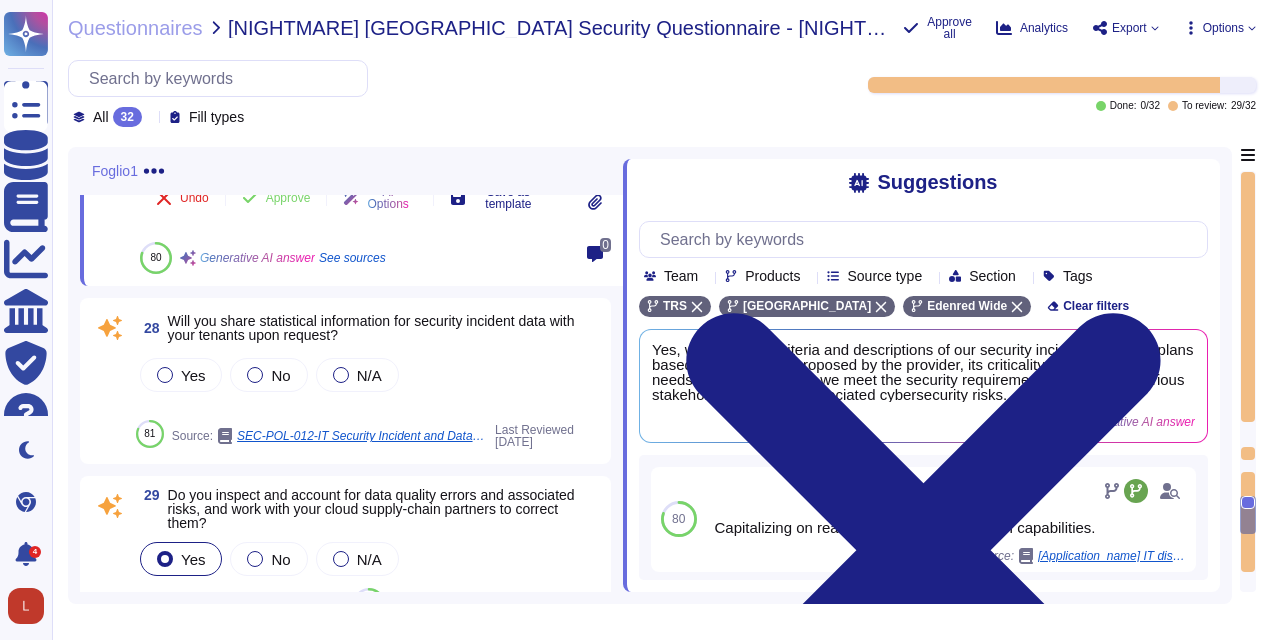 scroll, scrollTop: 4185, scrollLeft: 0, axis: vertical 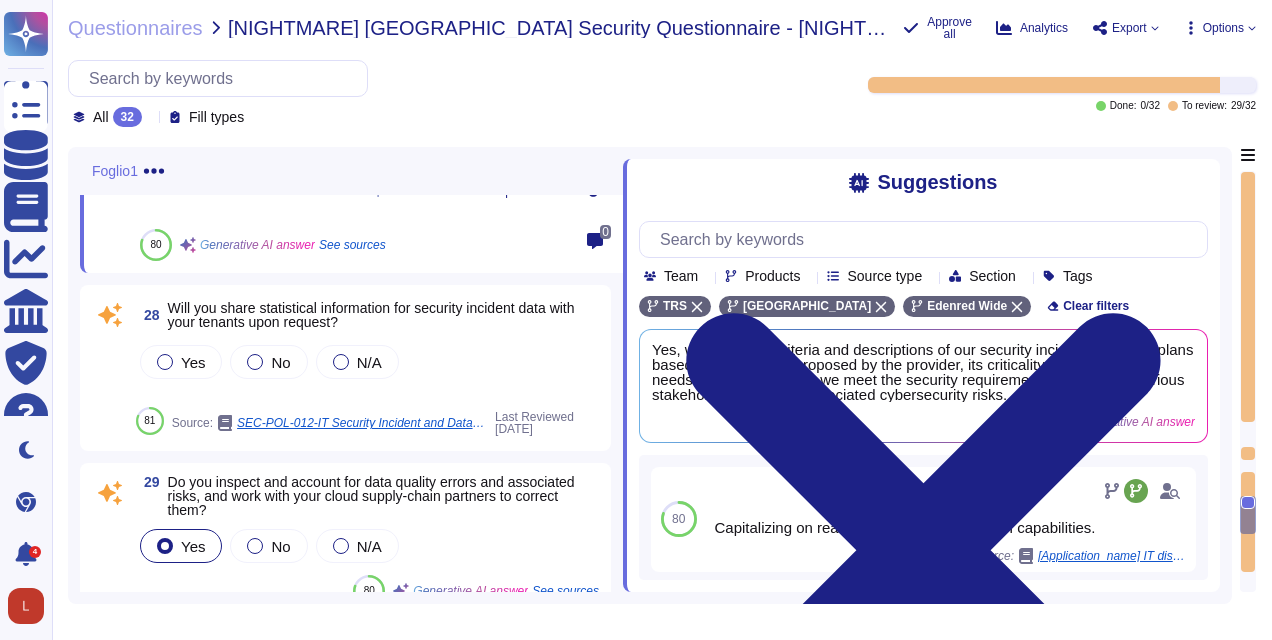 click on "Yes No N/A" at bounding box center [367, 362] 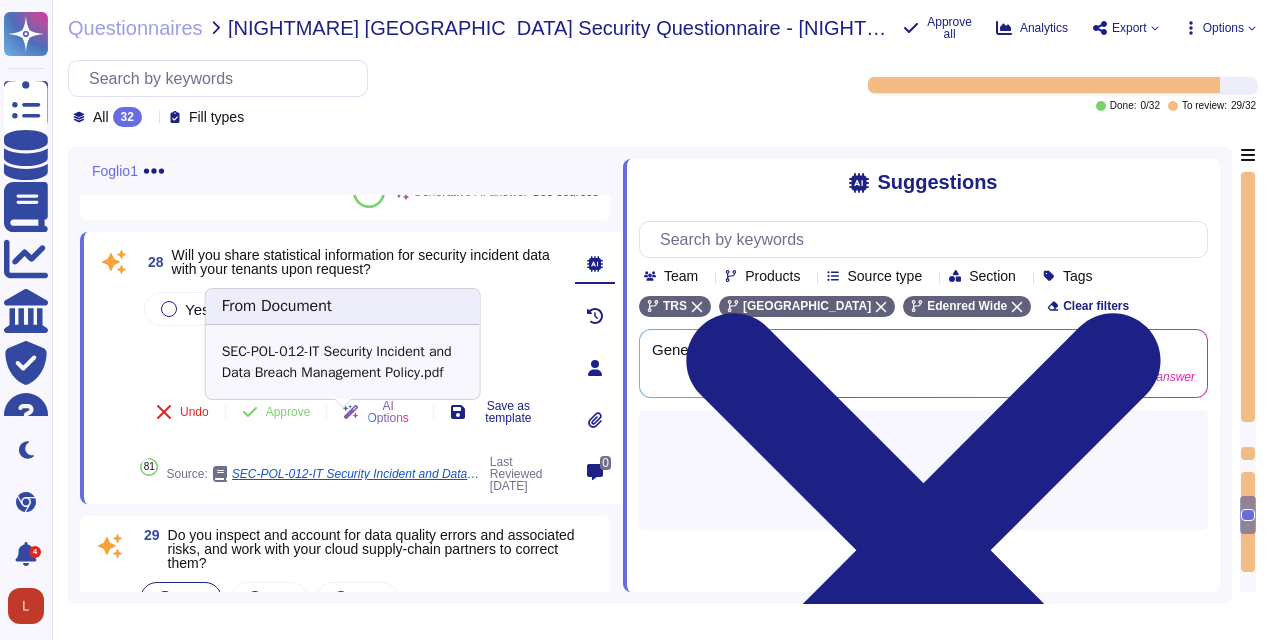 scroll, scrollTop: 4085, scrollLeft: 0, axis: vertical 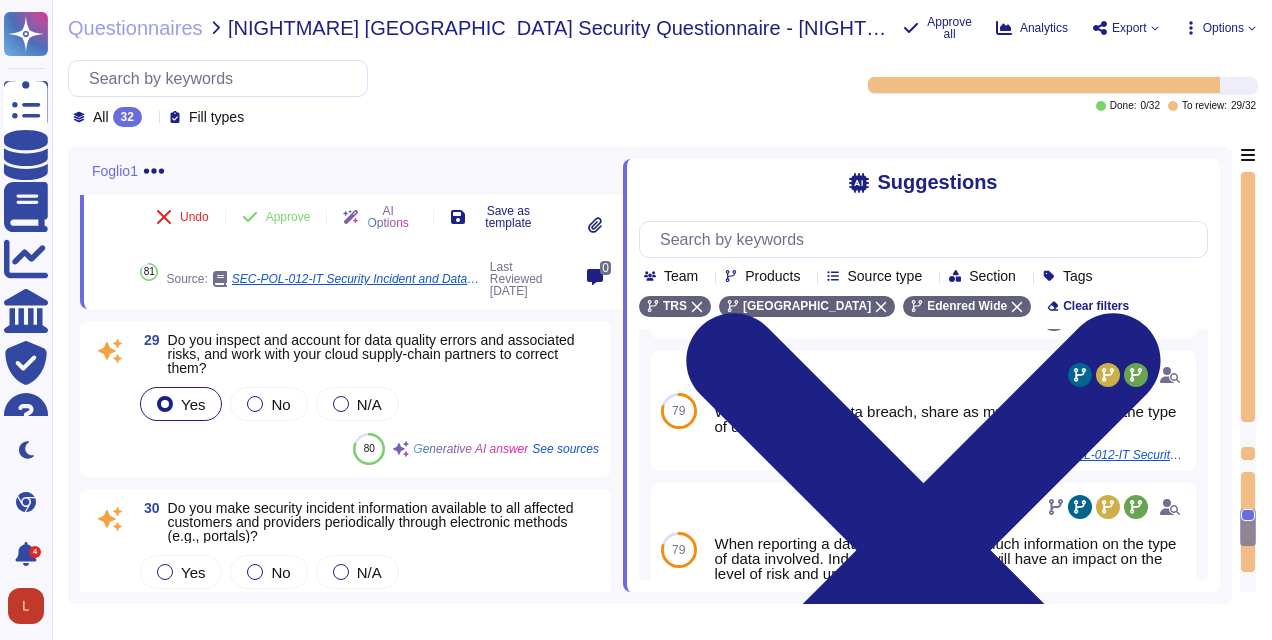 click on "Do you inspect and account for data quality errors and associated risks, and work with your cloud supply-chain partners to correct them?" at bounding box center (371, 354) 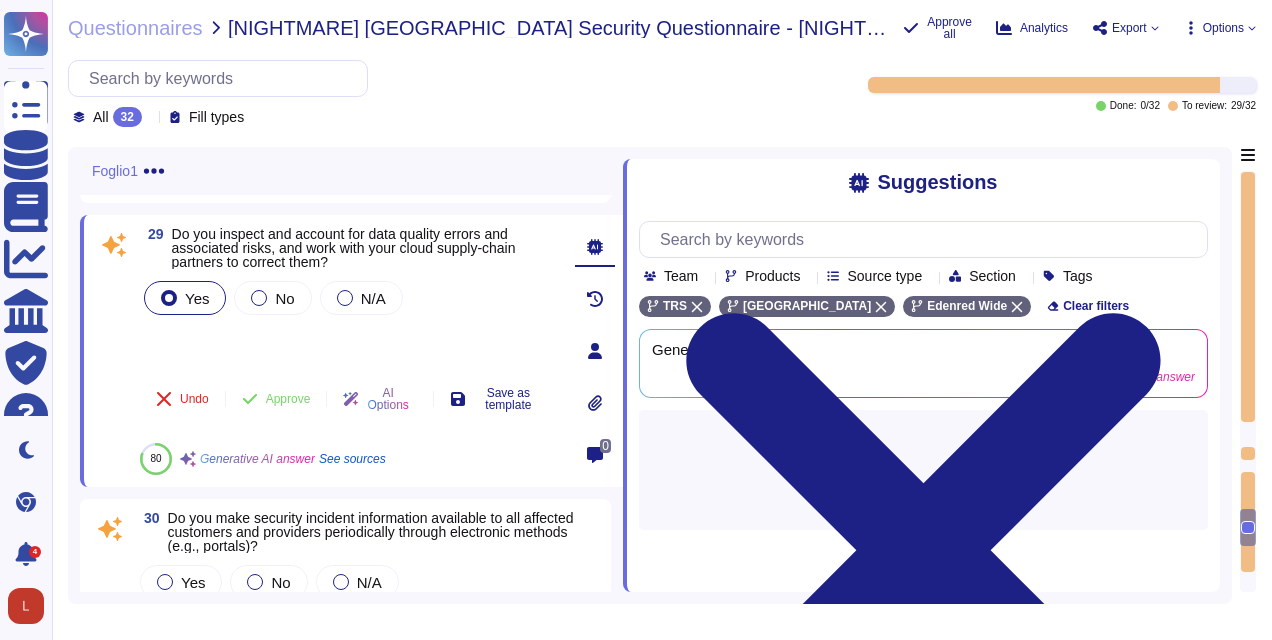 scroll, scrollTop: 0, scrollLeft: 0, axis: both 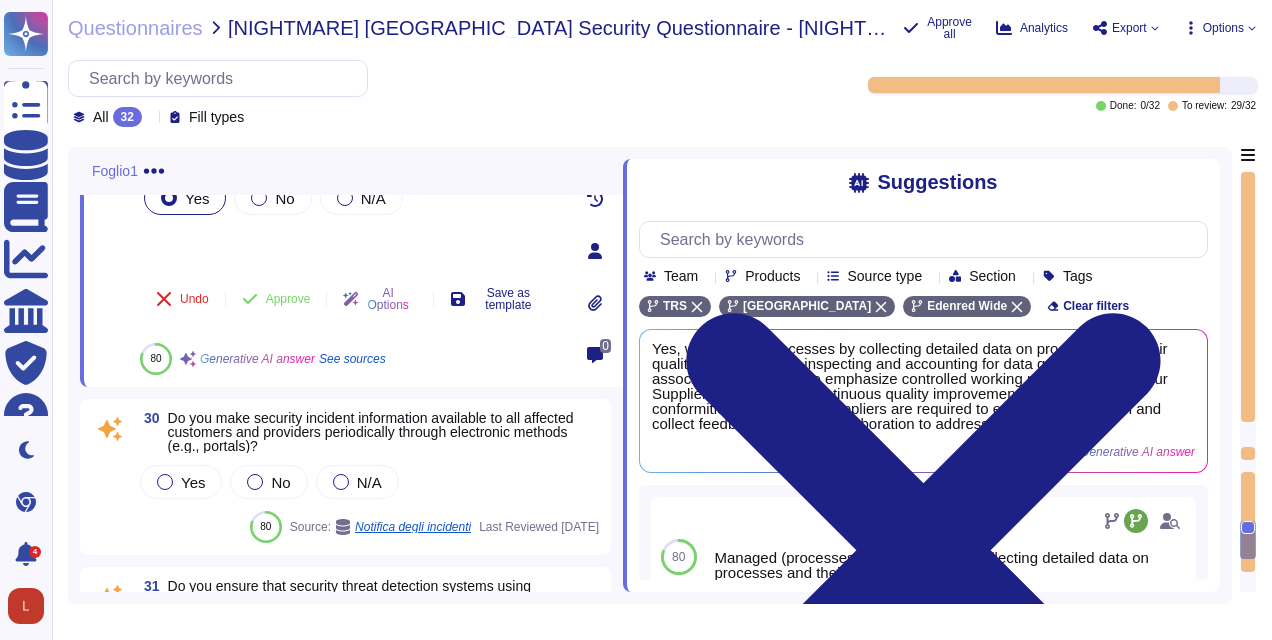 click on "Do you make security incident information available to all affected customers and providers periodically through electronic methods (e.g., portals)?" at bounding box center (371, 432) 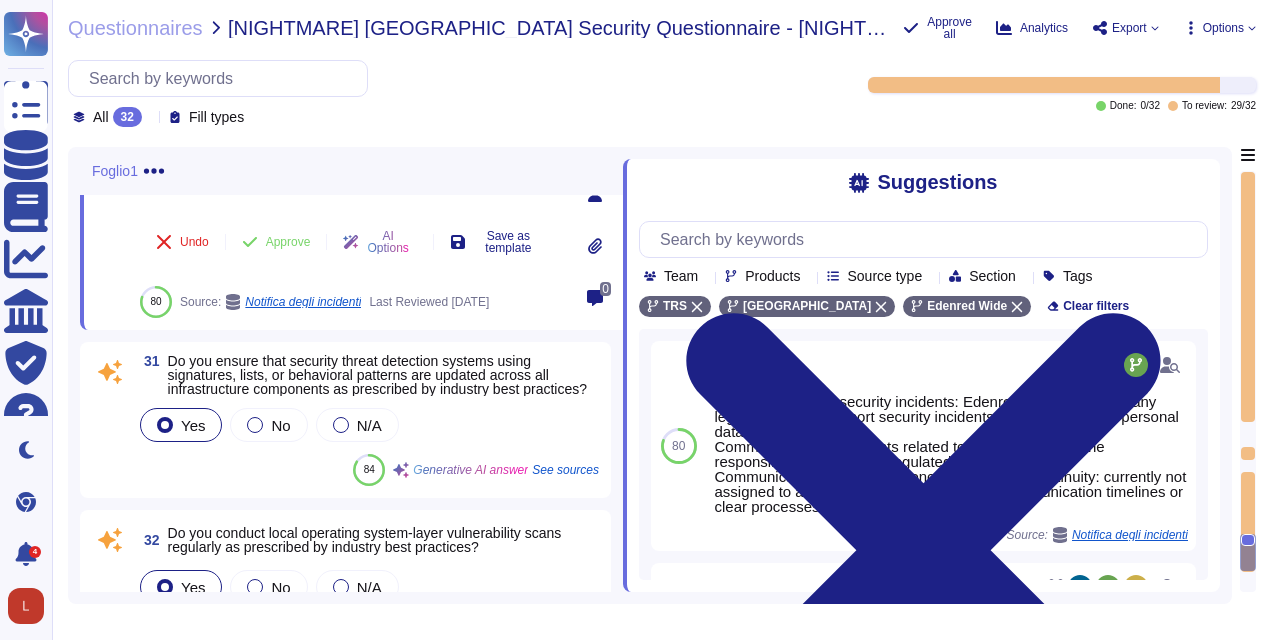 scroll, scrollTop: 4585, scrollLeft: 0, axis: vertical 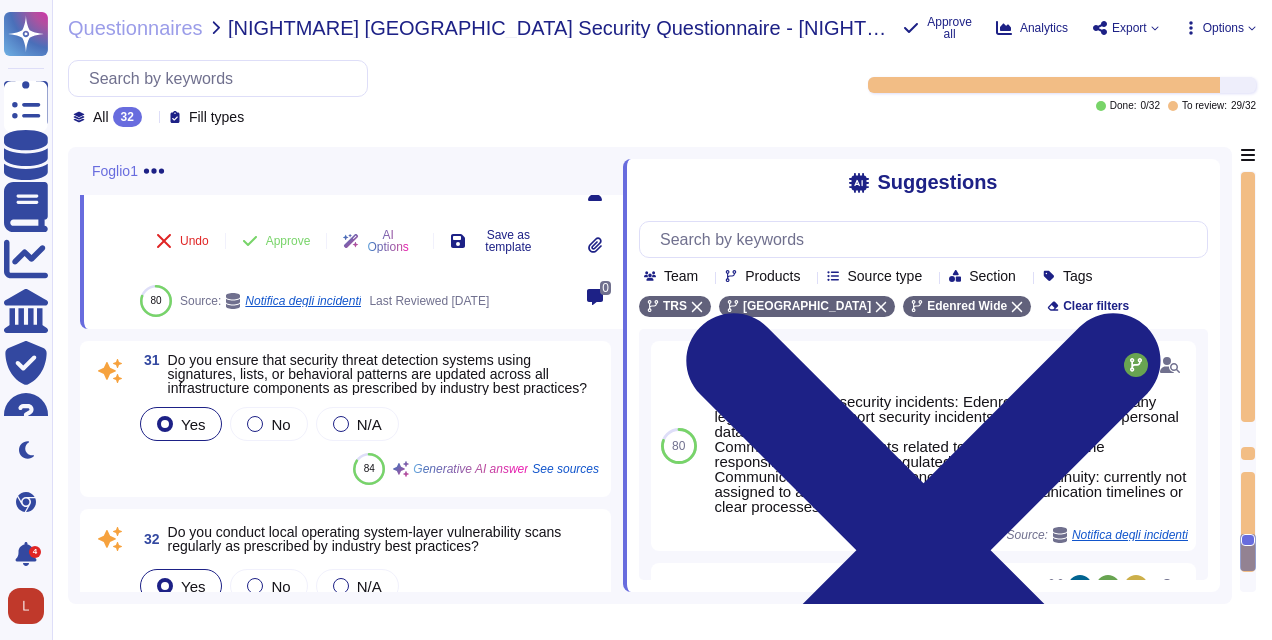 click on "Do you ensure that security threat detection systems using signatures, lists, or behavioral patterns are updated across all infrastructure components as prescribed by industry best practices?" at bounding box center [377, 374] 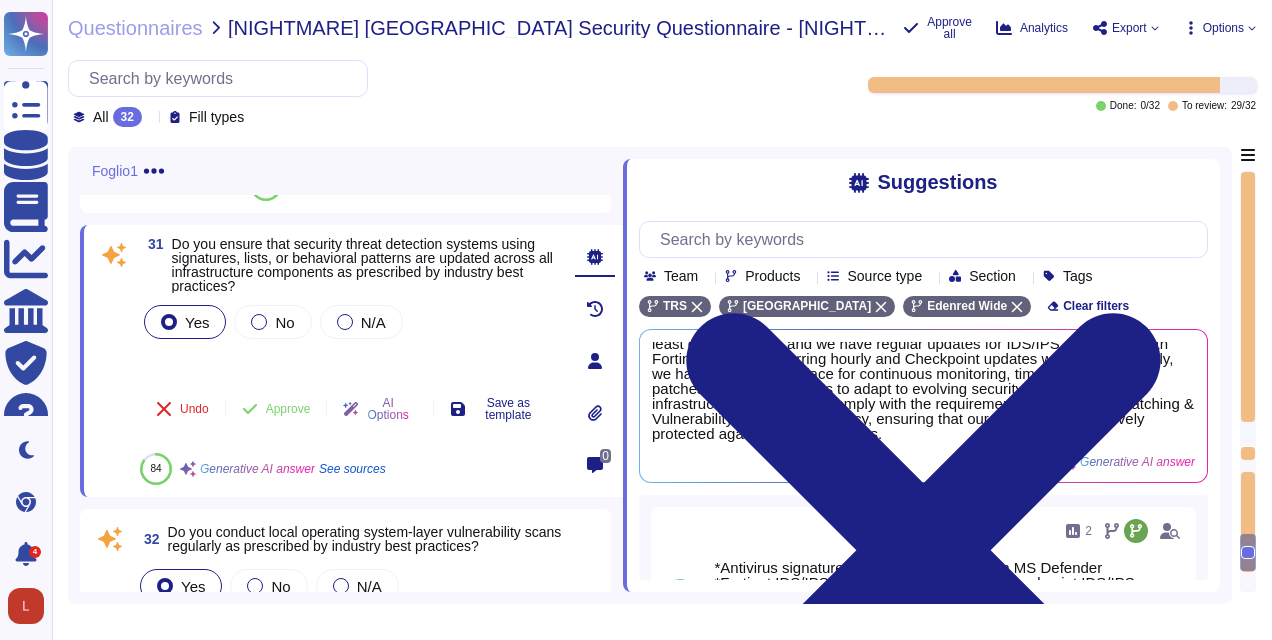 scroll, scrollTop: 52, scrollLeft: 0, axis: vertical 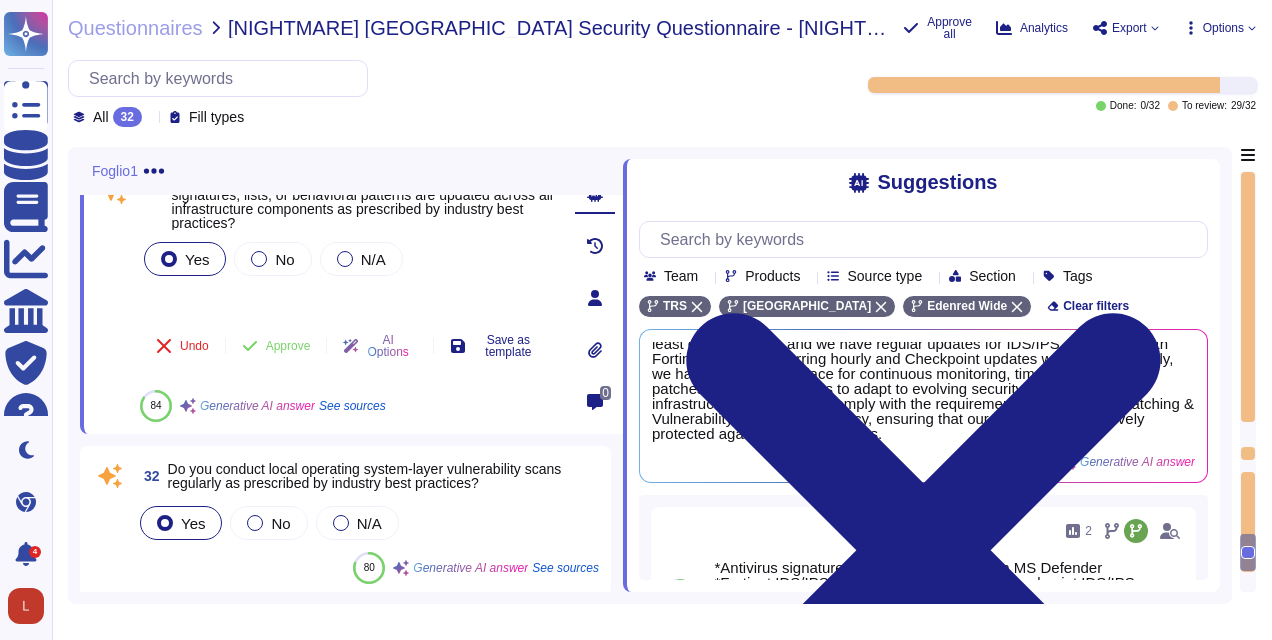 click on "Do you conduct local operating system-layer vulnerability scans regularly as prescribed by industry best practices?" at bounding box center (365, 476) 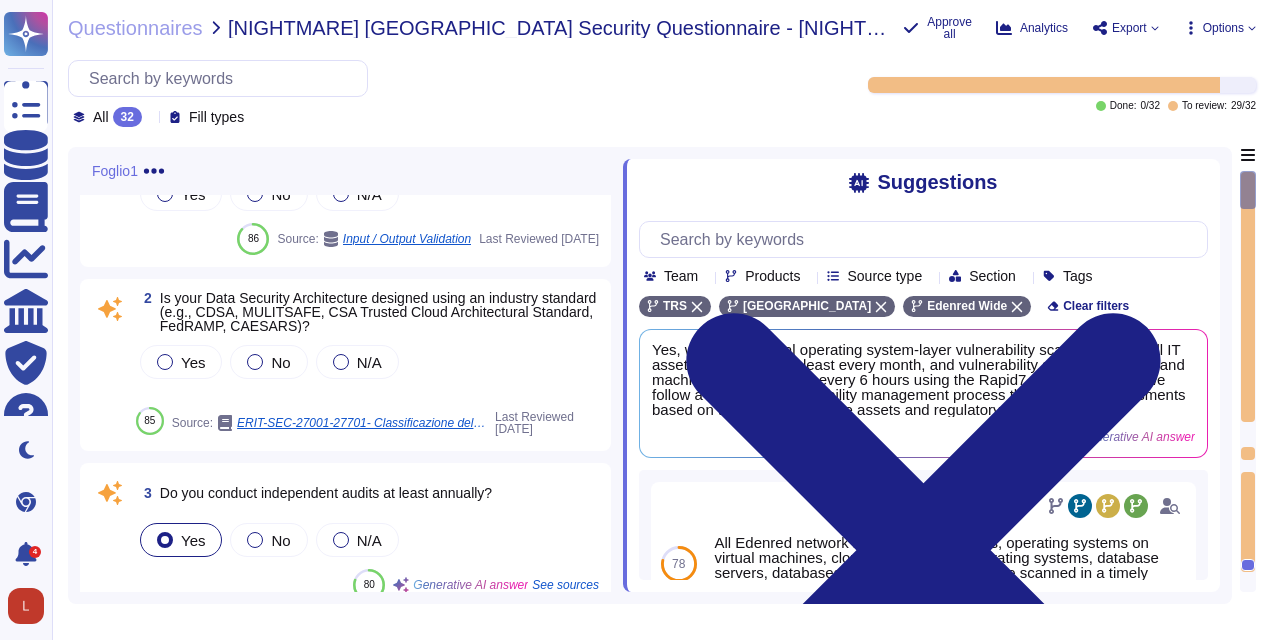 scroll, scrollTop: 0, scrollLeft: 0, axis: both 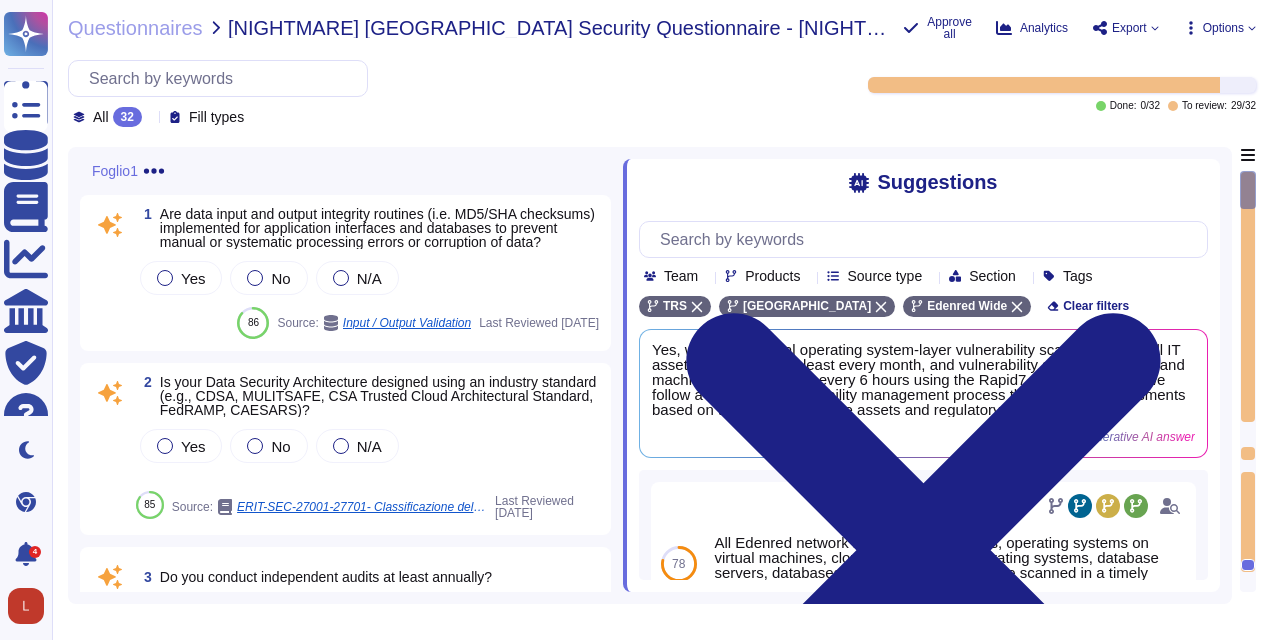 click on "Are data input and output integrity routines (i.e. MD5/SHA checksums) implemented for application interfaces and databases to prevent manual or systematic processing errors or corruption of data?" at bounding box center [377, 228] 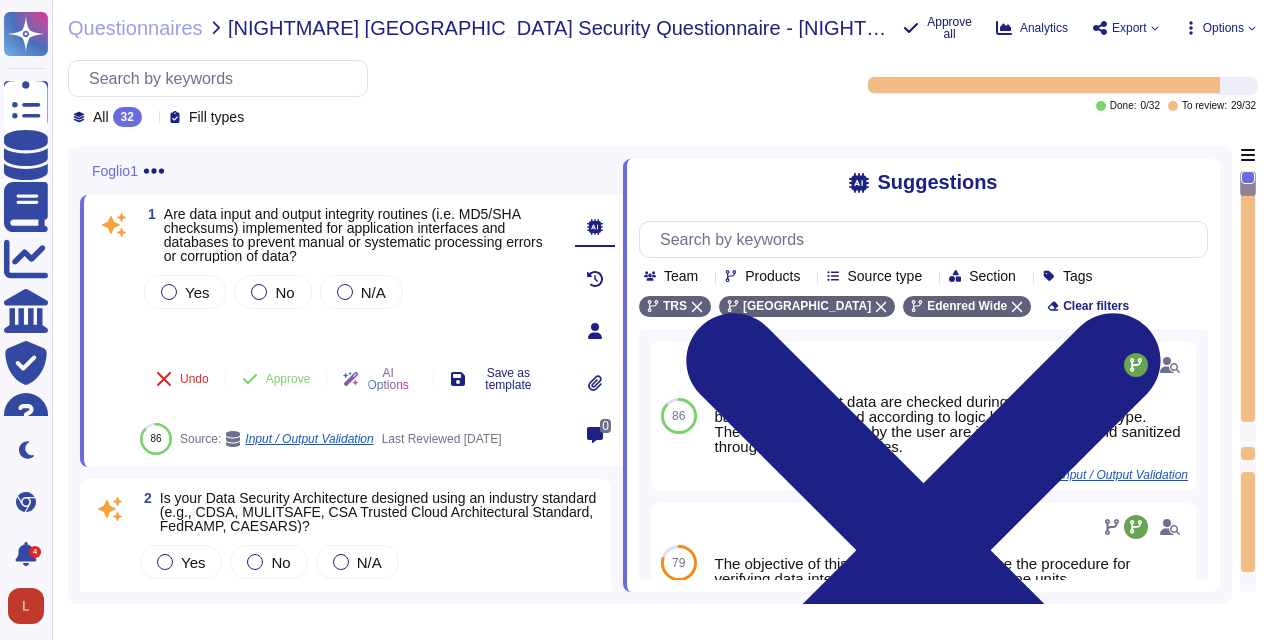 click on "Approve all" at bounding box center [949, 28] 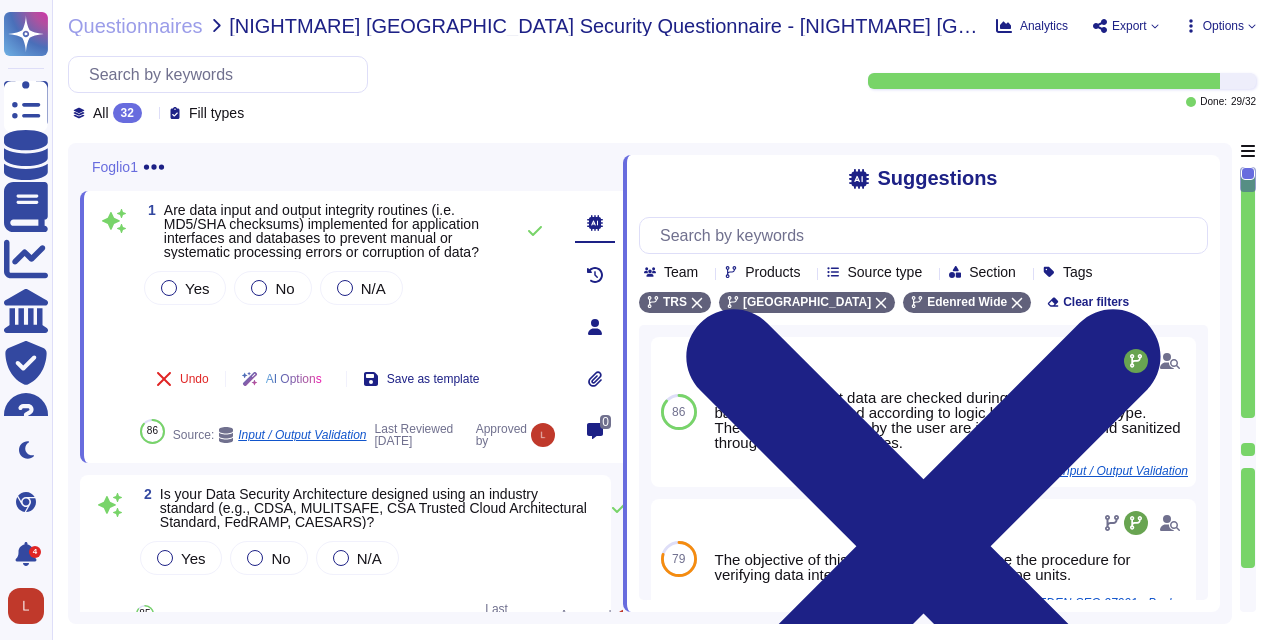 click 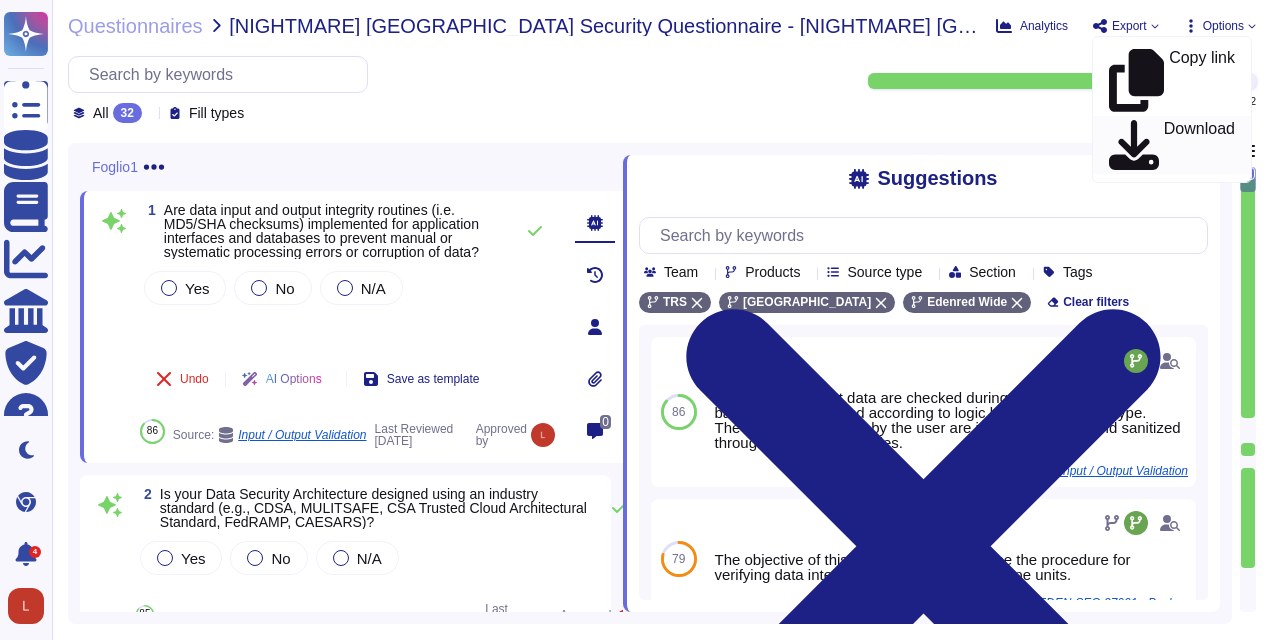 click on "Download" at bounding box center (1199, 145) 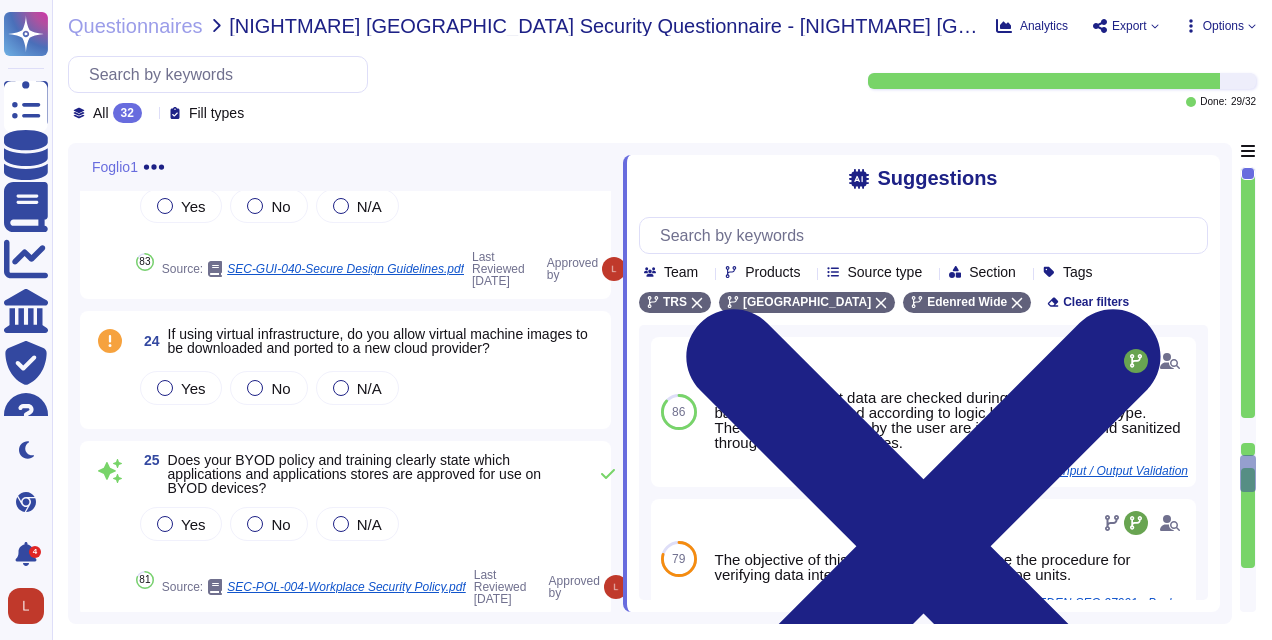 scroll, scrollTop: 3700, scrollLeft: 0, axis: vertical 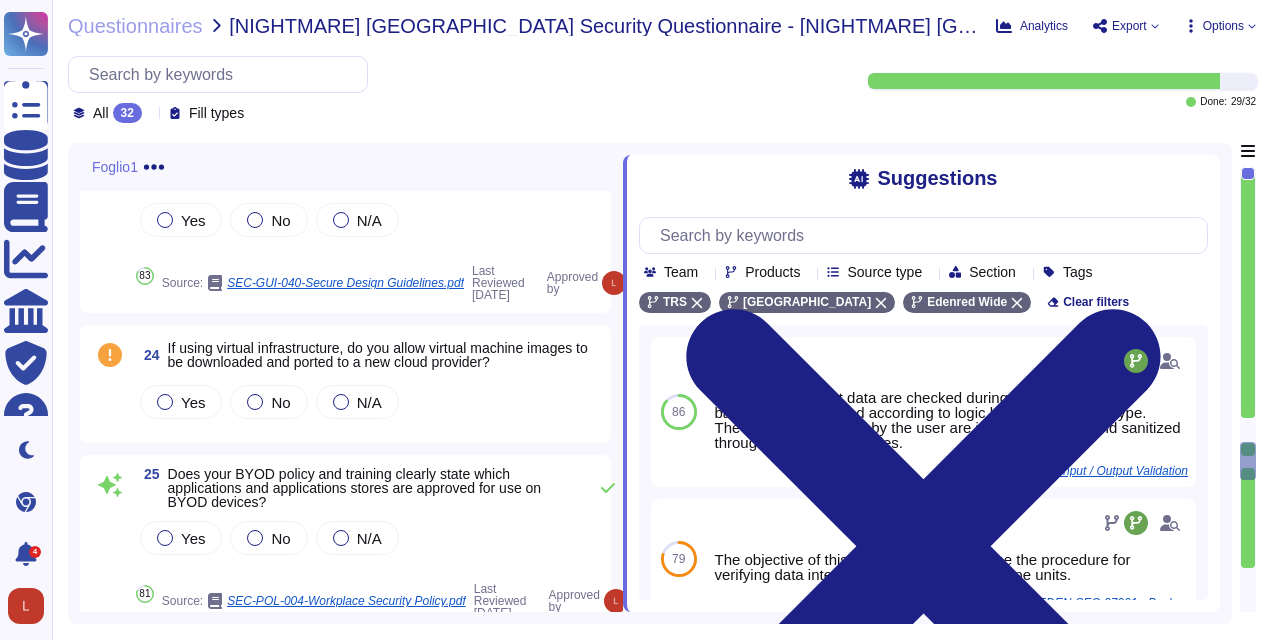click on "All 32 Fill types" at bounding box center (456, 89) 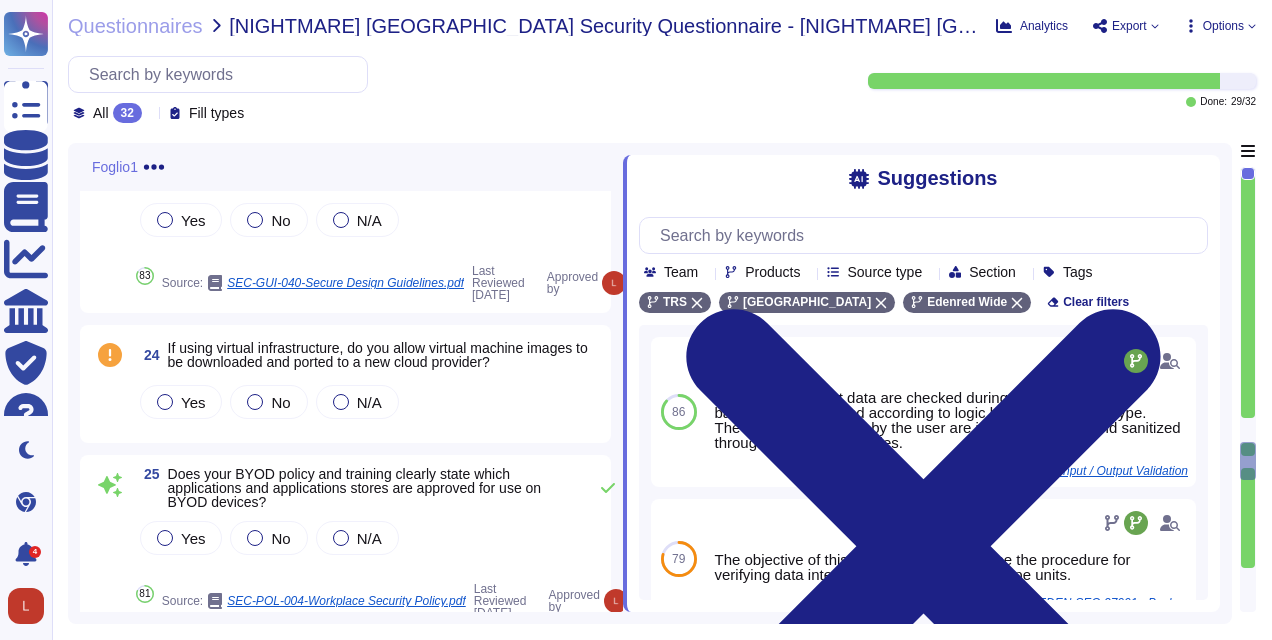 click on "If using virtual infrastructure, do you allow virtual machine images to be downloaded and ported to a new cloud provider?" at bounding box center (378, 355) 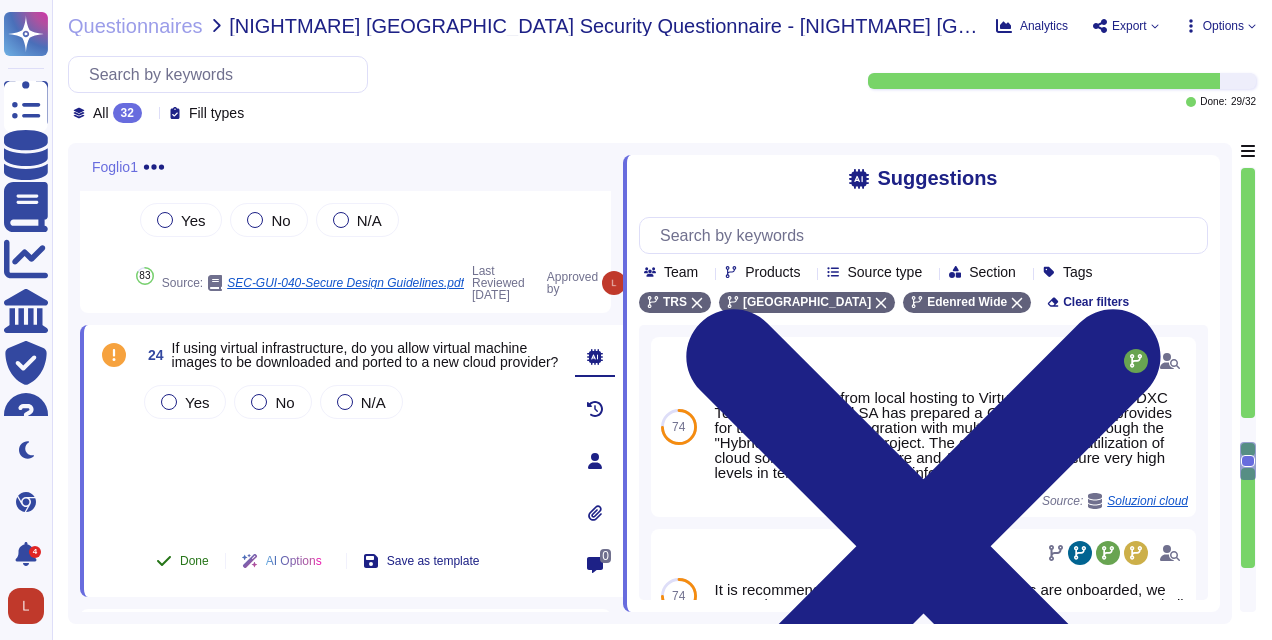 click on "Done" at bounding box center (194, 561) 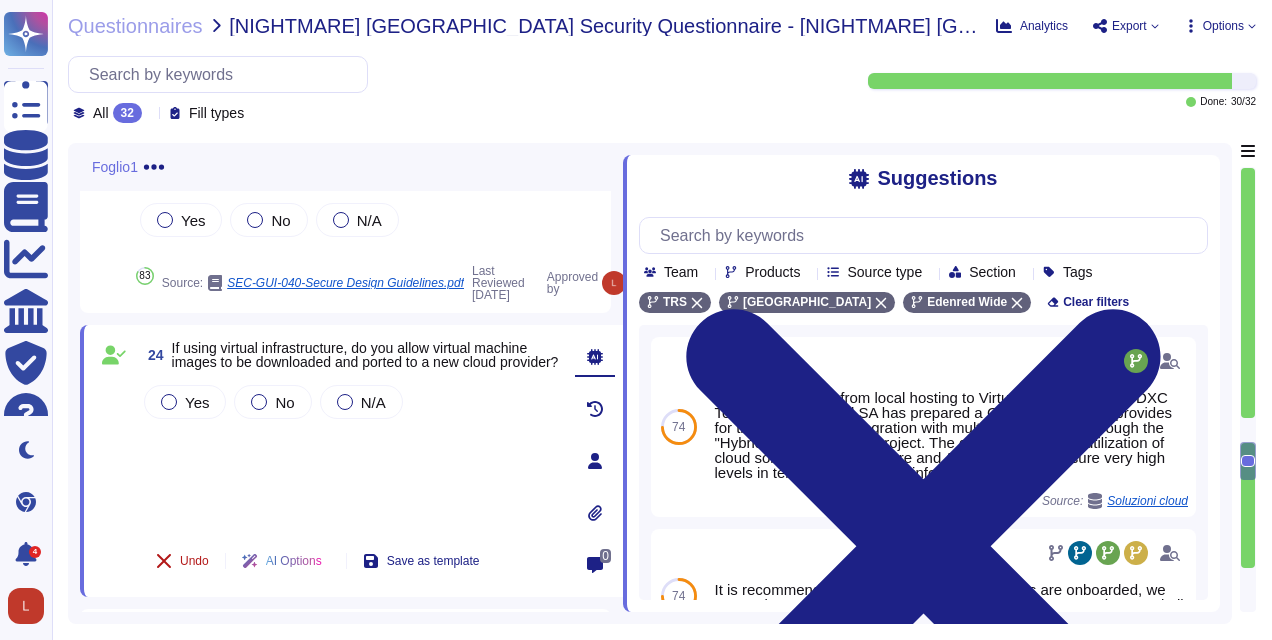 click on "Undo" at bounding box center (194, 561) 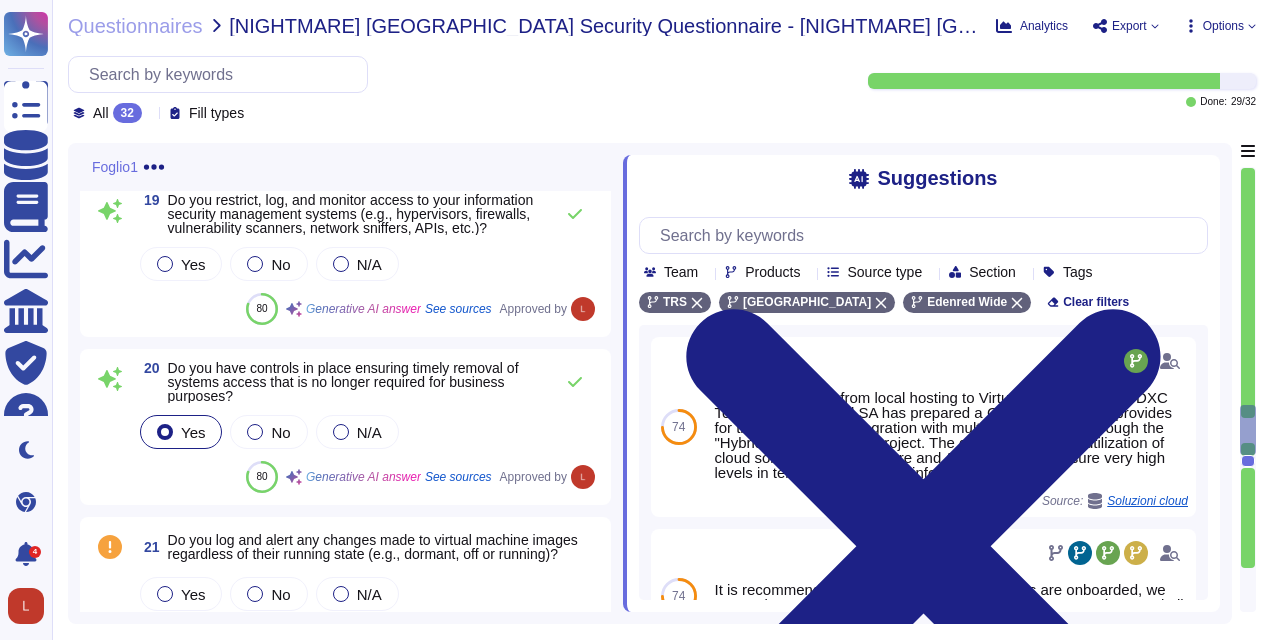 scroll, scrollTop: 2800, scrollLeft: 0, axis: vertical 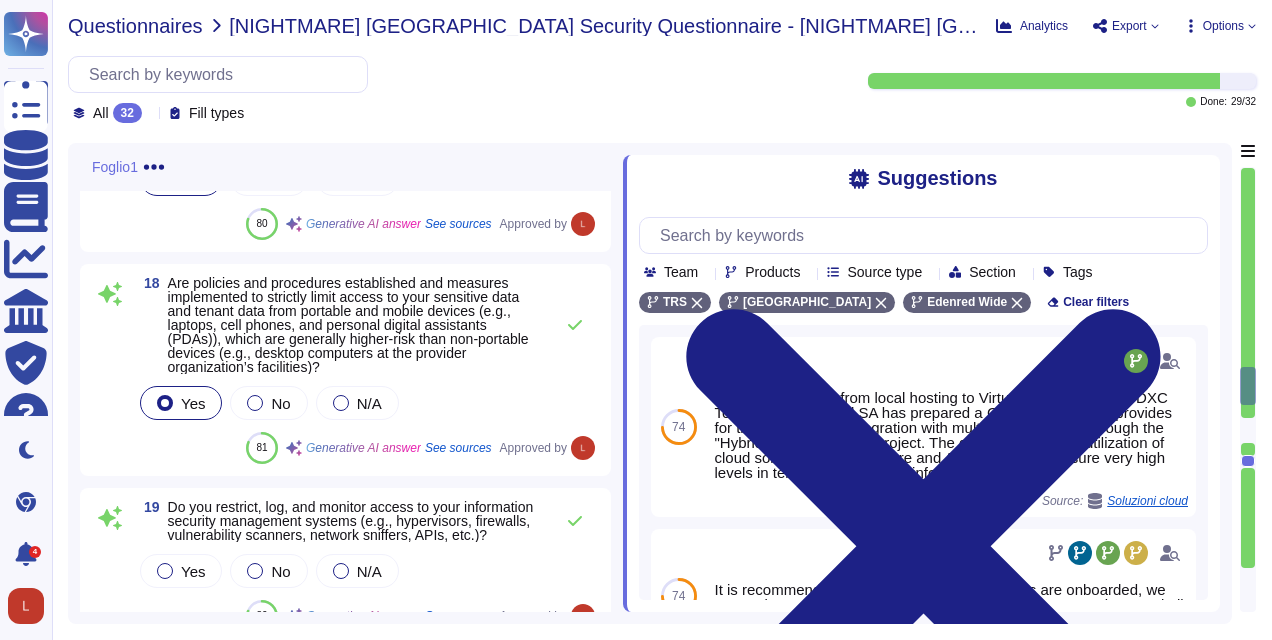 click on "Questionnaires" at bounding box center [135, 26] 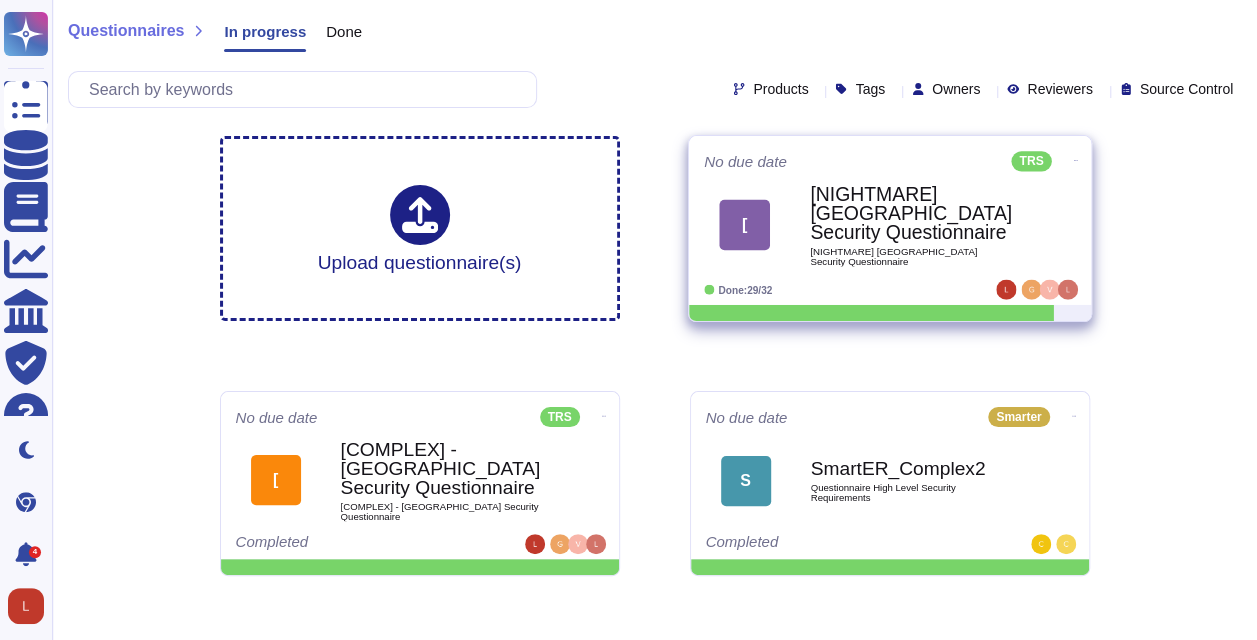 click 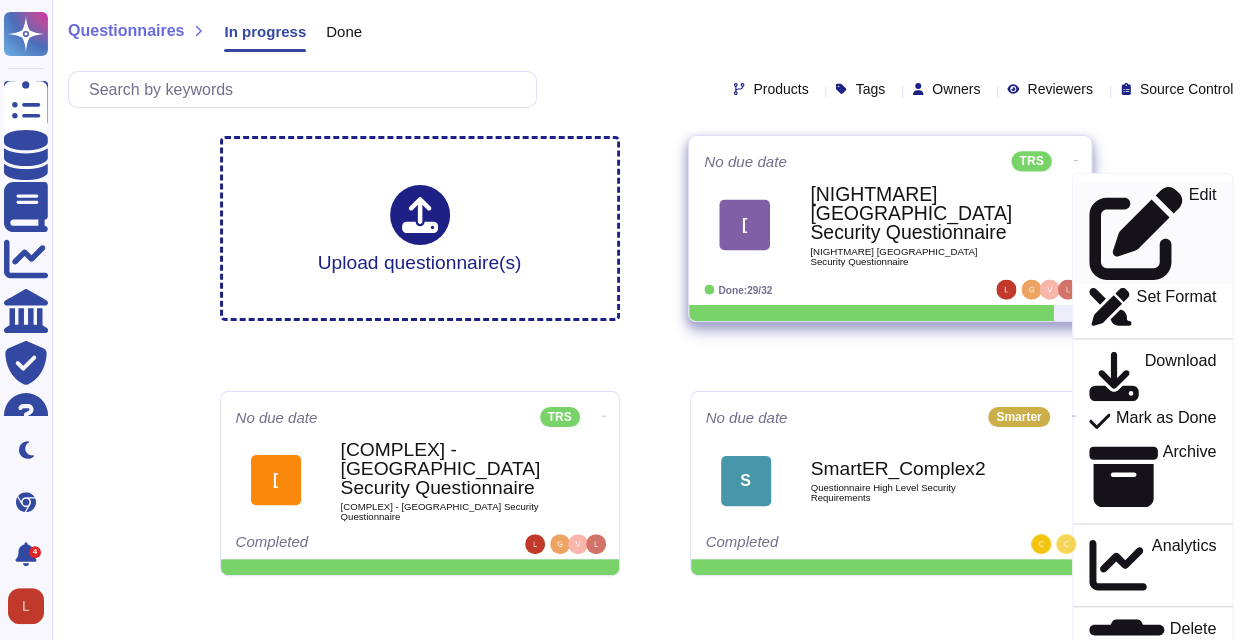 click on "Edit" at bounding box center (1202, 233) 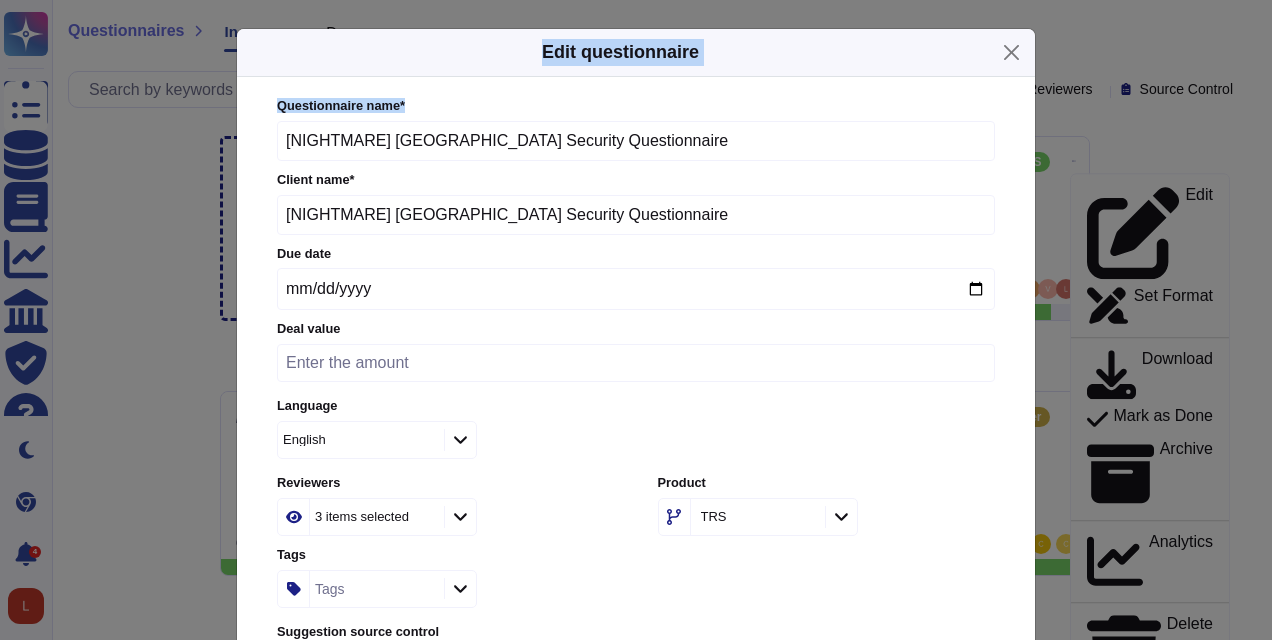 drag, startPoint x: 499, startPoint y: 49, endPoint x: 773, endPoint y: 90, distance: 277.05054 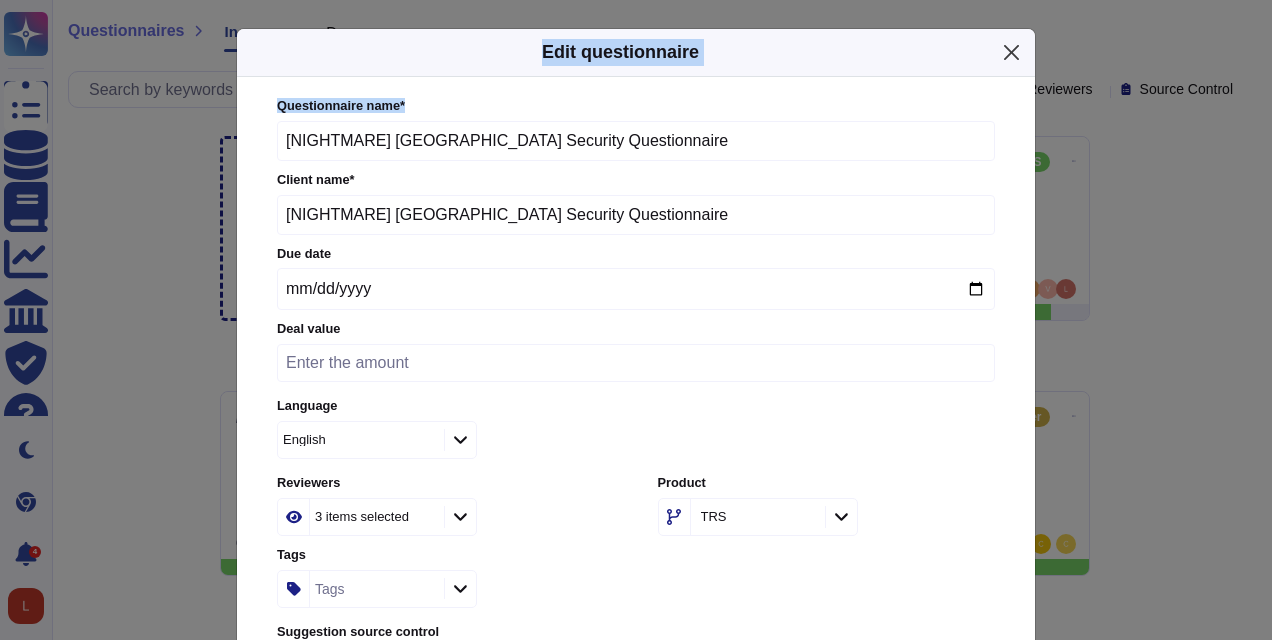 click at bounding box center (1011, 52) 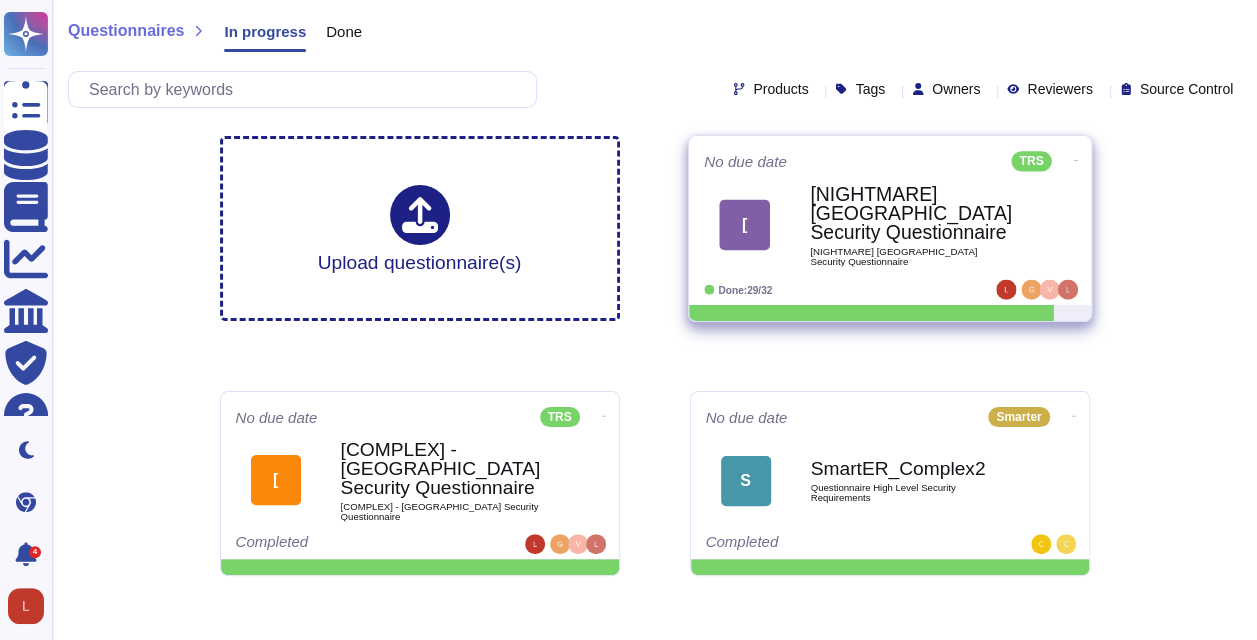 click 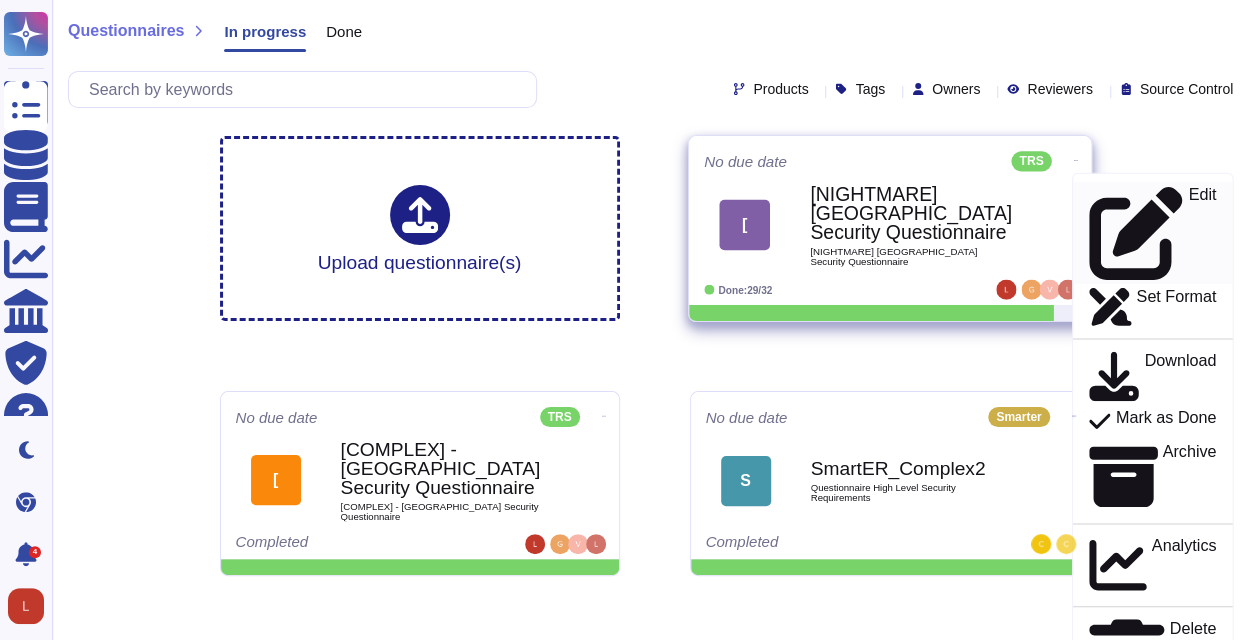 click on "Edit" at bounding box center (1152, 233) 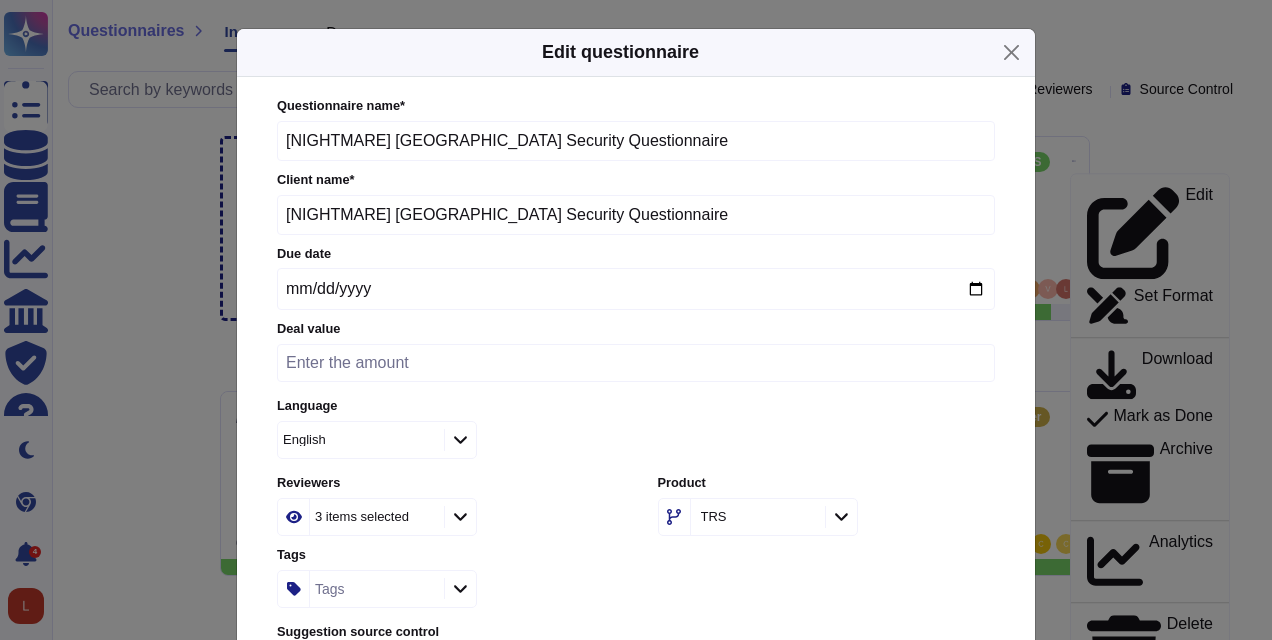 click on "[NIGHTMARE] [GEOGRAPHIC_DATA] Security Questionnaire" at bounding box center [636, 141] 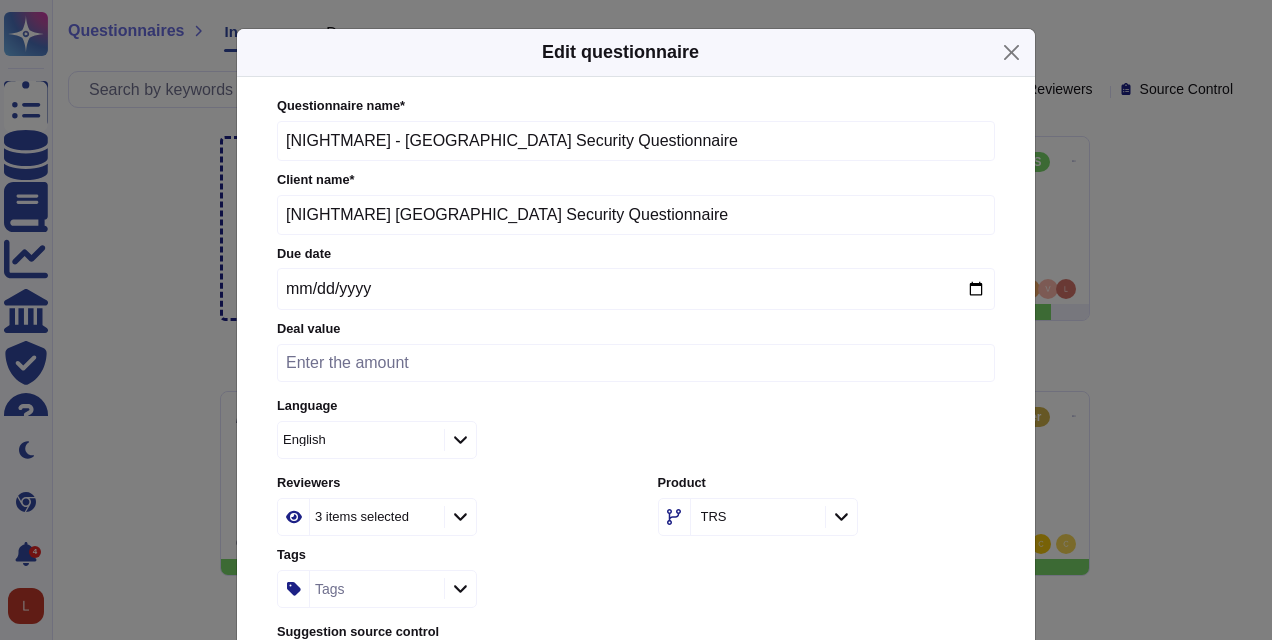 type on "[NIGHTMARE] - [GEOGRAPHIC_DATA] Security Questionnaire" 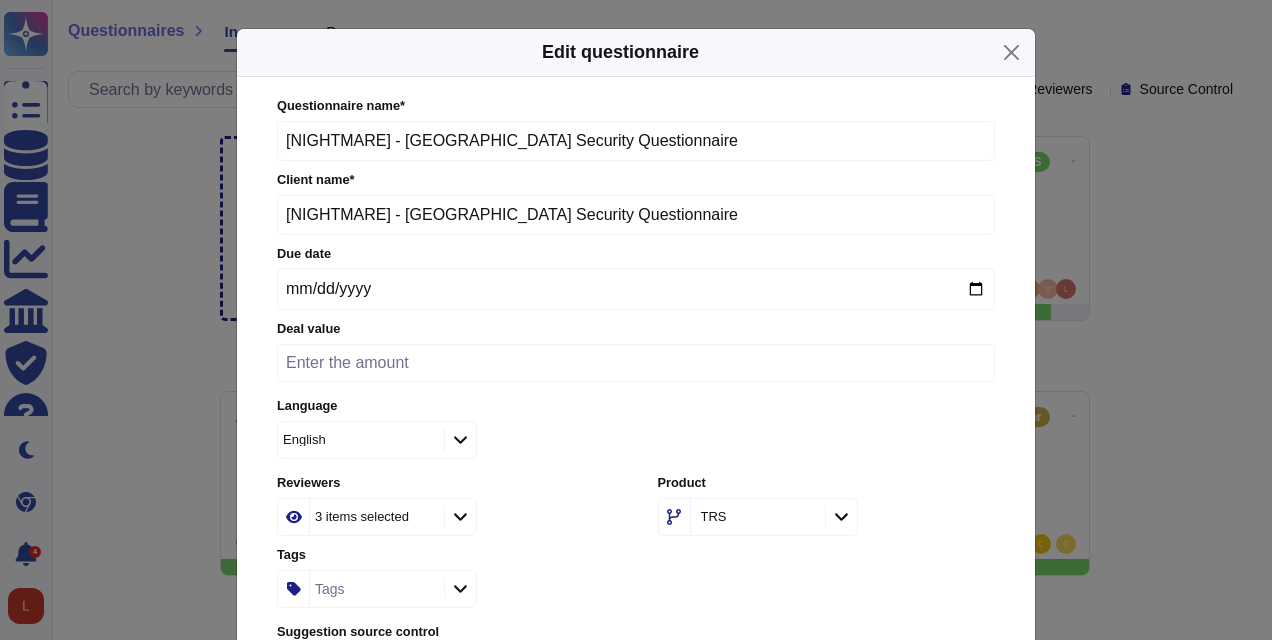 scroll, scrollTop: 170, scrollLeft: 0, axis: vertical 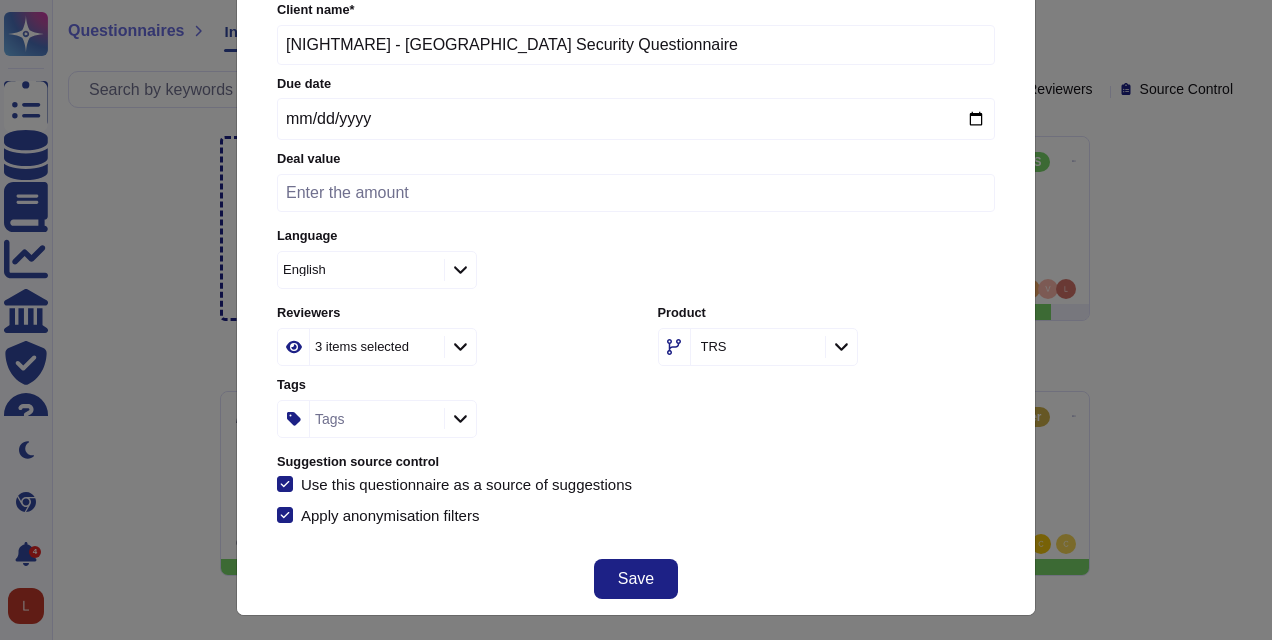 type on "[NIGHTMARE] - [GEOGRAPHIC_DATA] Security Questionnaire" 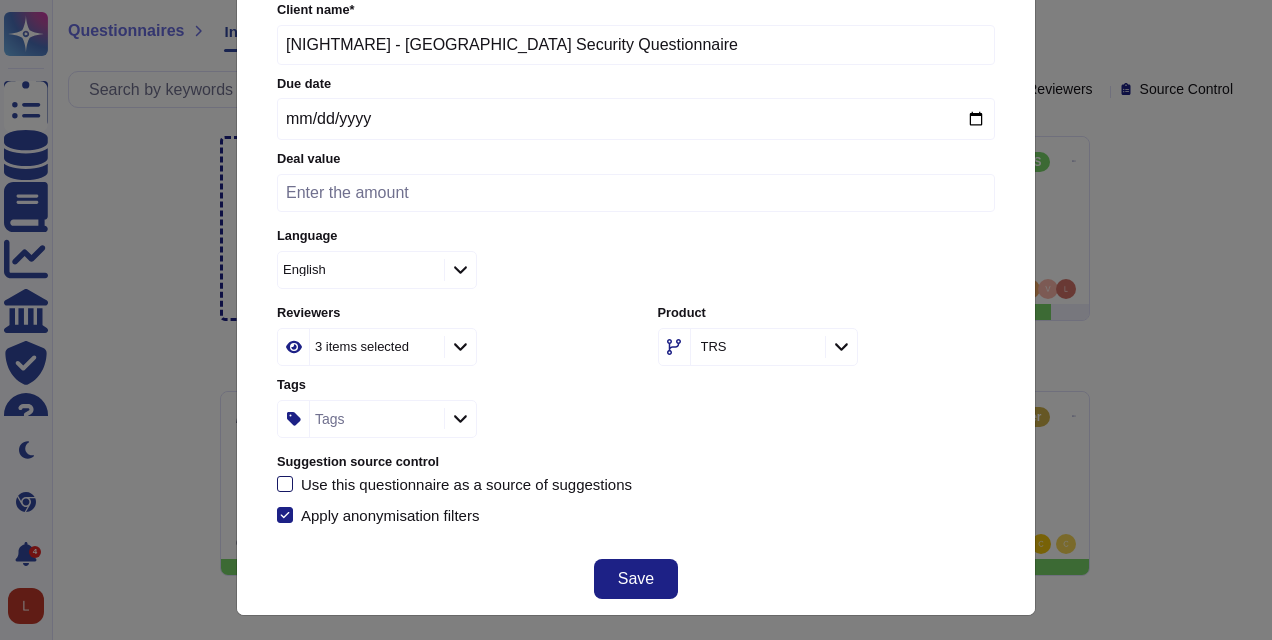 scroll, scrollTop: 139, scrollLeft: 0, axis: vertical 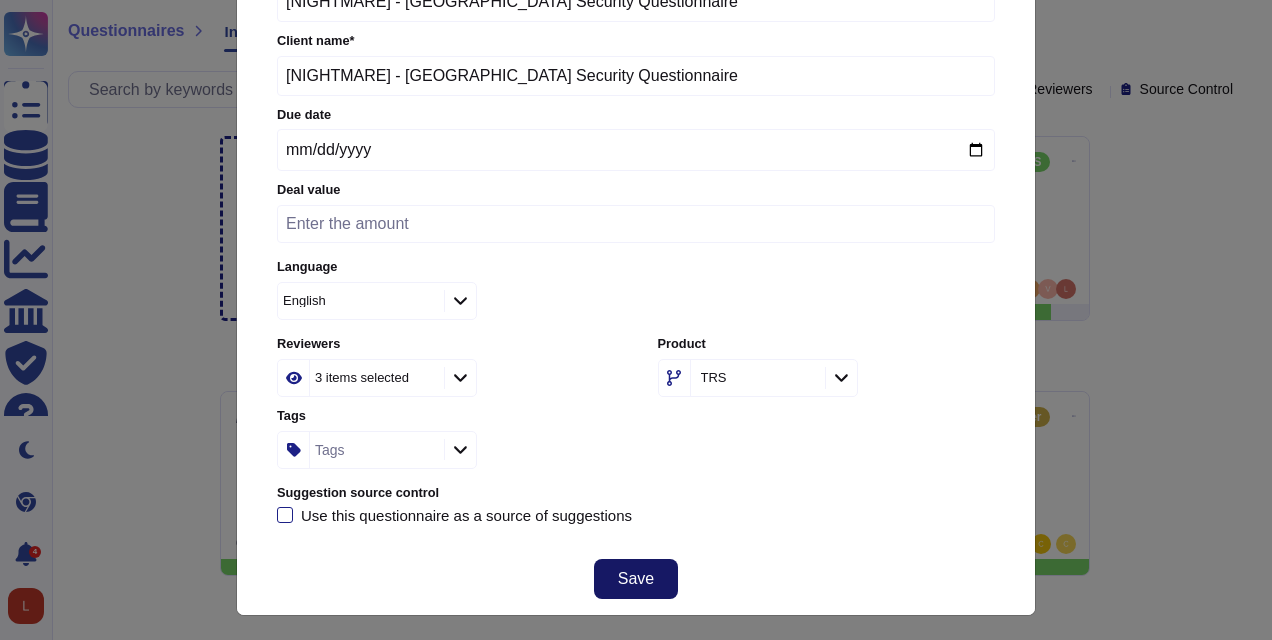 click on "Save" at bounding box center [636, 579] 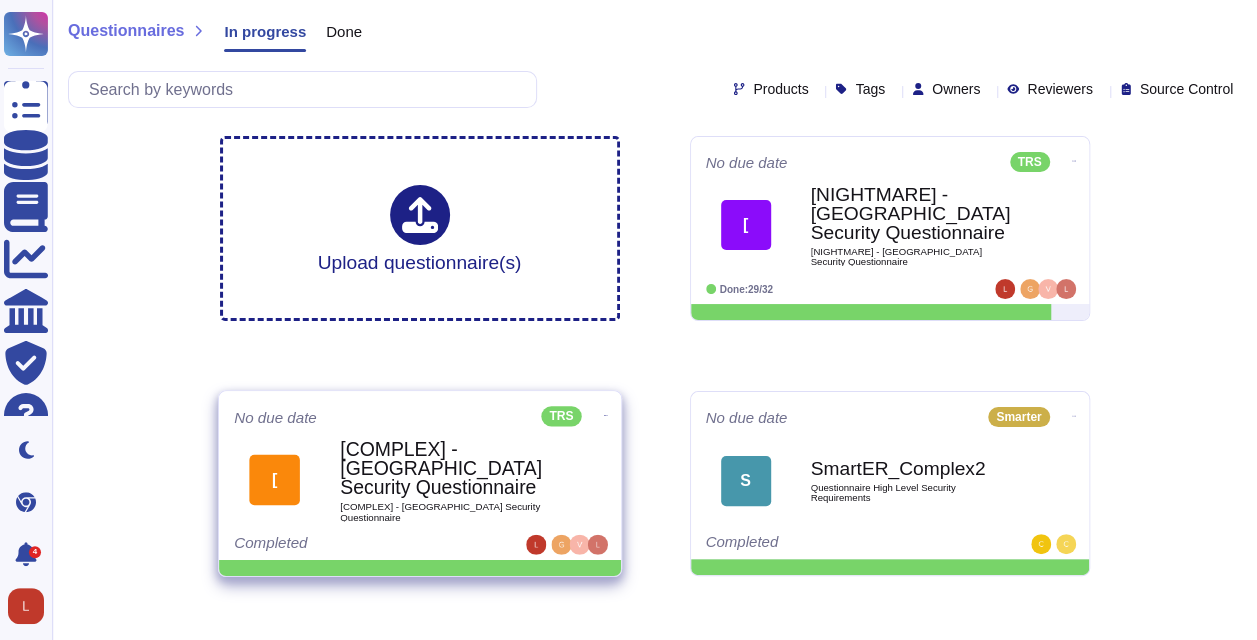 click at bounding box center [1074, 159] 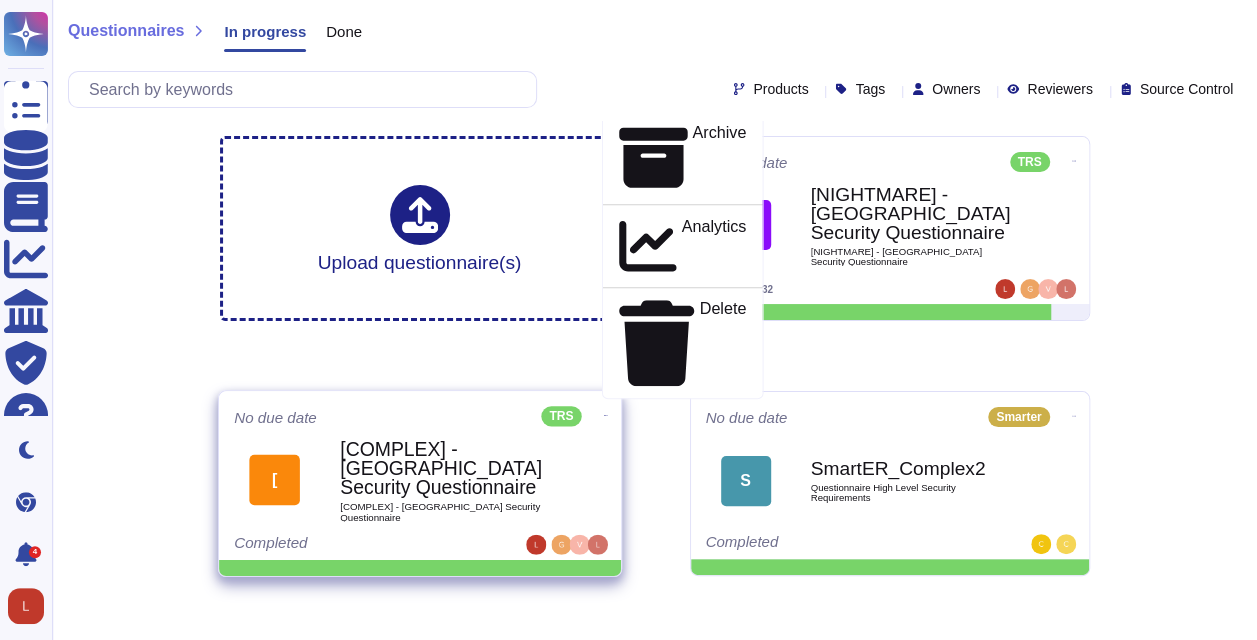 click on "Edit" at bounding box center [732, -86] 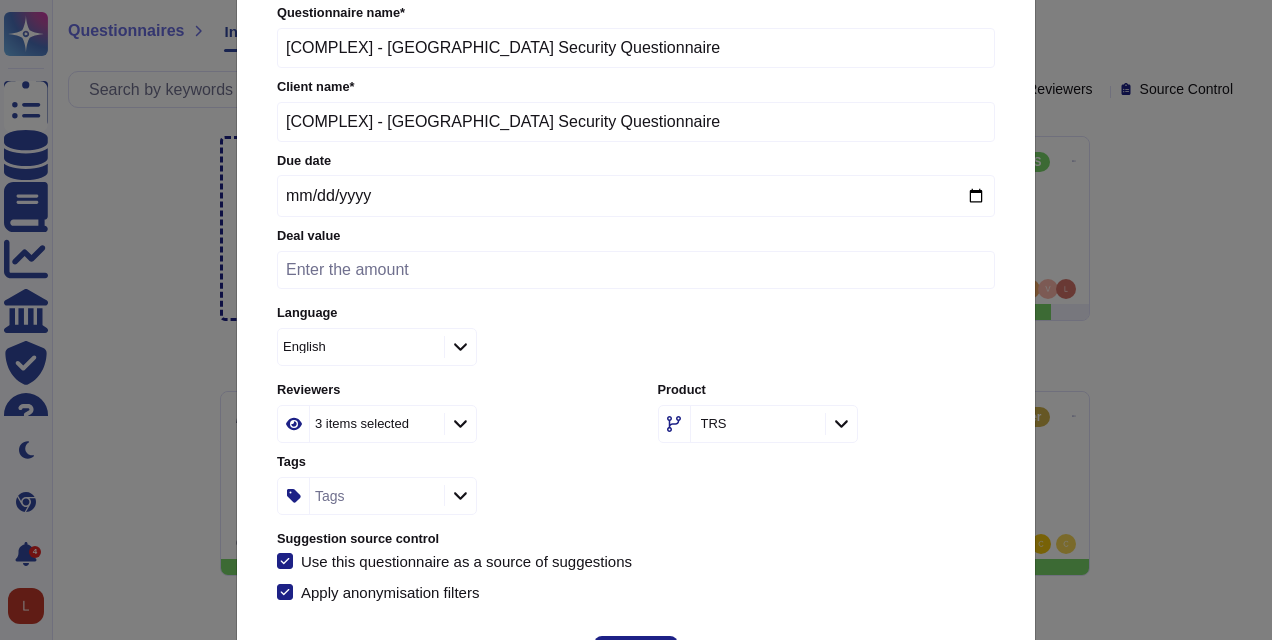 scroll, scrollTop: 0, scrollLeft: 0, axis: both 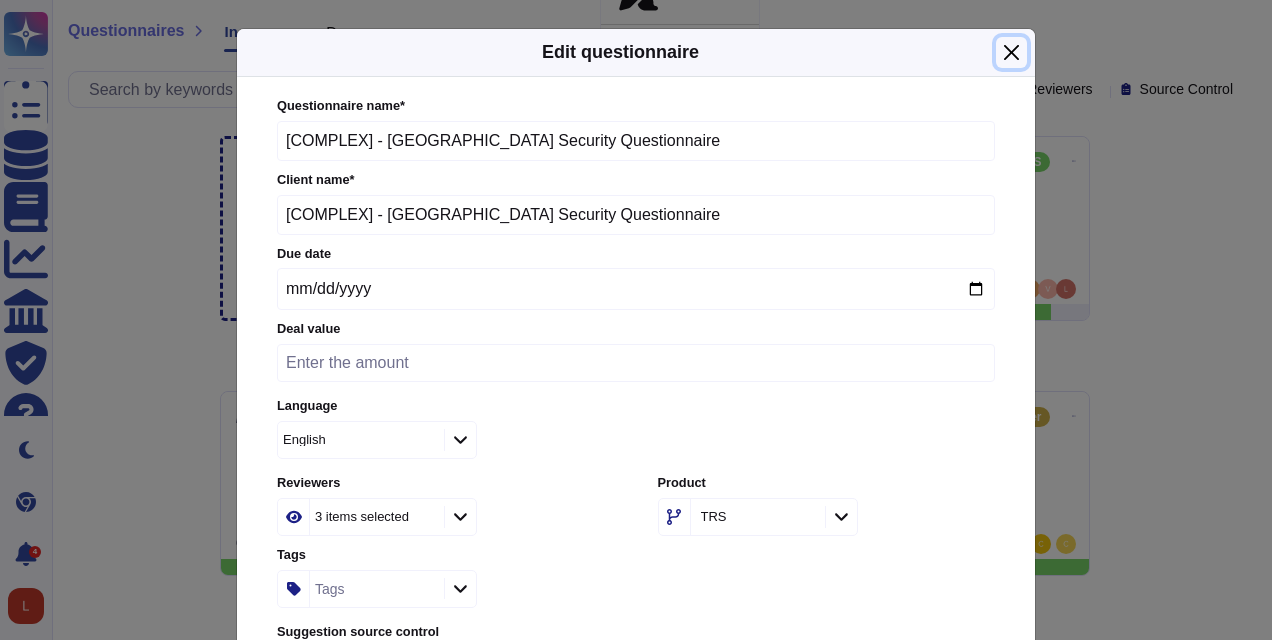 click at bounding box center (1011, 52) 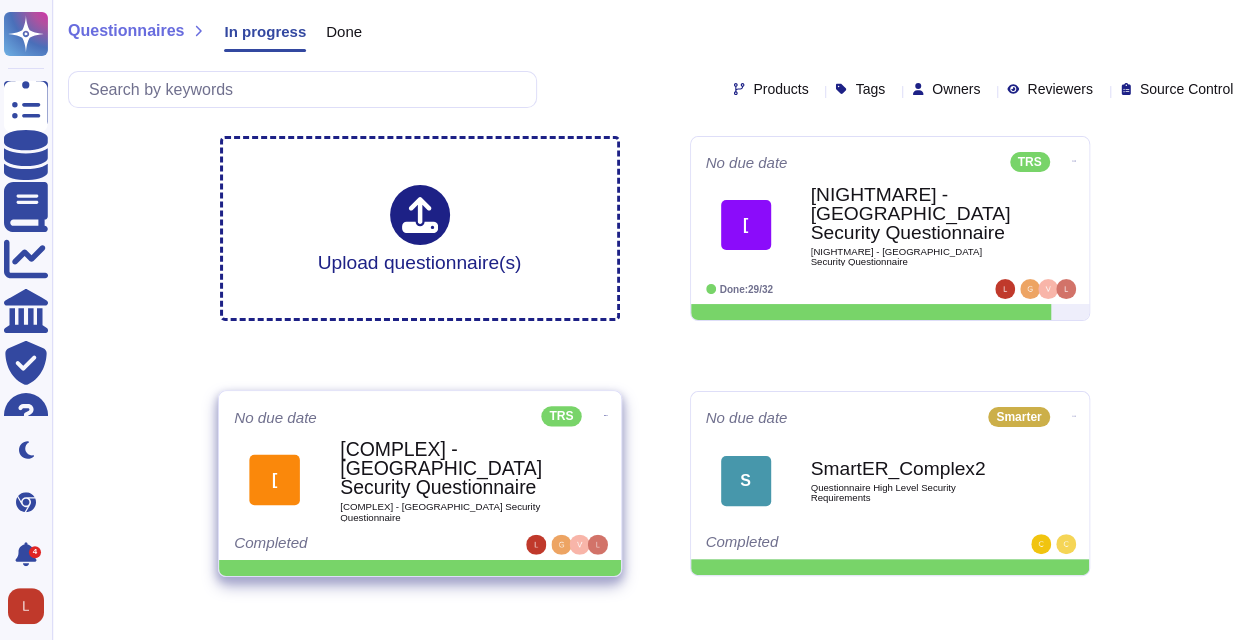 click 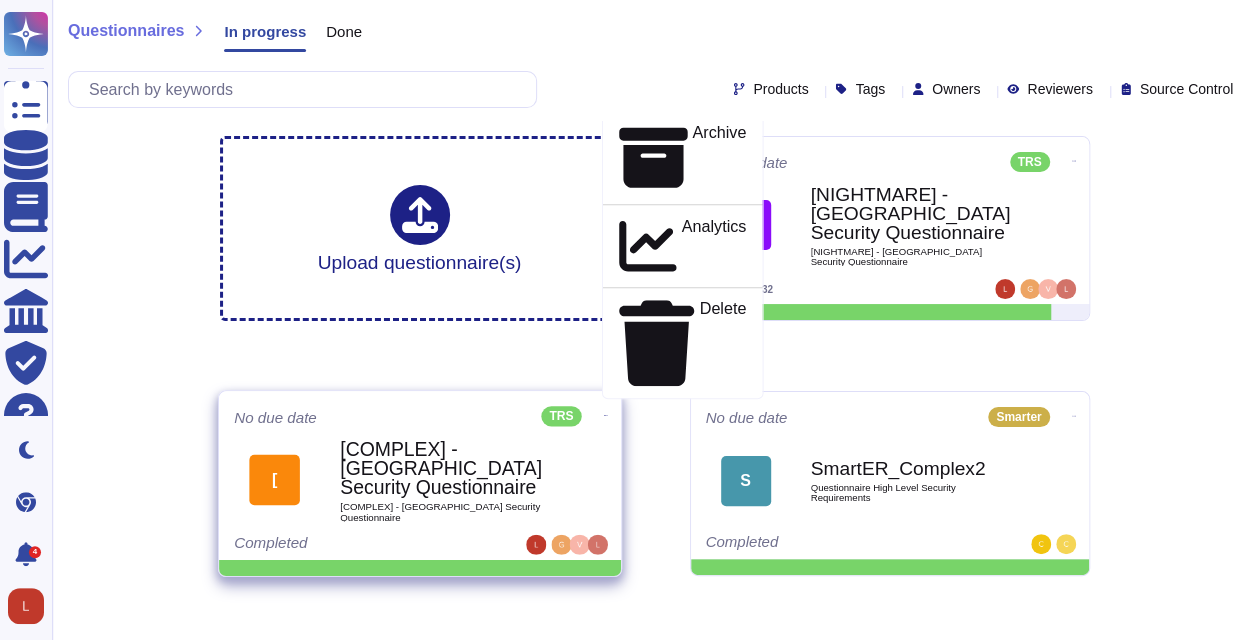 click on "Edit" at bounding box center (732, -86) 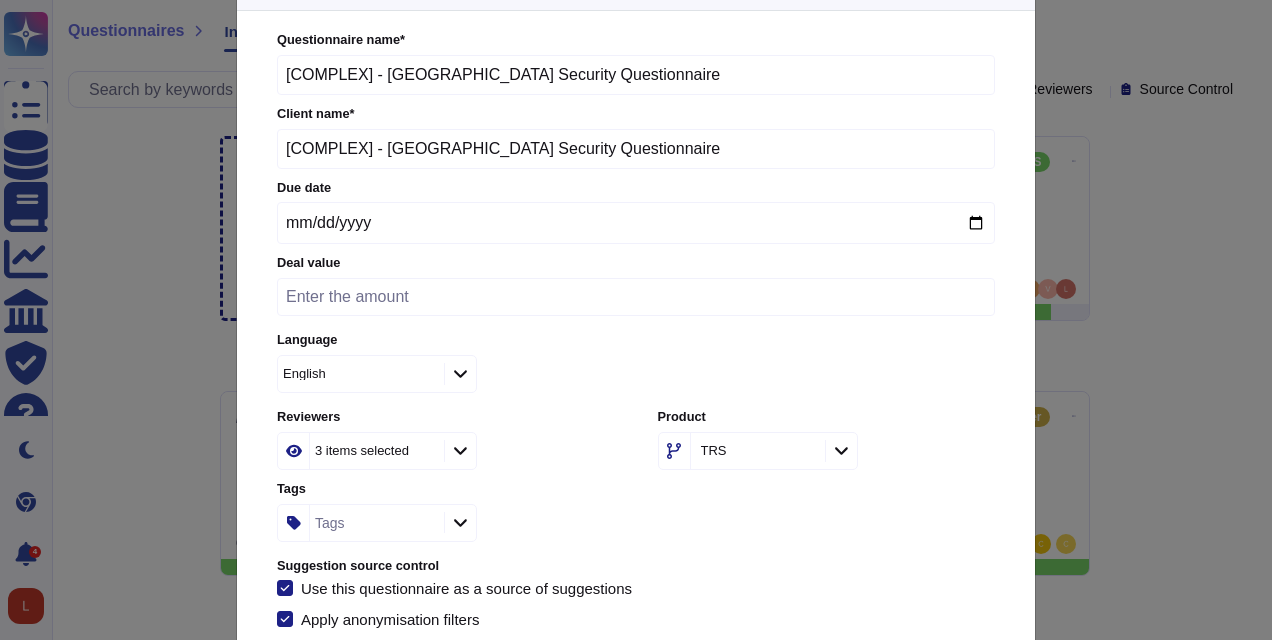 scroll, scrollTop: 170, scrollLeft: 0, axis: vertical 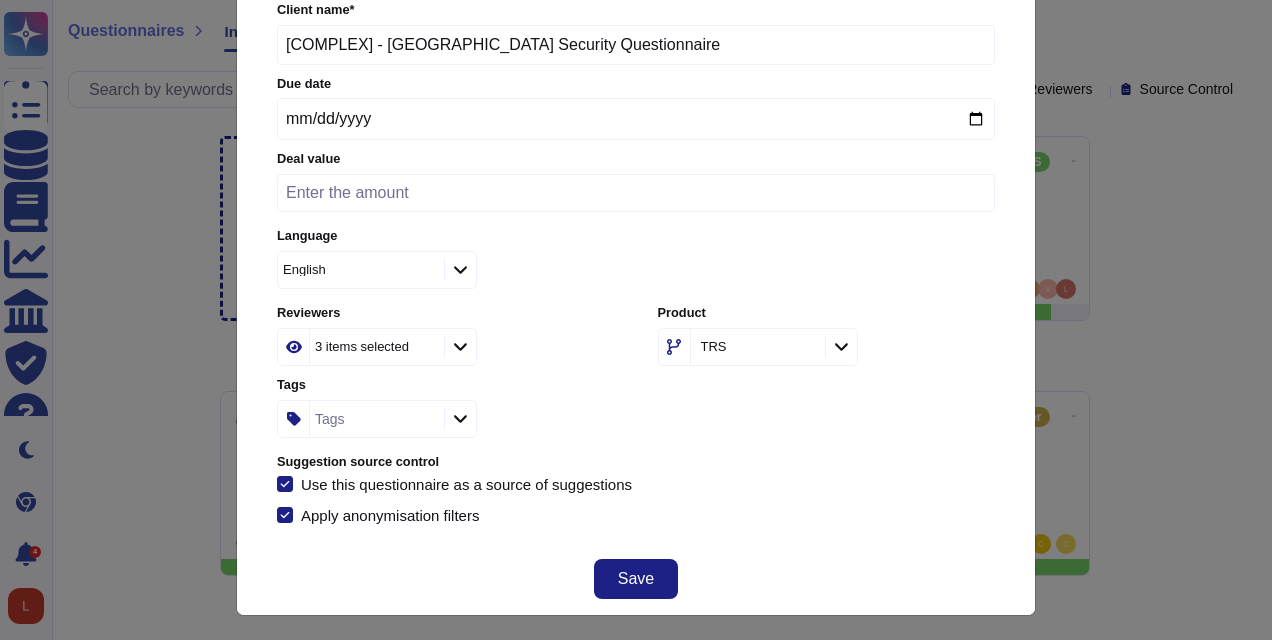 click on "Use this questionnaire as a source of suggestions" at bounding box center (466, 484) 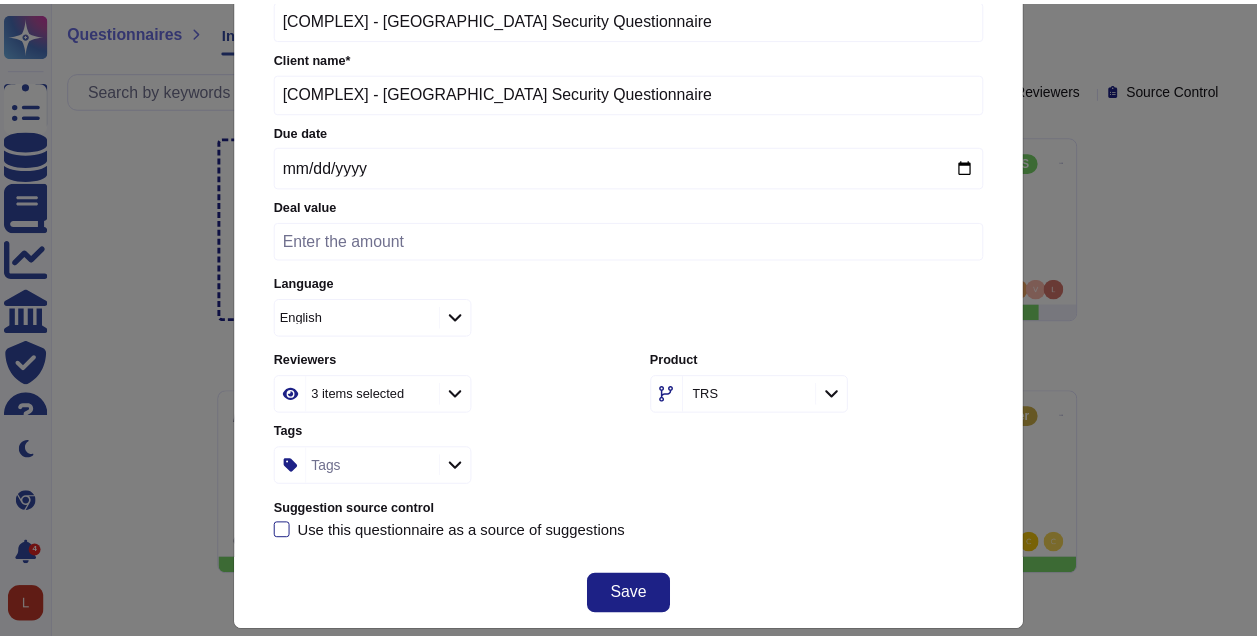 scroll, scrollTop: 139, scrollLeft: 0, axis: vertical 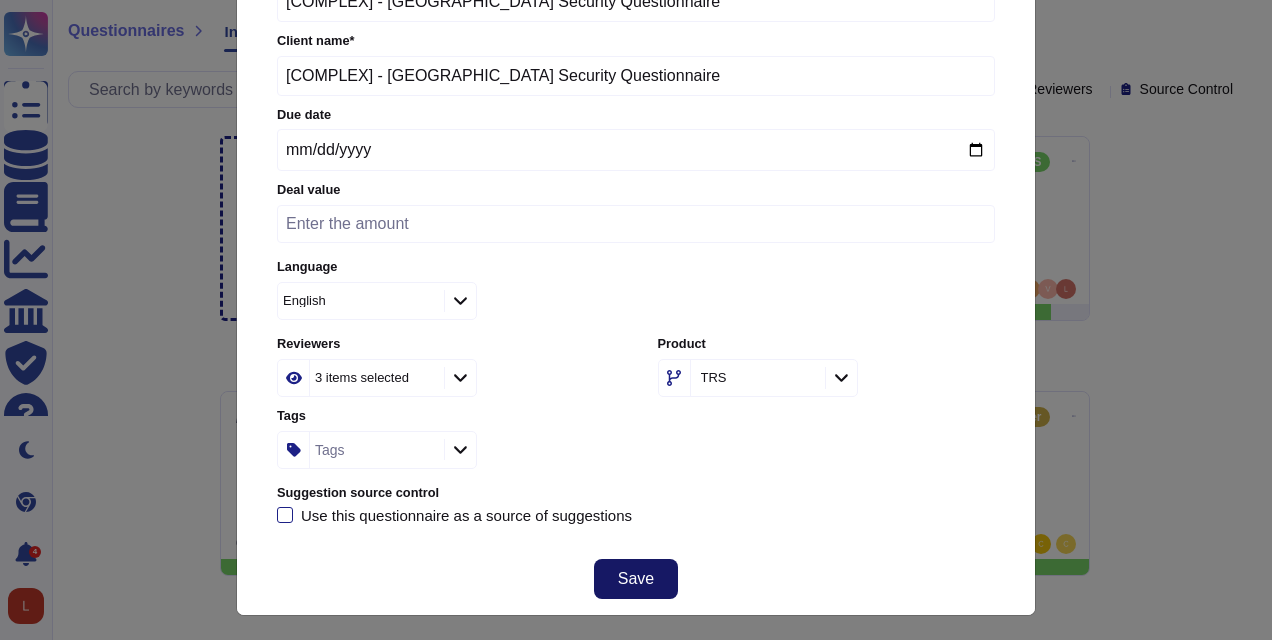 click on "Save" at bounding box center [636, 579] 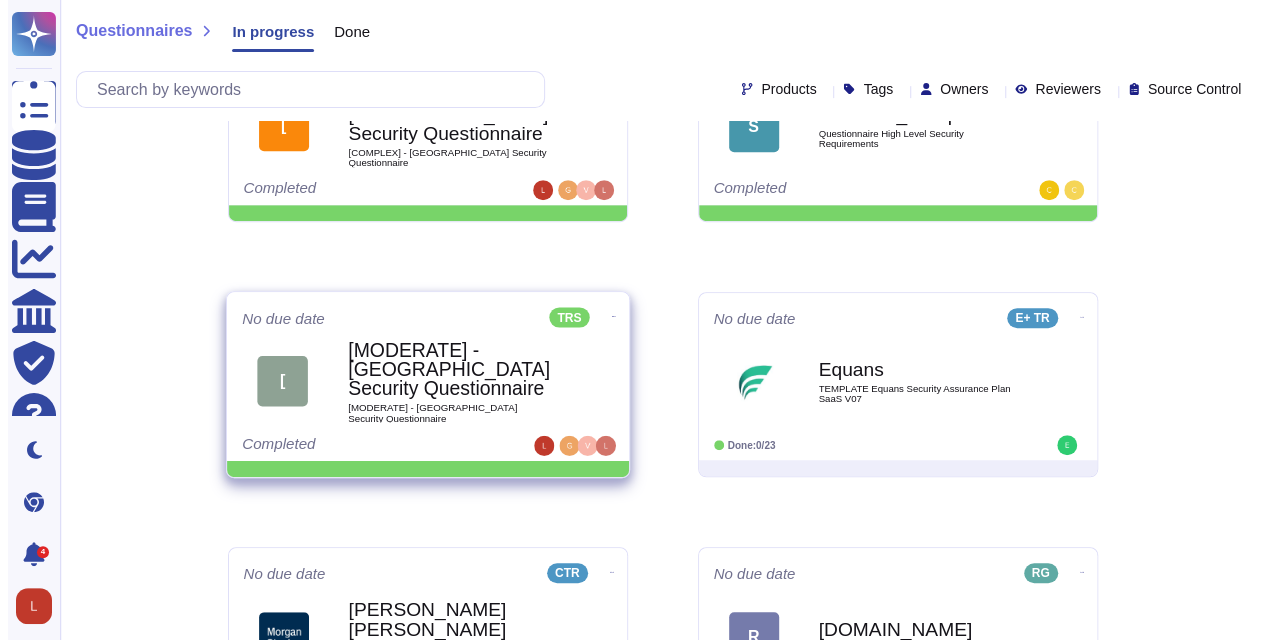 scroll, scrollTop: 400, scrollLeft: 0, axis: vertical 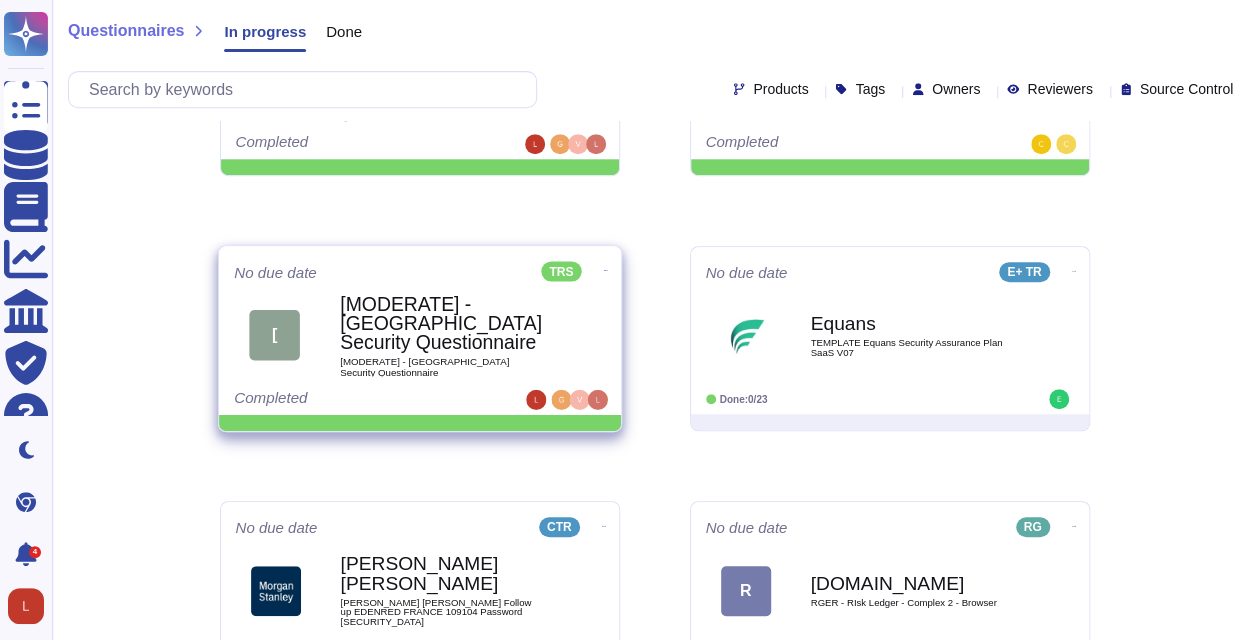 click 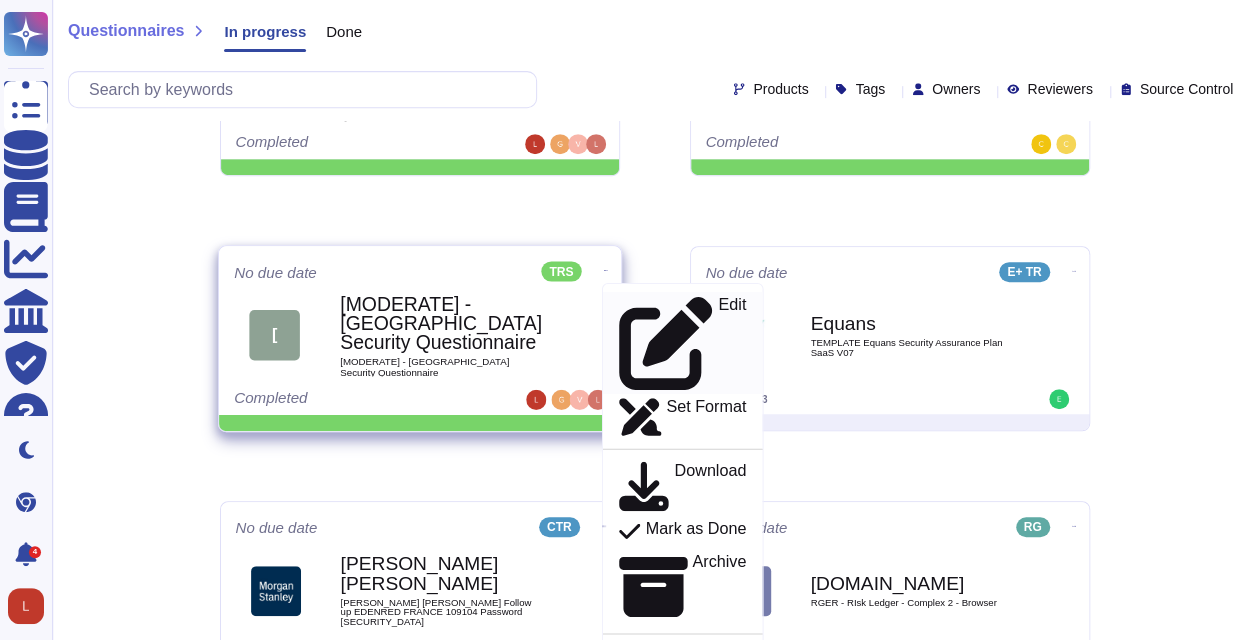 click on "Edit" at bounding box center (681, 343) 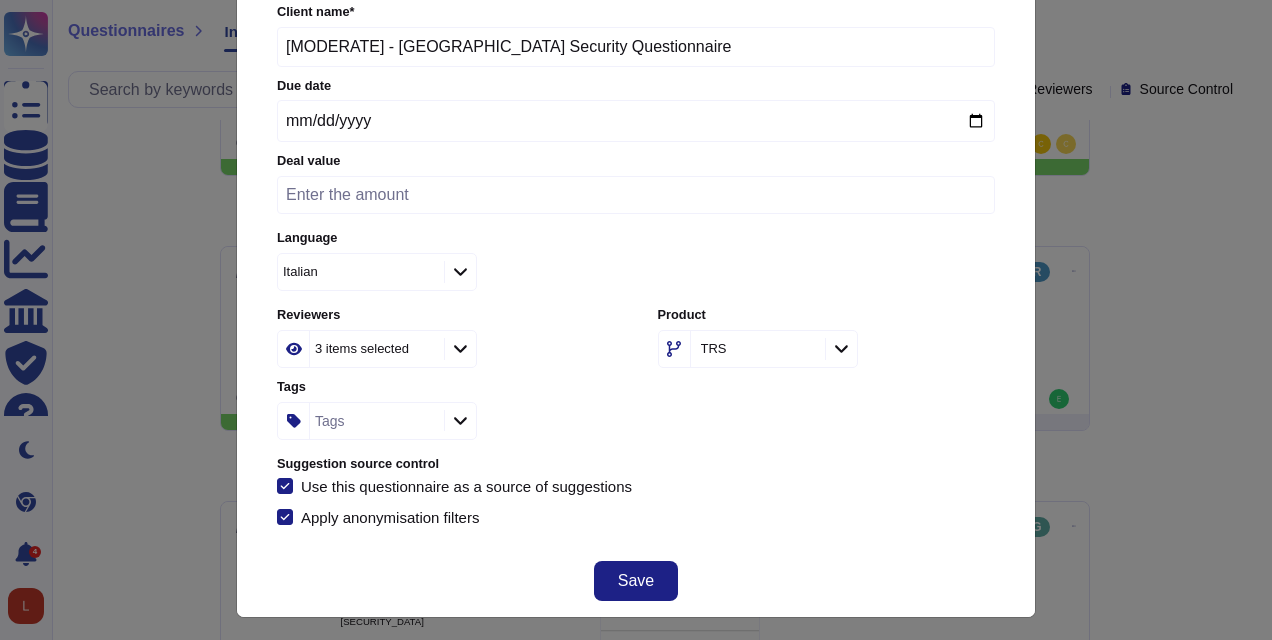 scroll, scrollTop: 170, scrollLeft: 0, axis: vertical 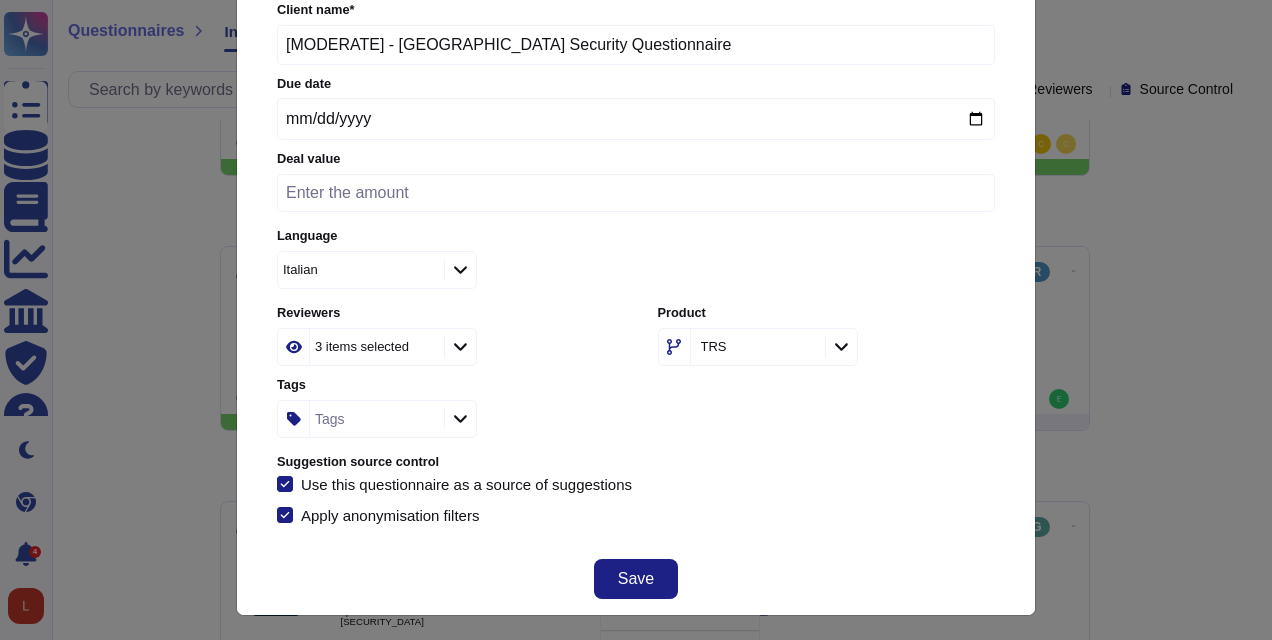 click on "Use this questionnaire as a source of suggestions" at bounding box center [466, 484] 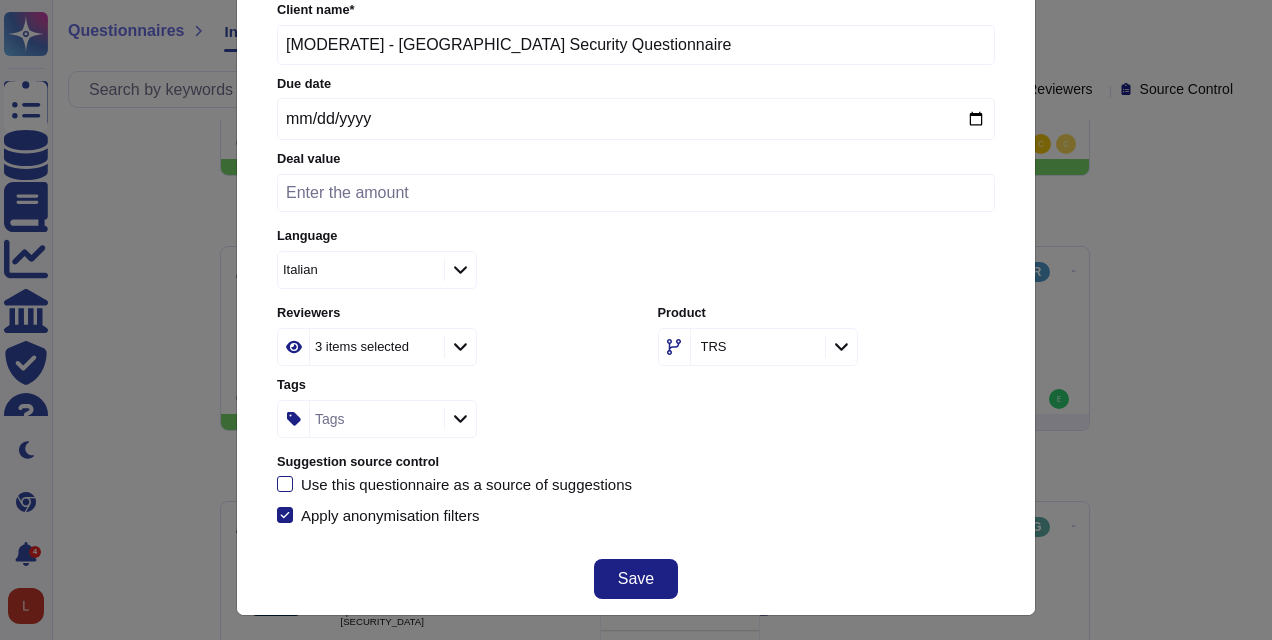 scroll, scrollTop: 139, scrollLeft: 0, axis: vertical 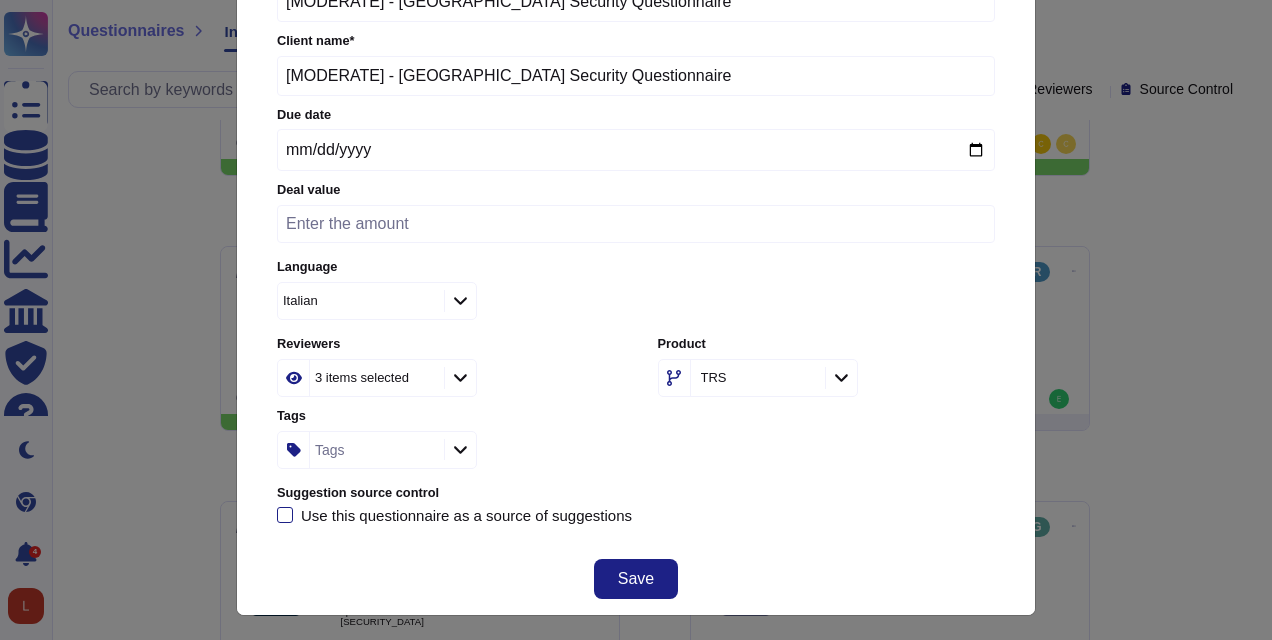 click on "Save" at bounding box center [636, 579] 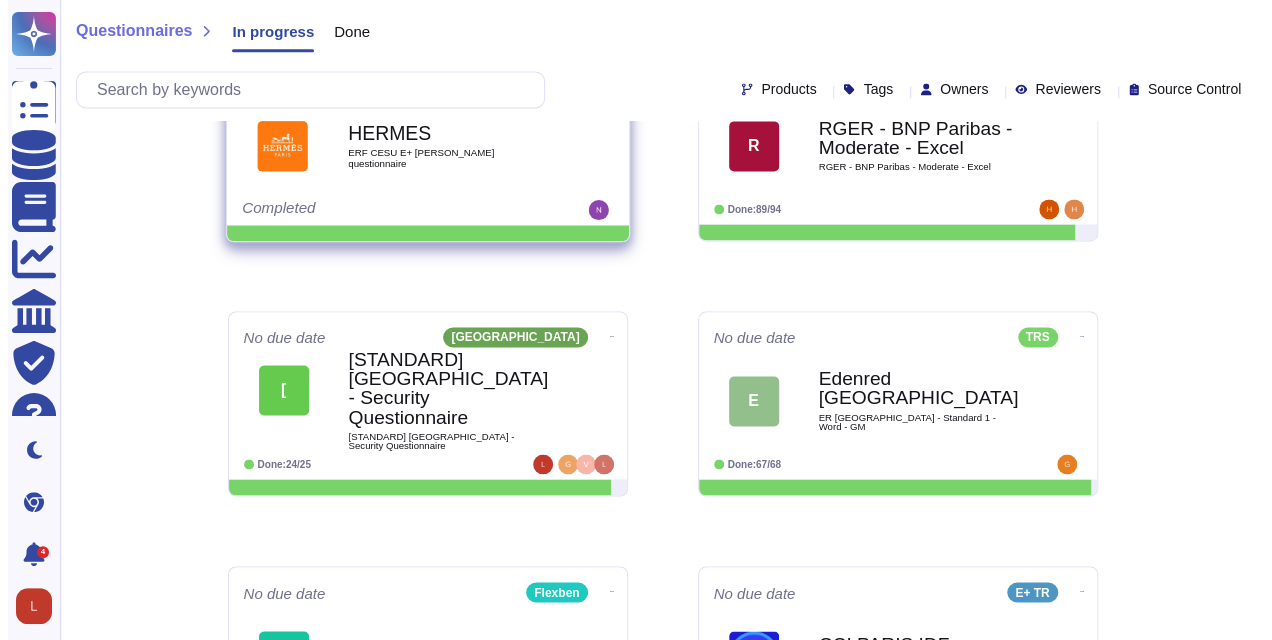 scroll, scrollTop: 1400, scrollLeft: 0, axis: vertical 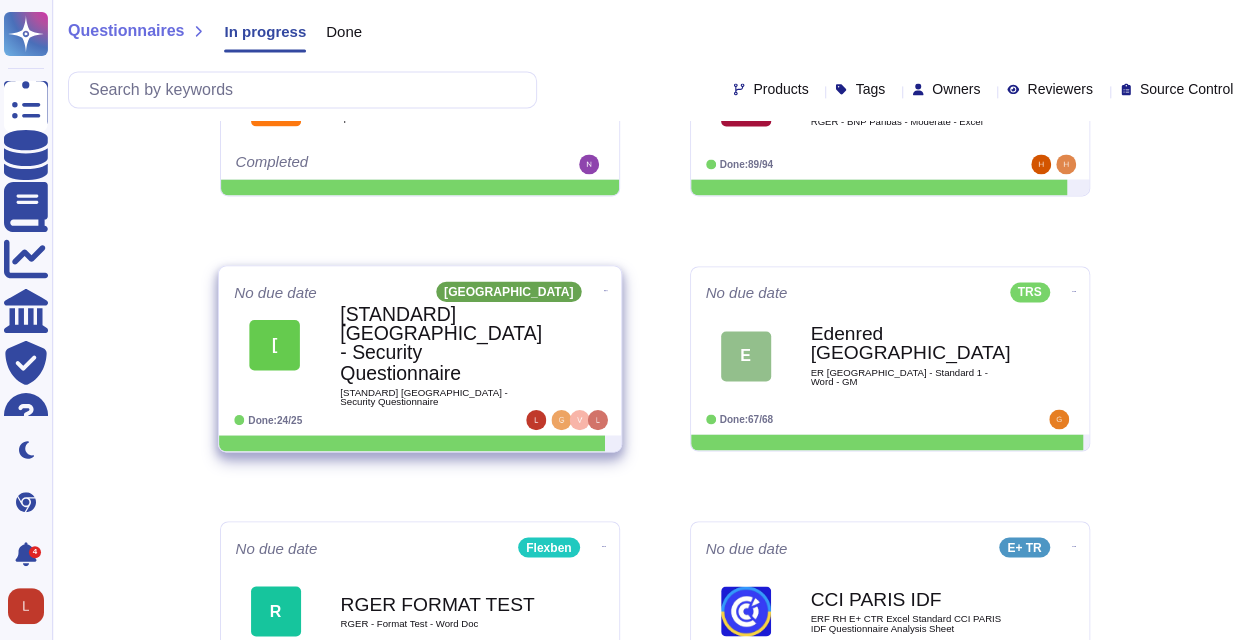 click 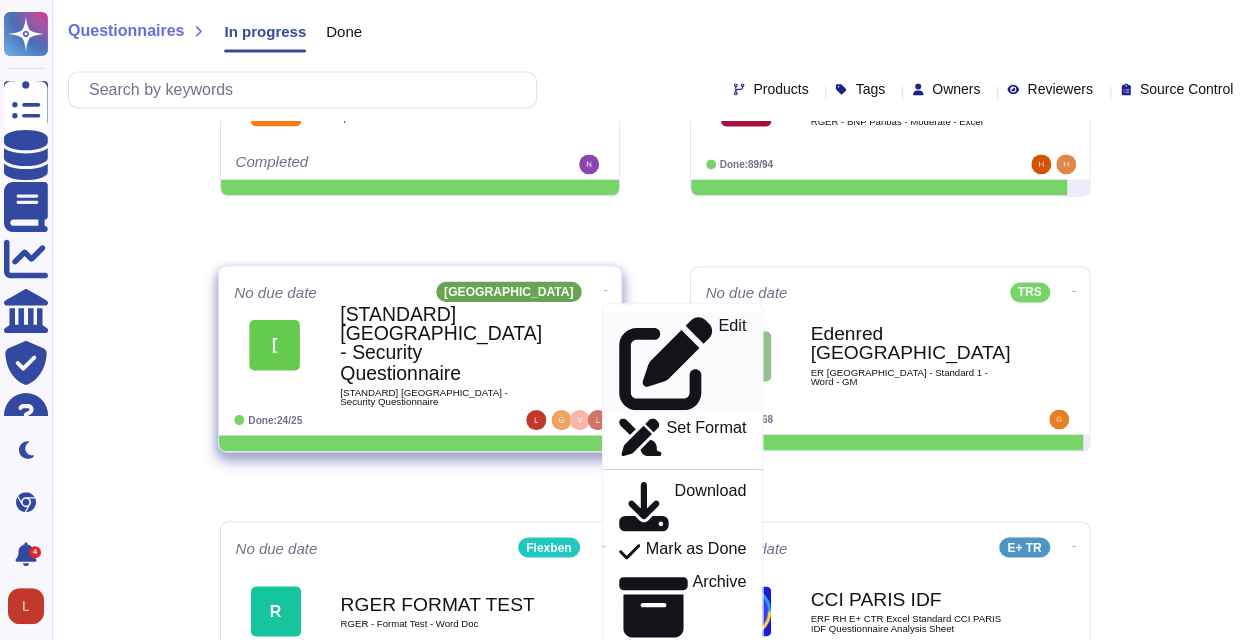 click on "Edit" at bounding box center [732, 363] 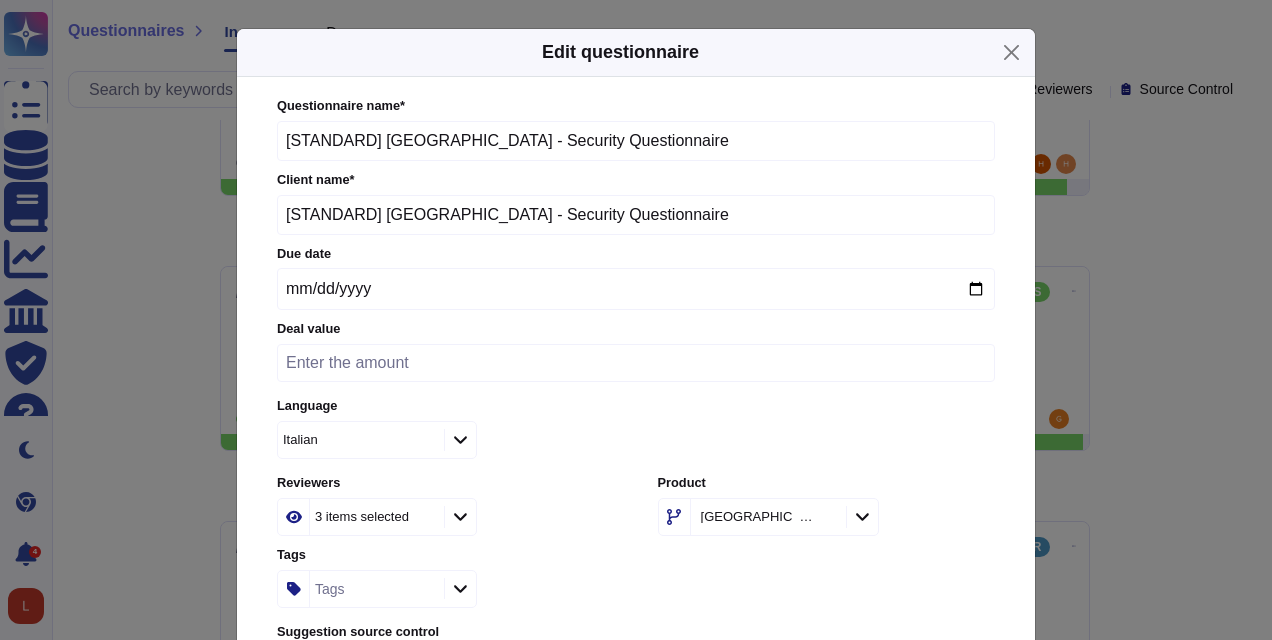 scroll, scrollTop: 170, scrollLeft: 0, axis: vertical 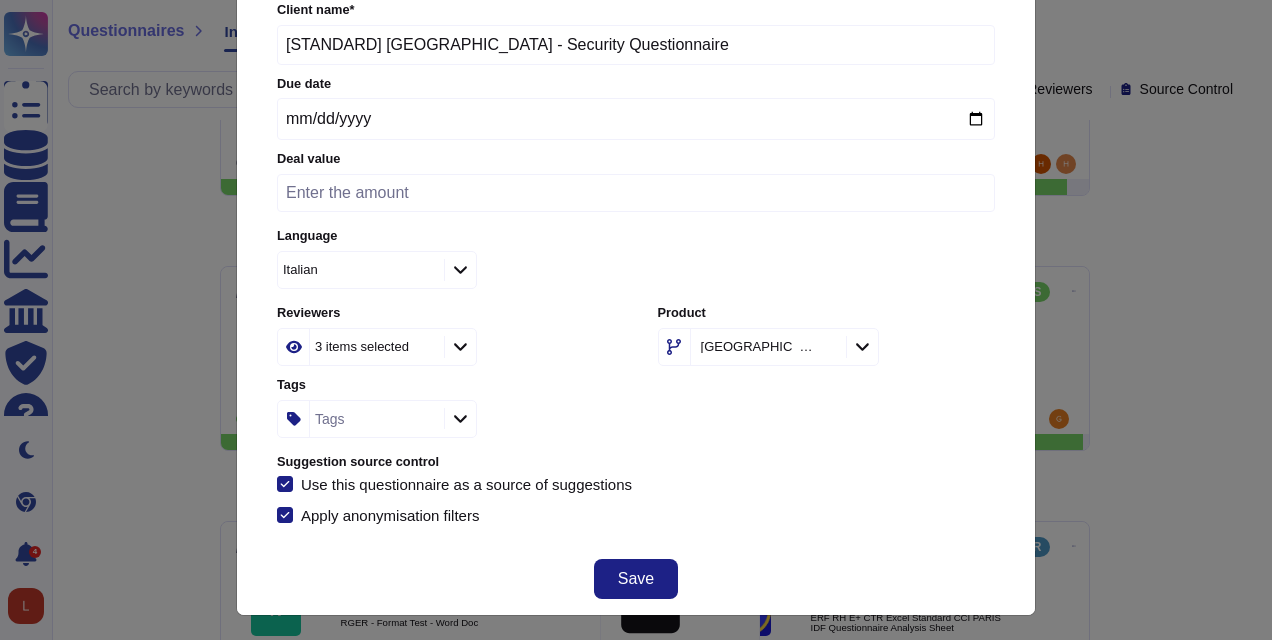click on "Use this questionnaire as a source of suggestions" at bounding box center (466, 484) 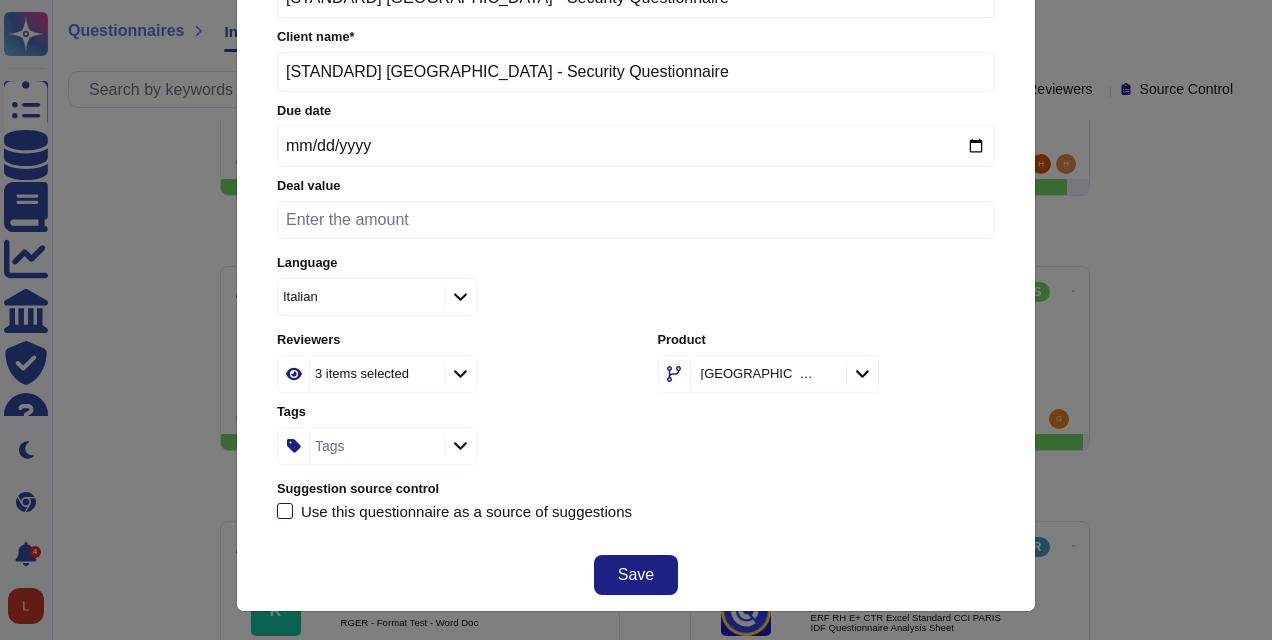 scroll, scrollTop: 139, scrollLeft: 0, axis: vertical 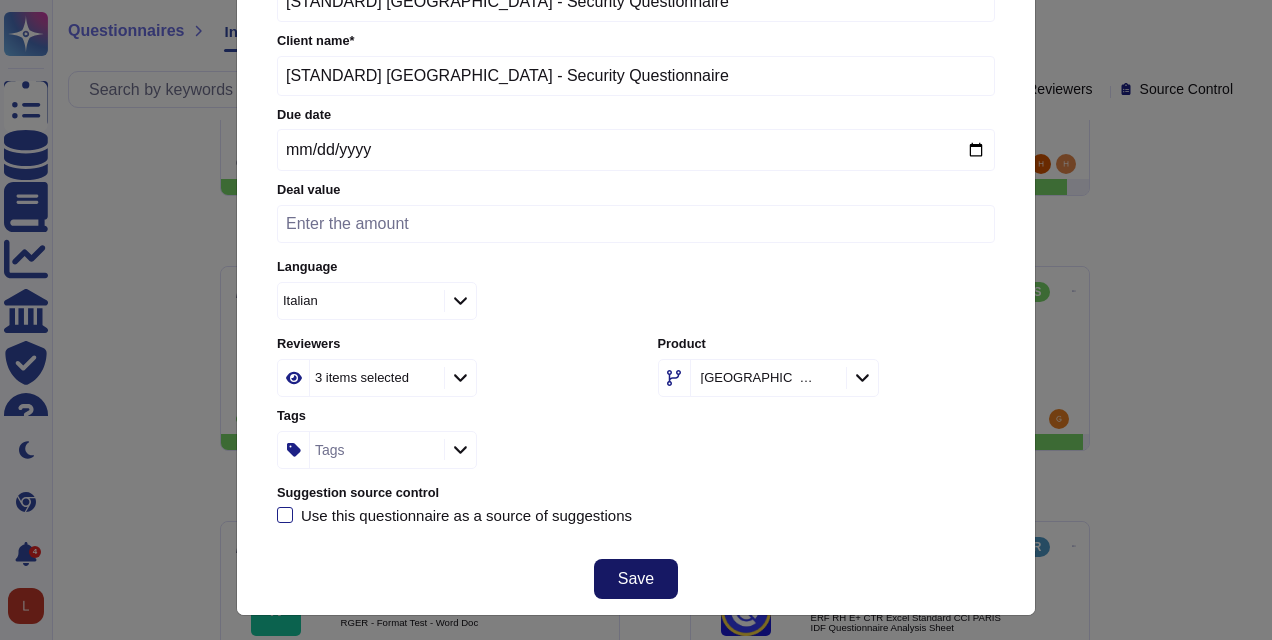 click on "Save" at bounding box center [636, 579] 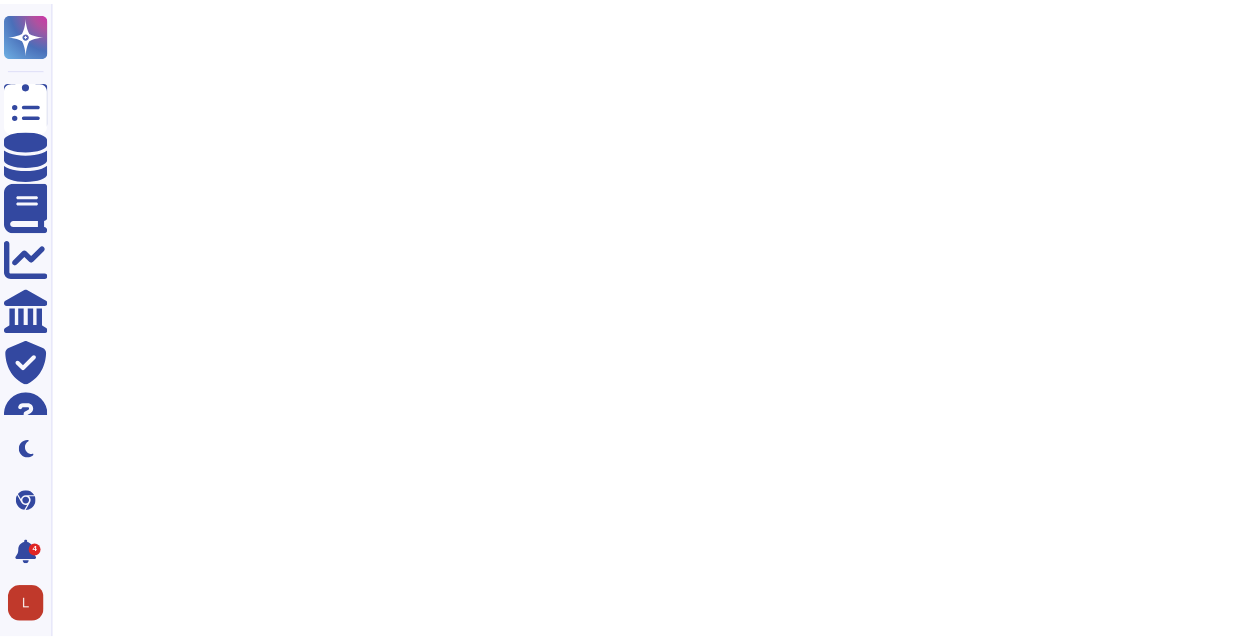 scroll, scrollTop: 0, scrollLeft: 0, axis: both 